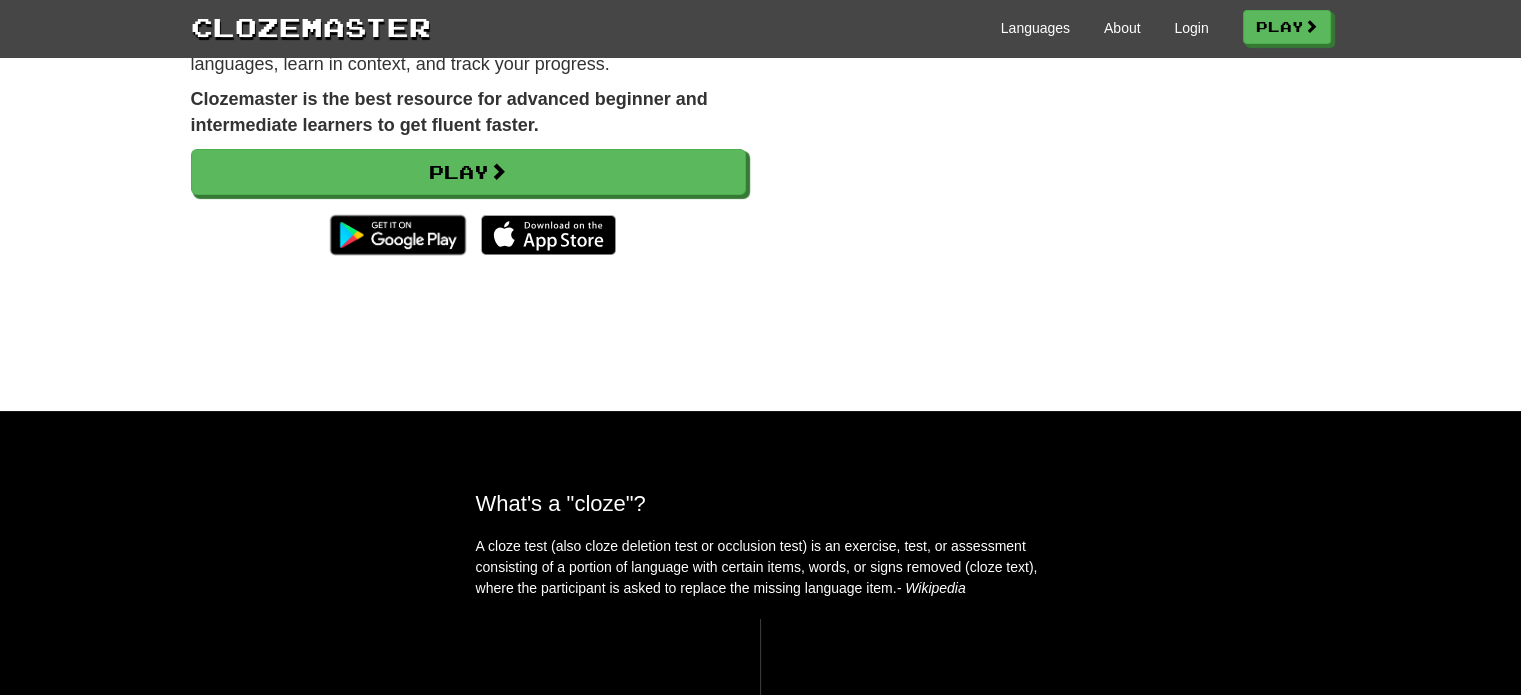 scroll, scrollTop: 300, scrollLeft: 0, axis: vertical 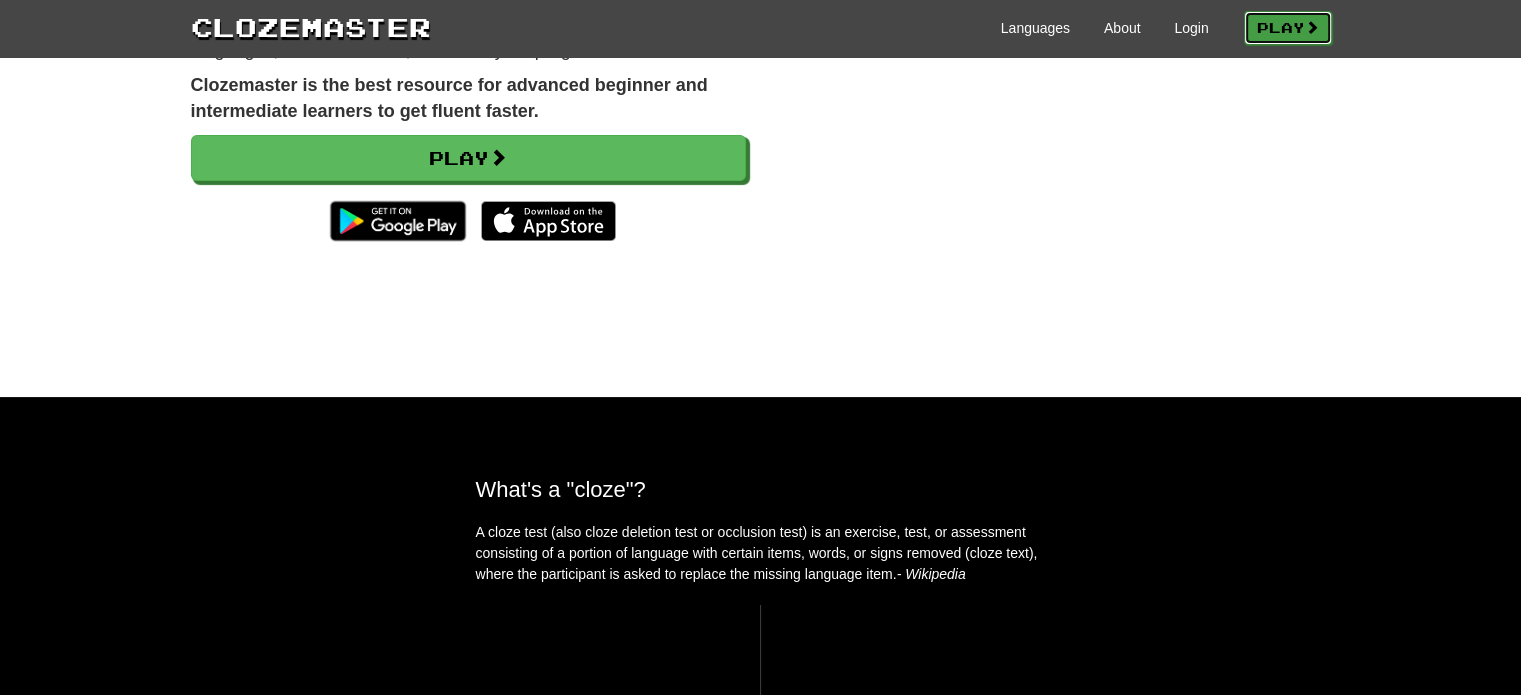 click on "Play" at bounding box center [1288, 28] 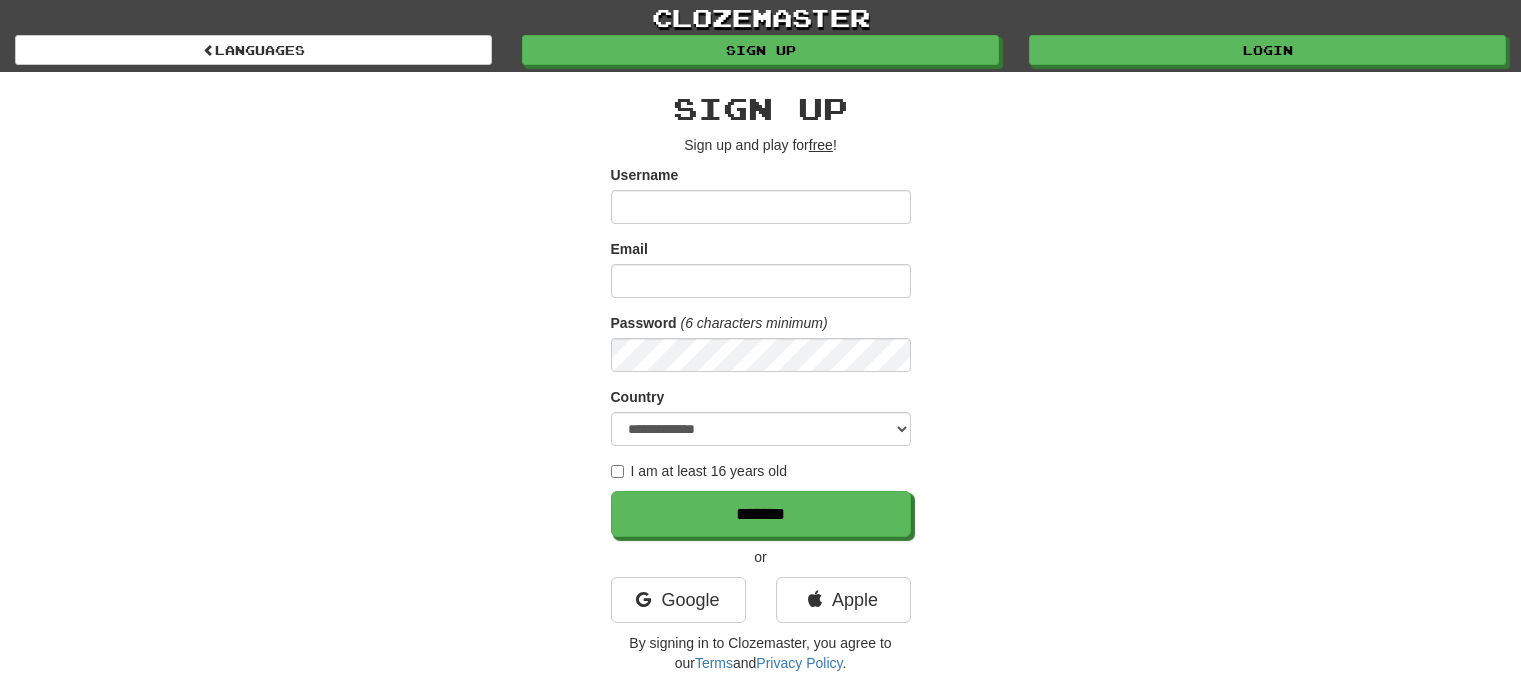 scroll, scrollTop: 0, scrollLeft: 0, axis: both 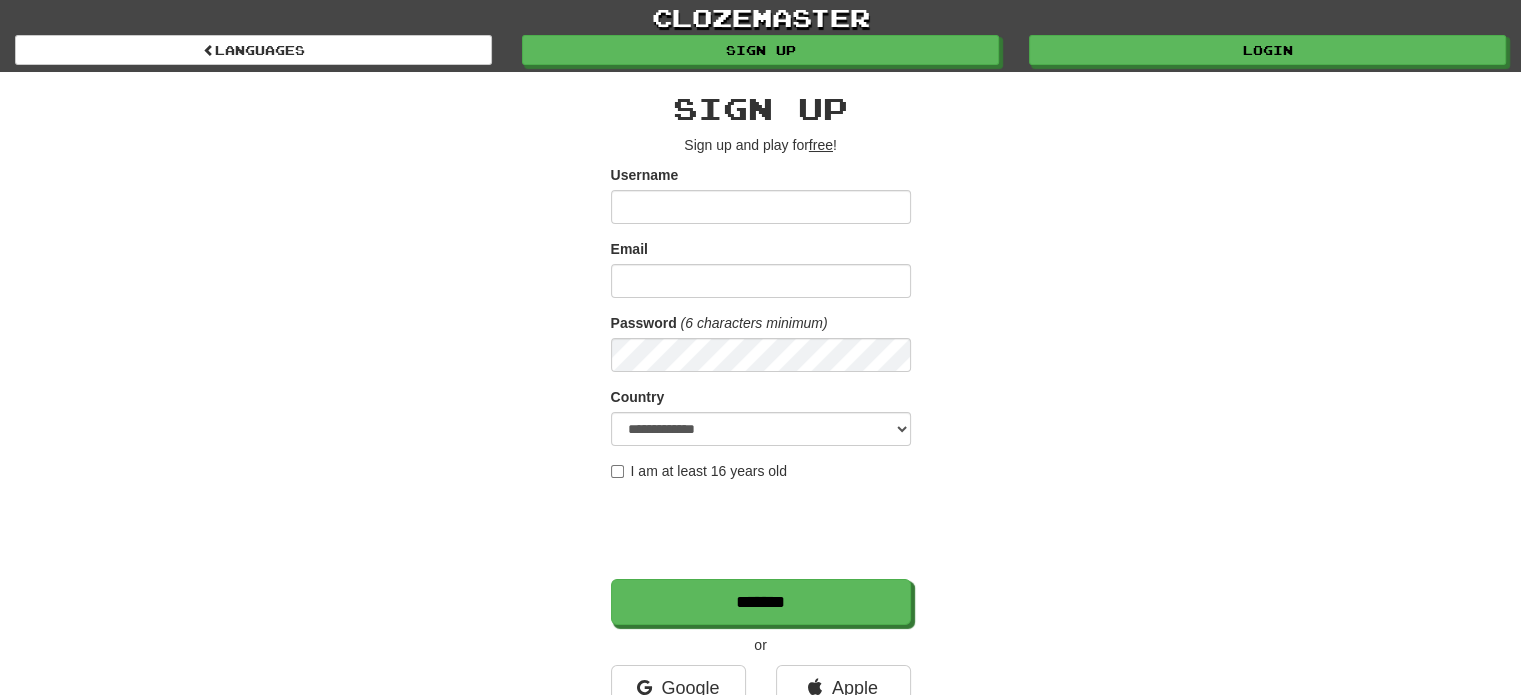 click on "**********" at bounding box center [761, 421] 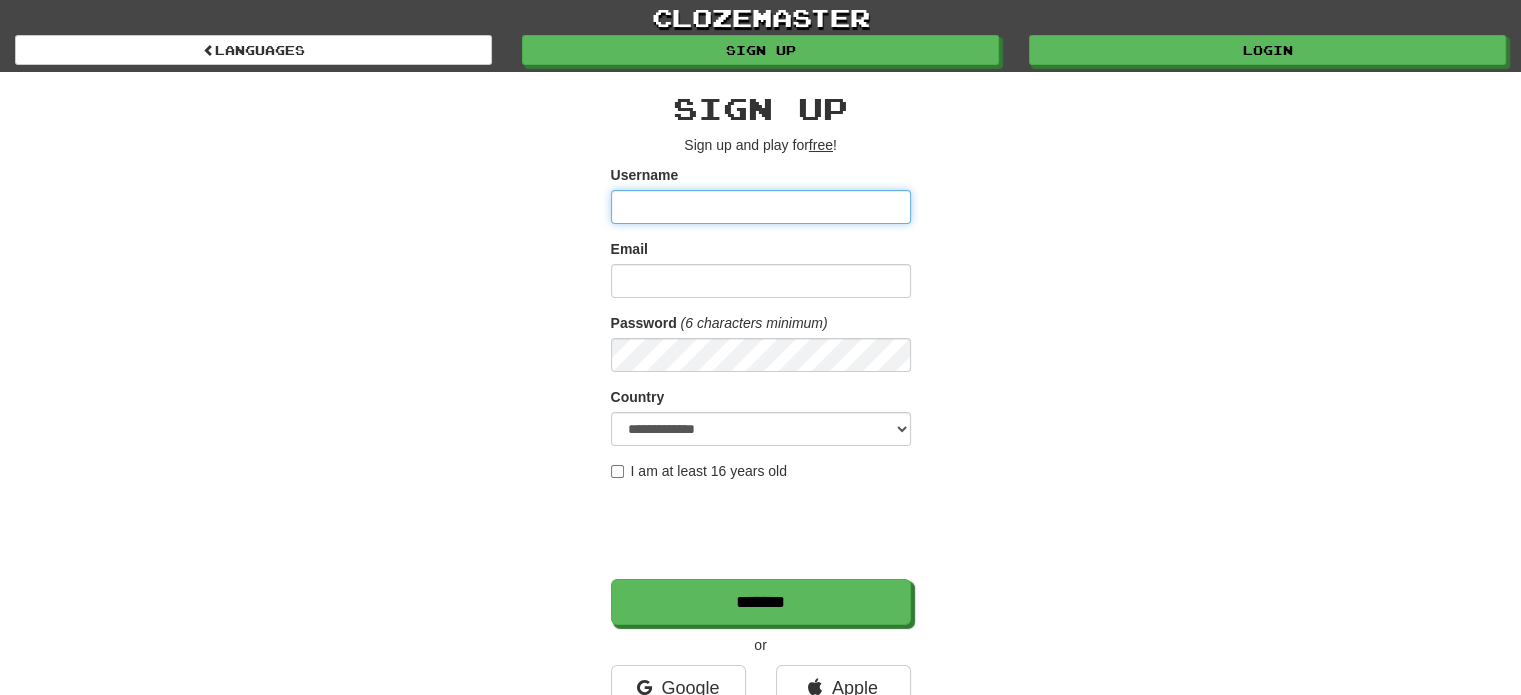 click on "Username" at bounding box center [761, 207] 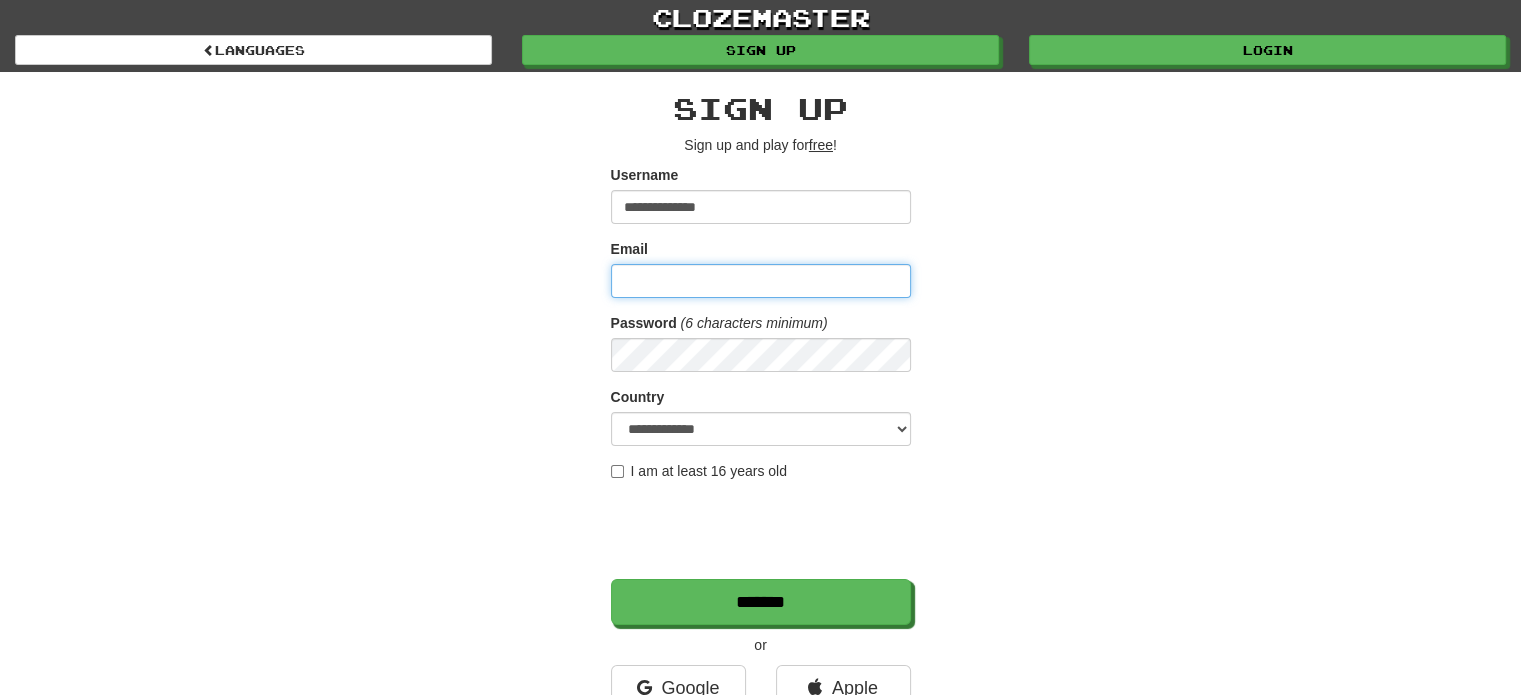 click on "Email" at bounding box center (761, 281) 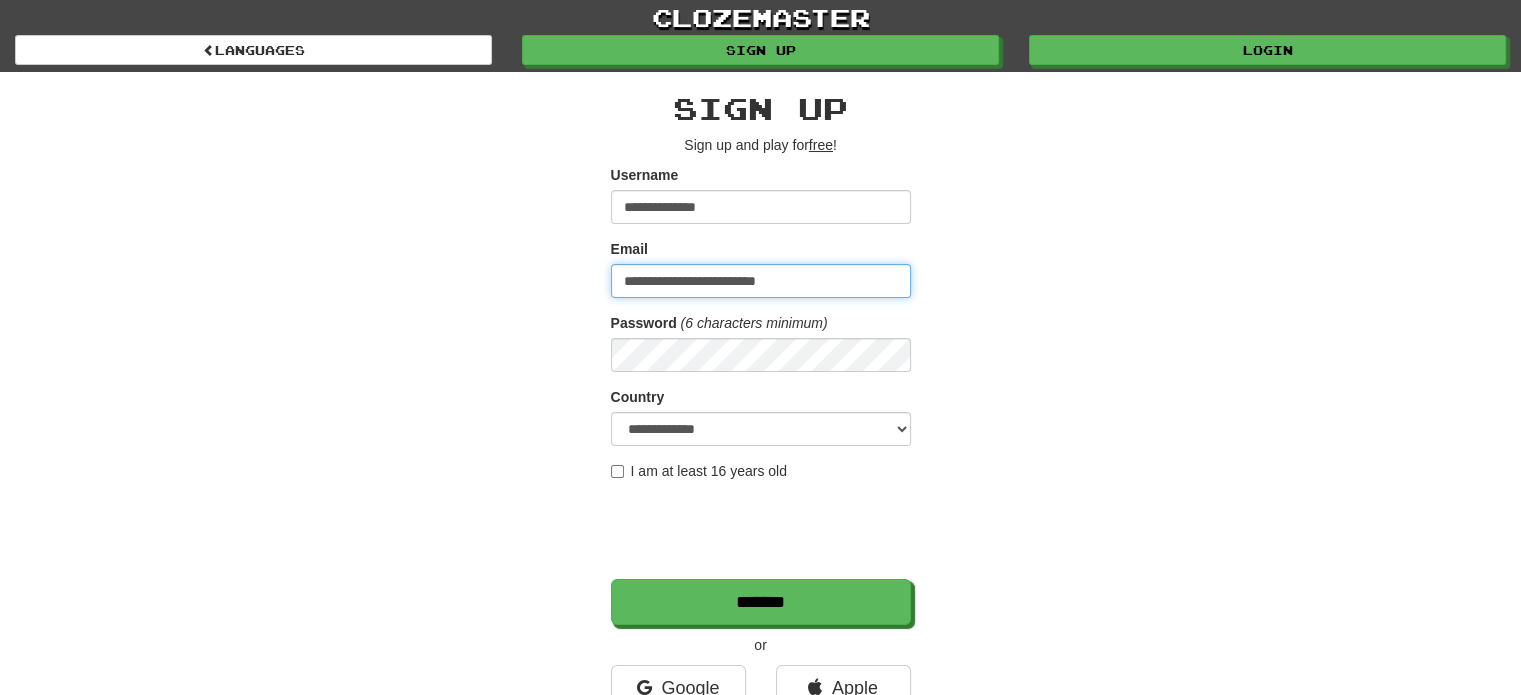 type on "**********" 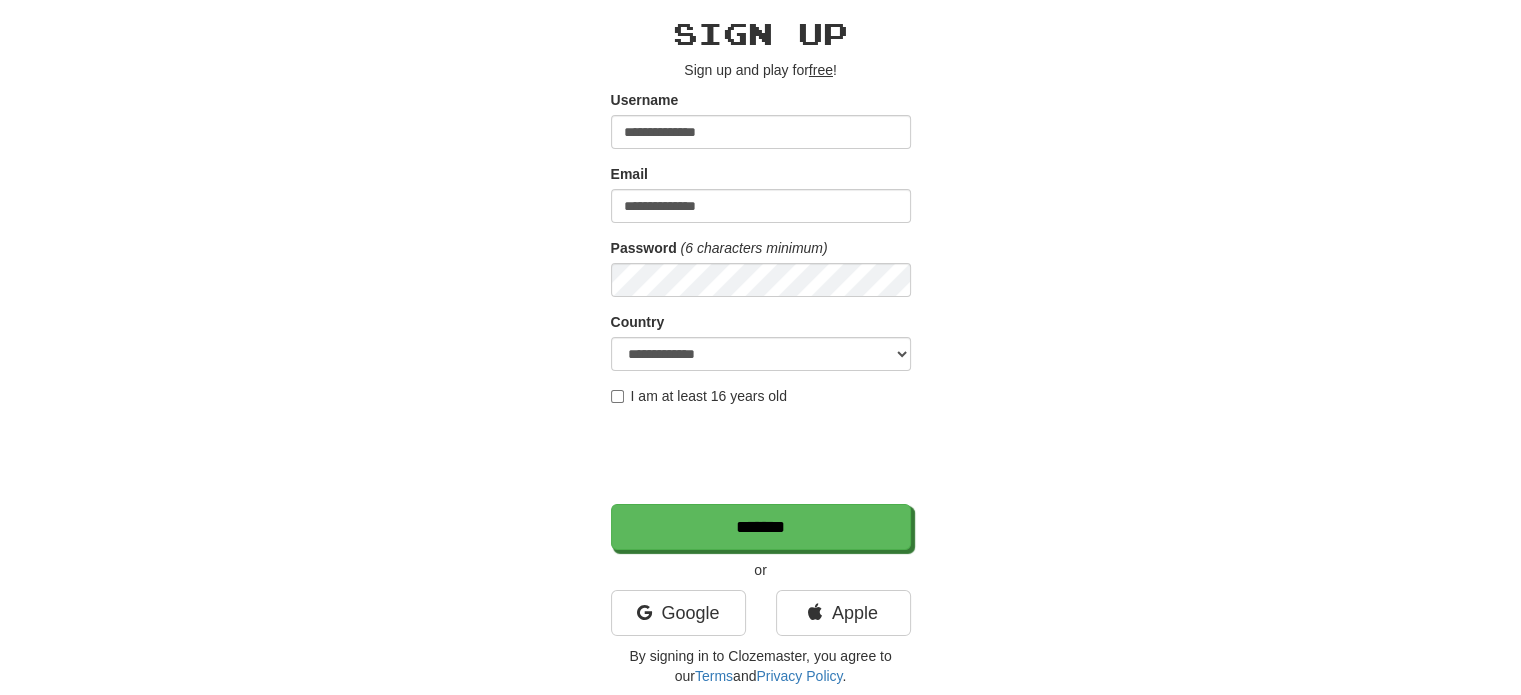 scroll, scrollTop: 0, scrollLeft: 0, axis: both 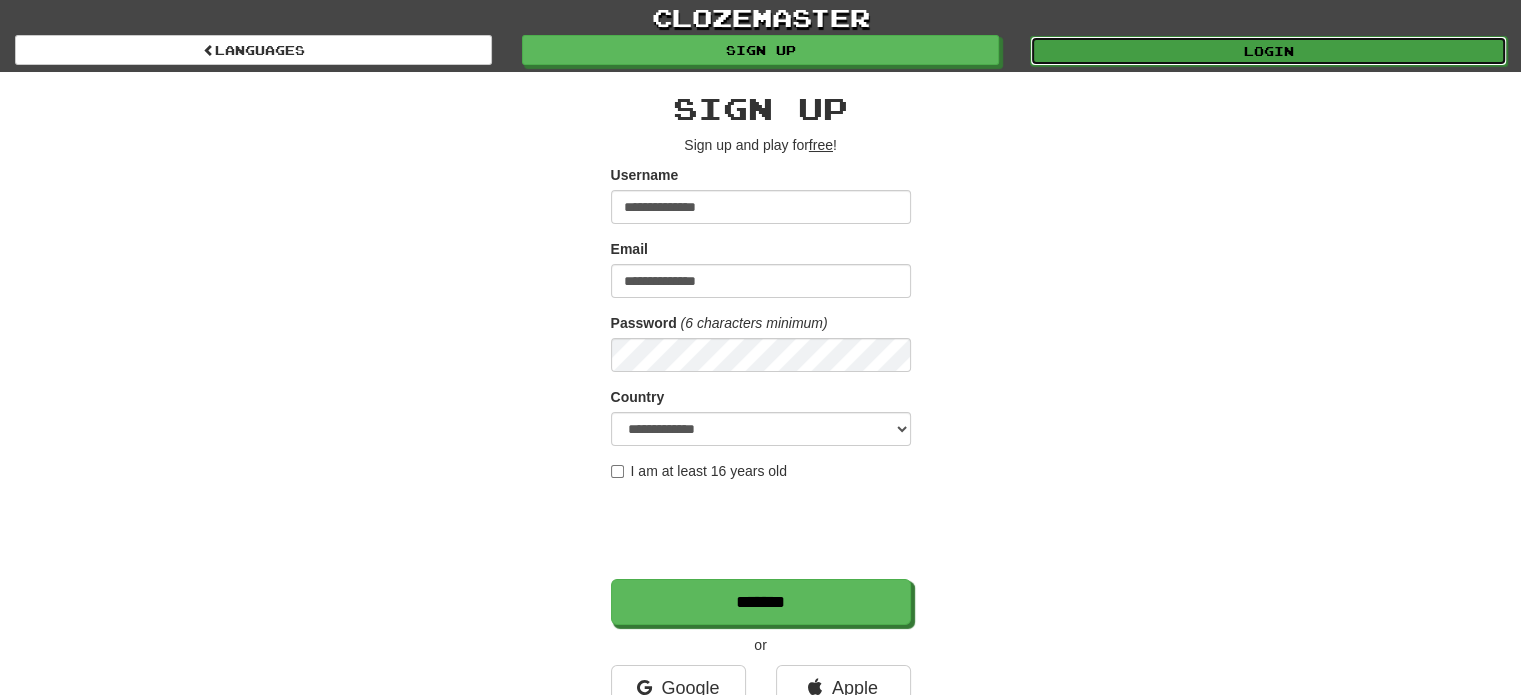 click on "Login" at bounding box center [1268, 51] 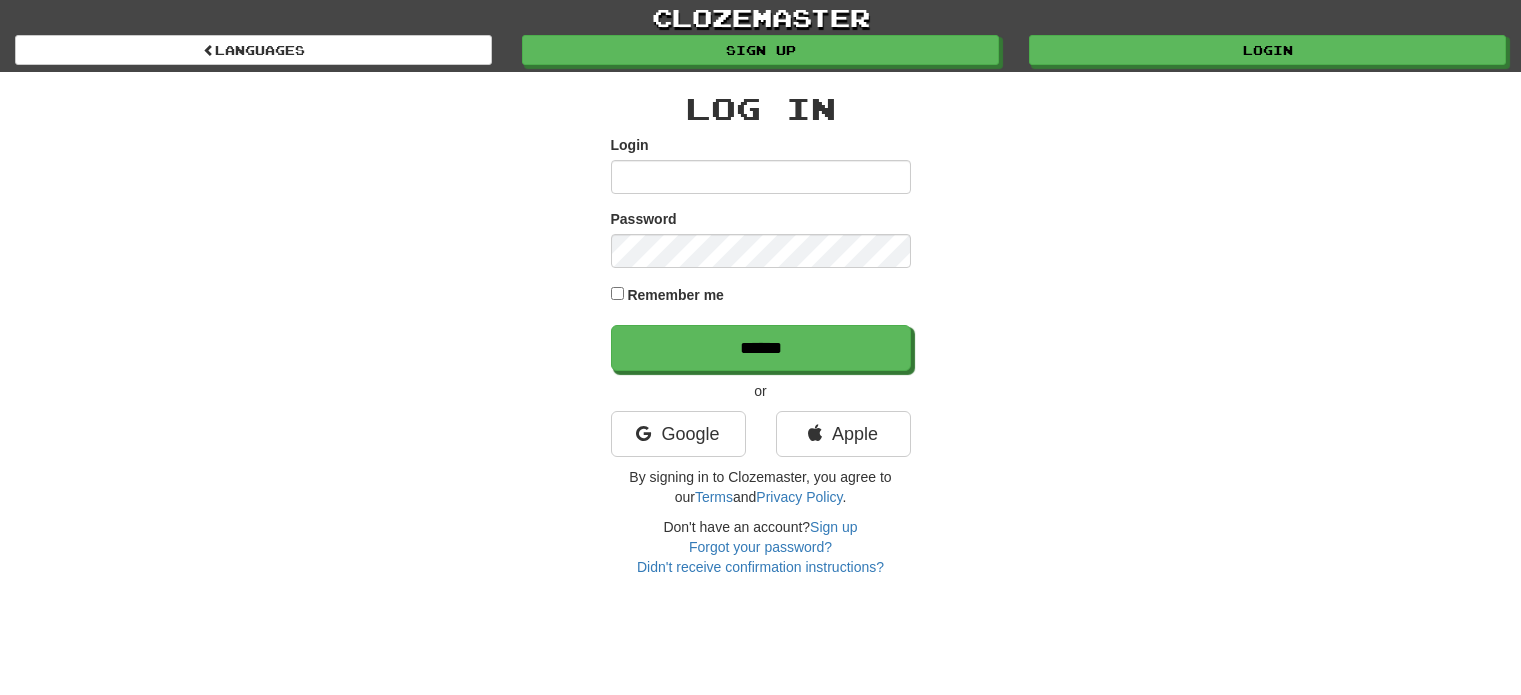 scroll, scrollTop: 0, scrollLeft: 0, axis: both 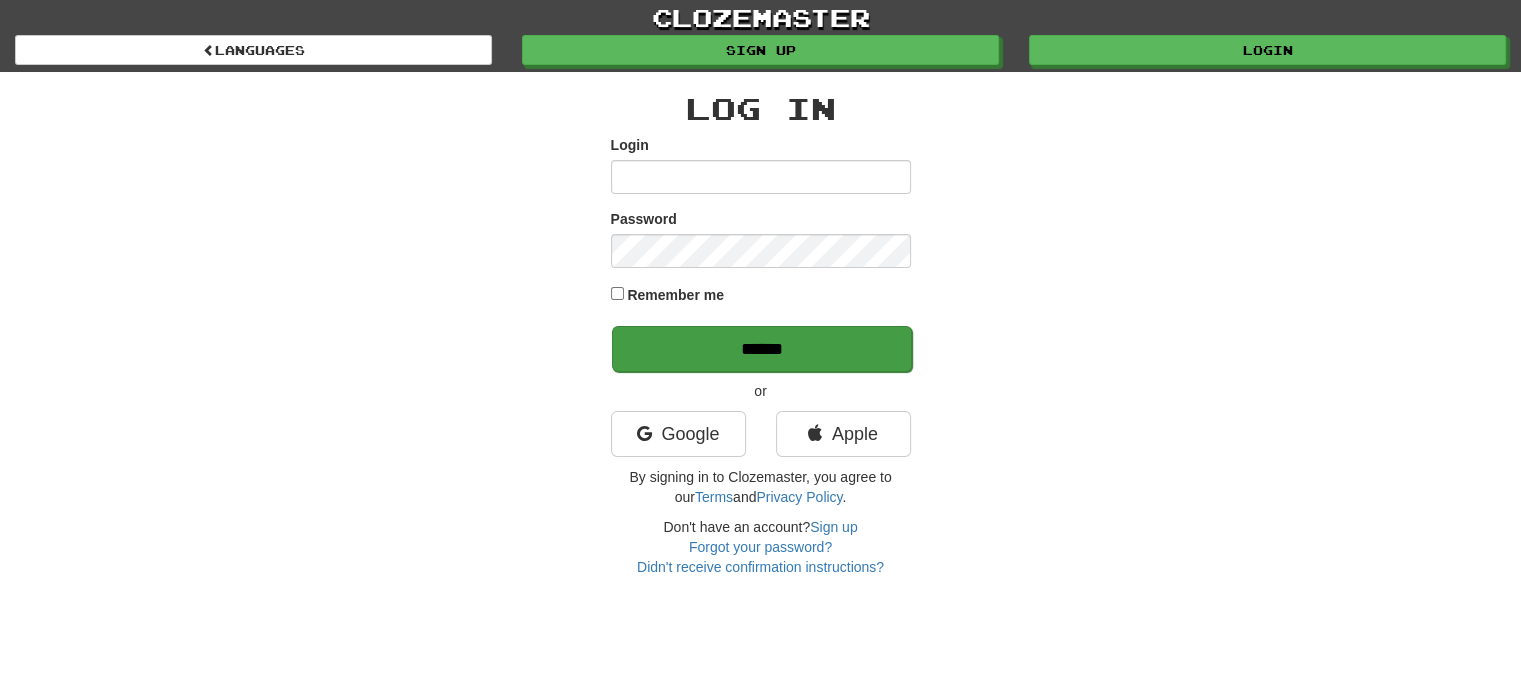 type on "**********" 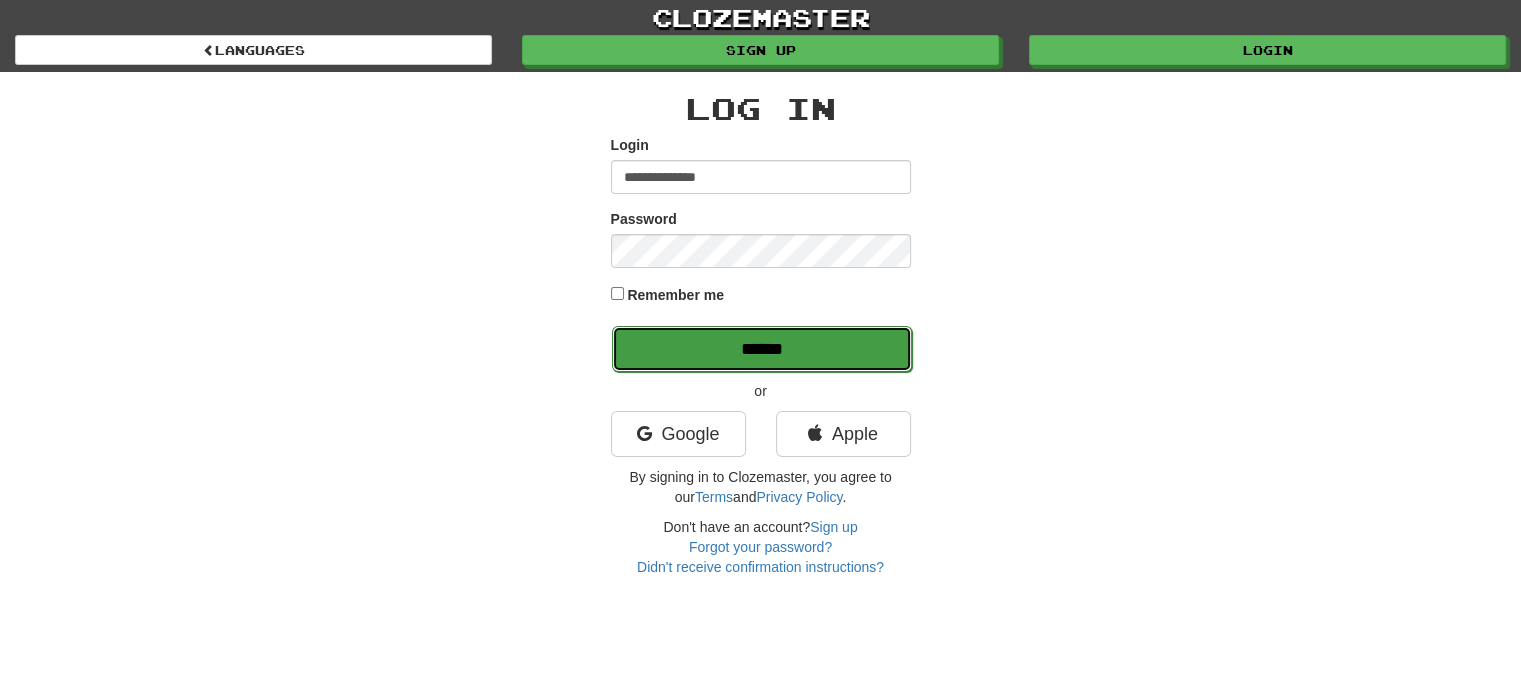 click on "******" at bounding box center [762, 349] 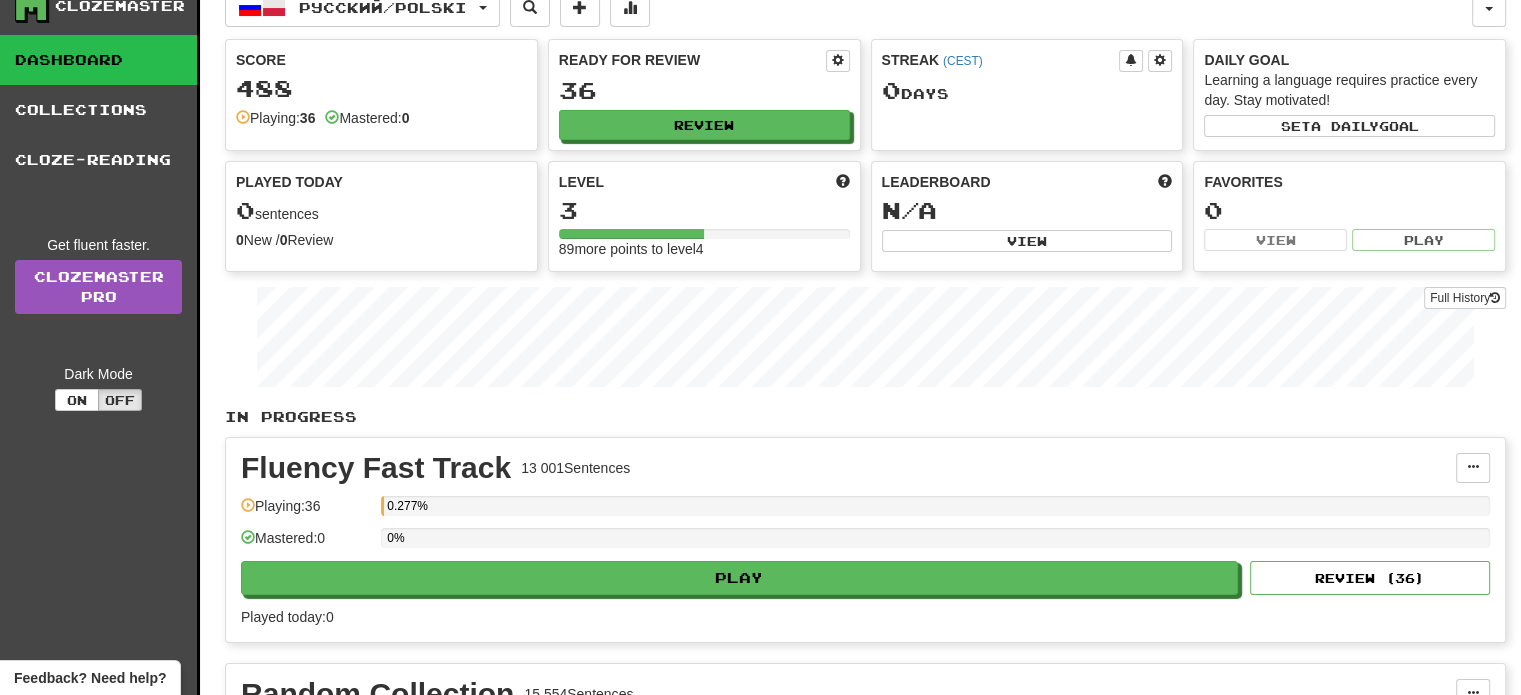 scroll, scrollTop: 0, scrollLeft: 0, axis: both 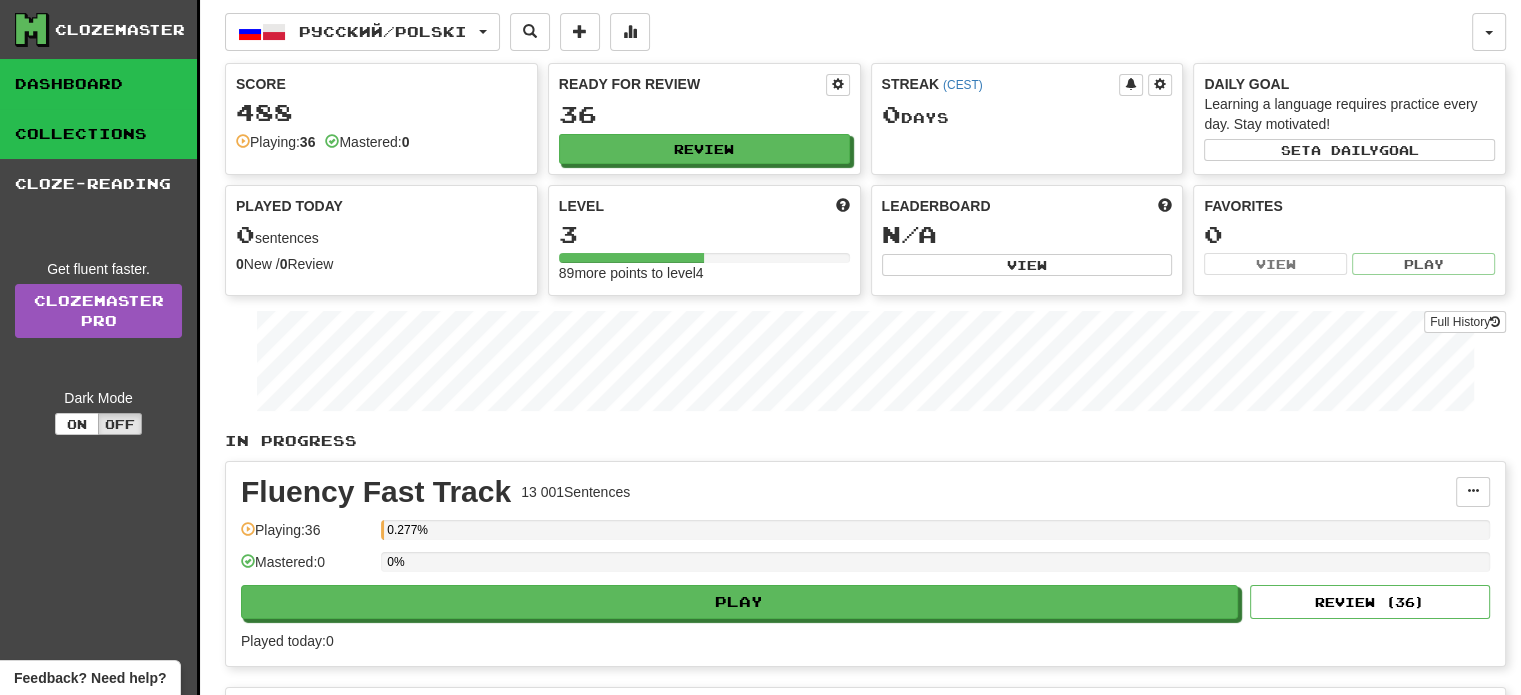 click on "Collections" at bounding box center (98, 134) 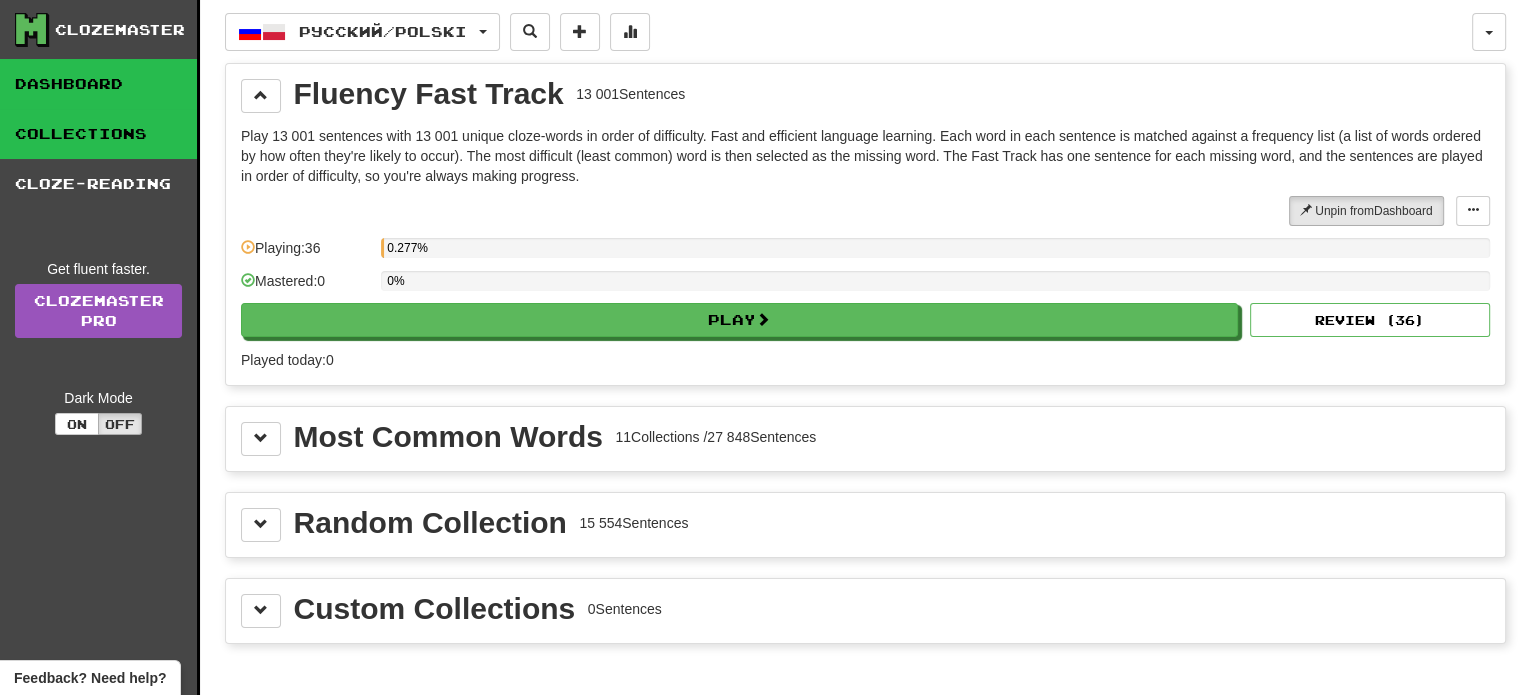 click on "Dashboard" at bounding box center [98, 84] 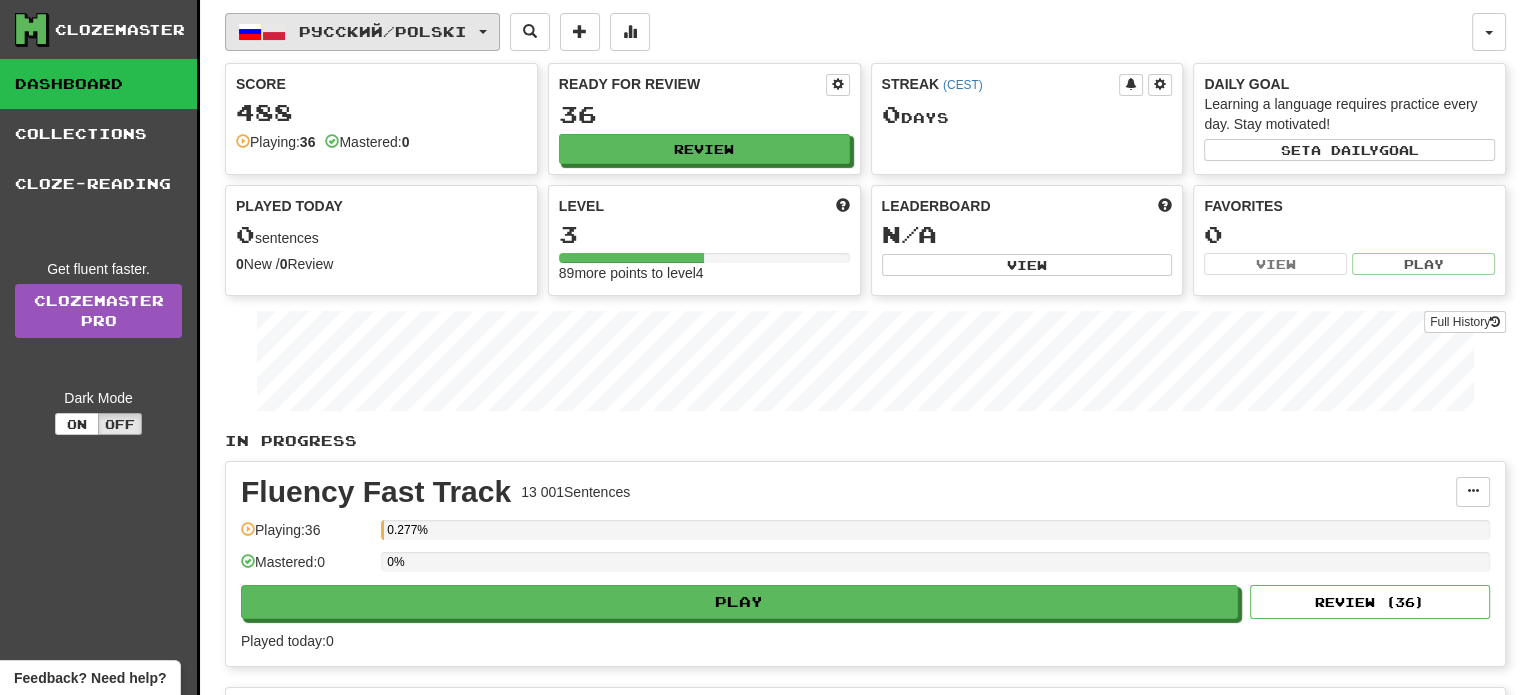 click on "Русский  /  Polski" at bounding box center (362, 32) 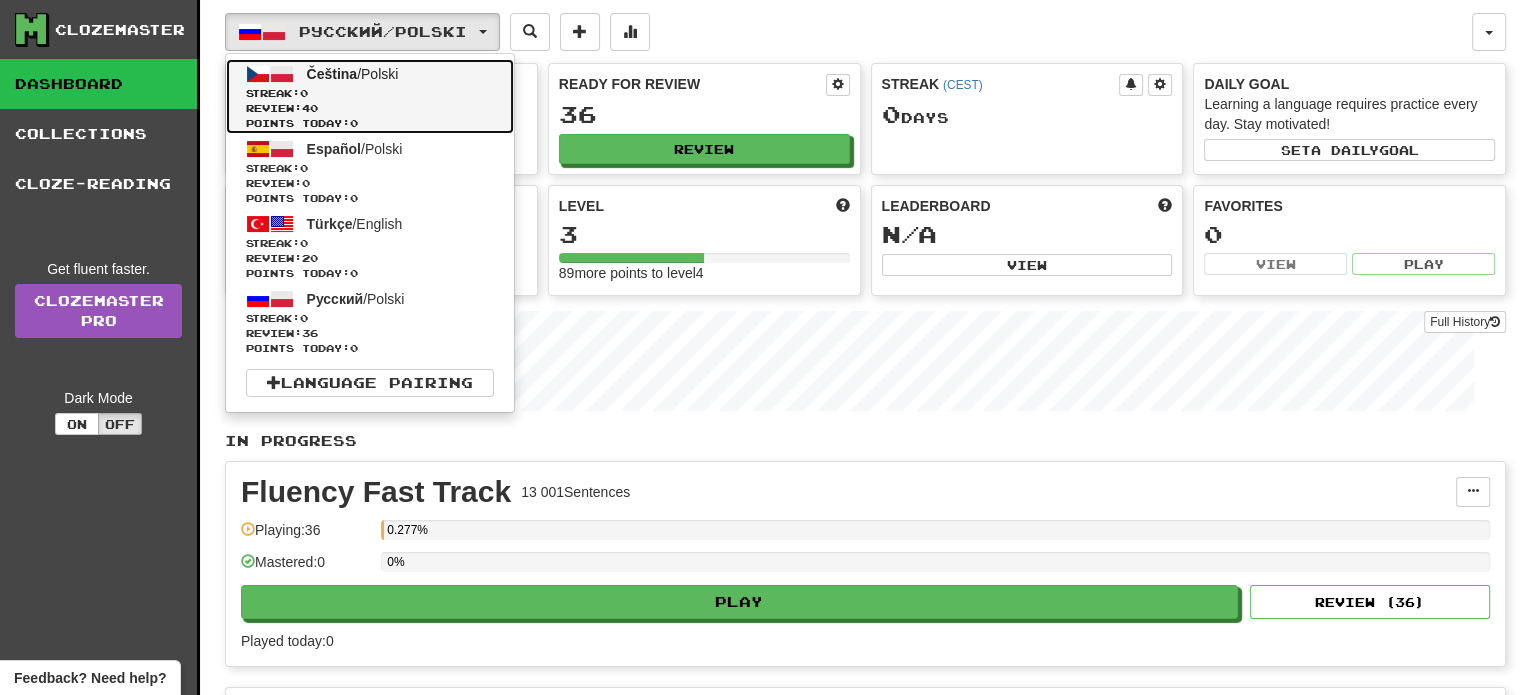 click on "Streak:  0" at bounding box center [370, 93] 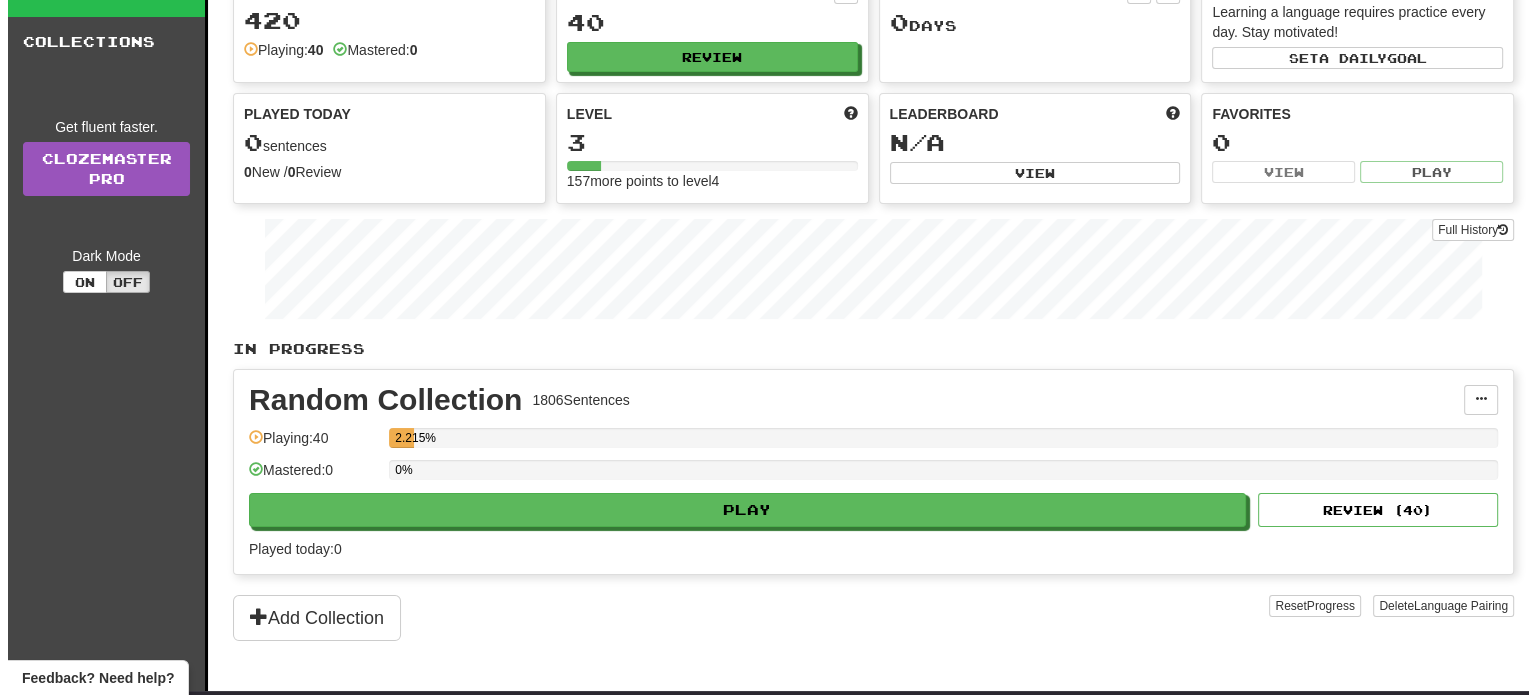scroll, scrollTop: 100, scrollLeft: 0, axis: vertical 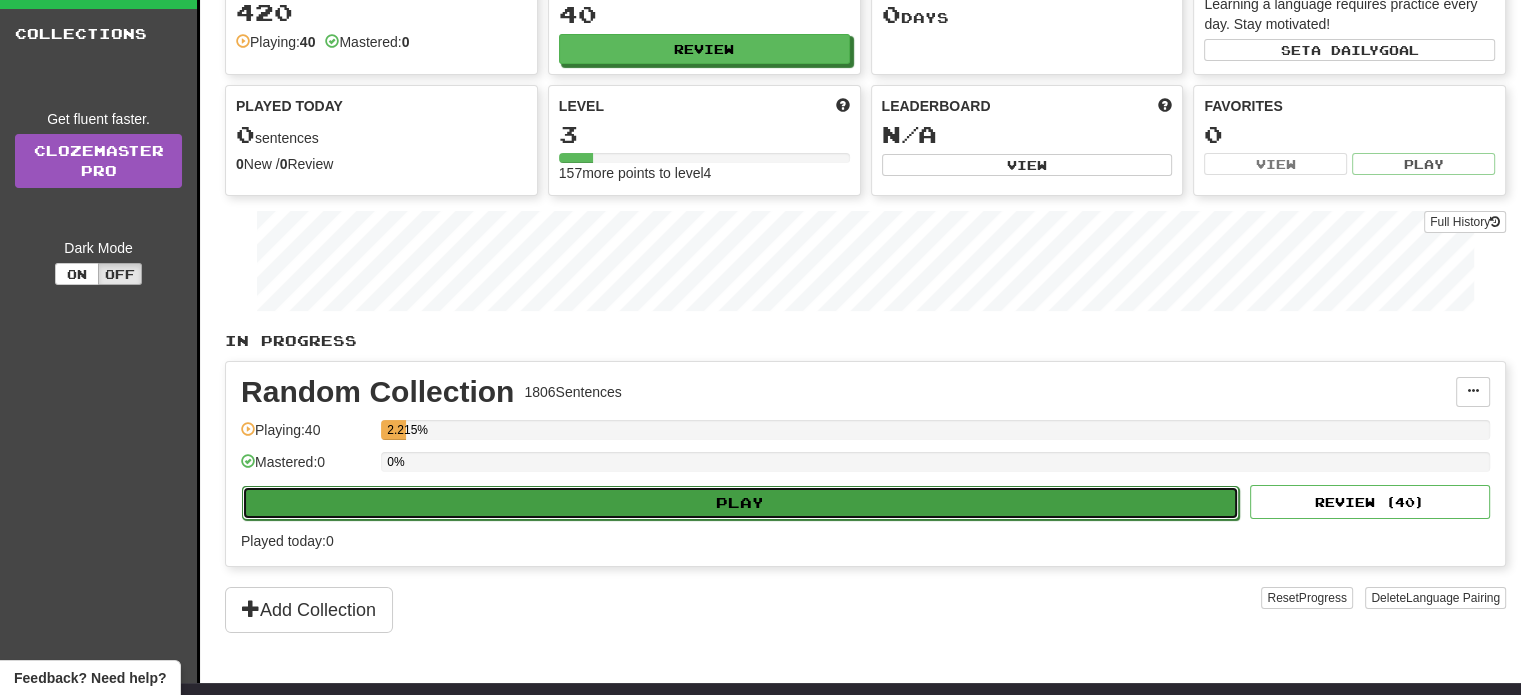 click on "Play" at bounding box center [740, 503] 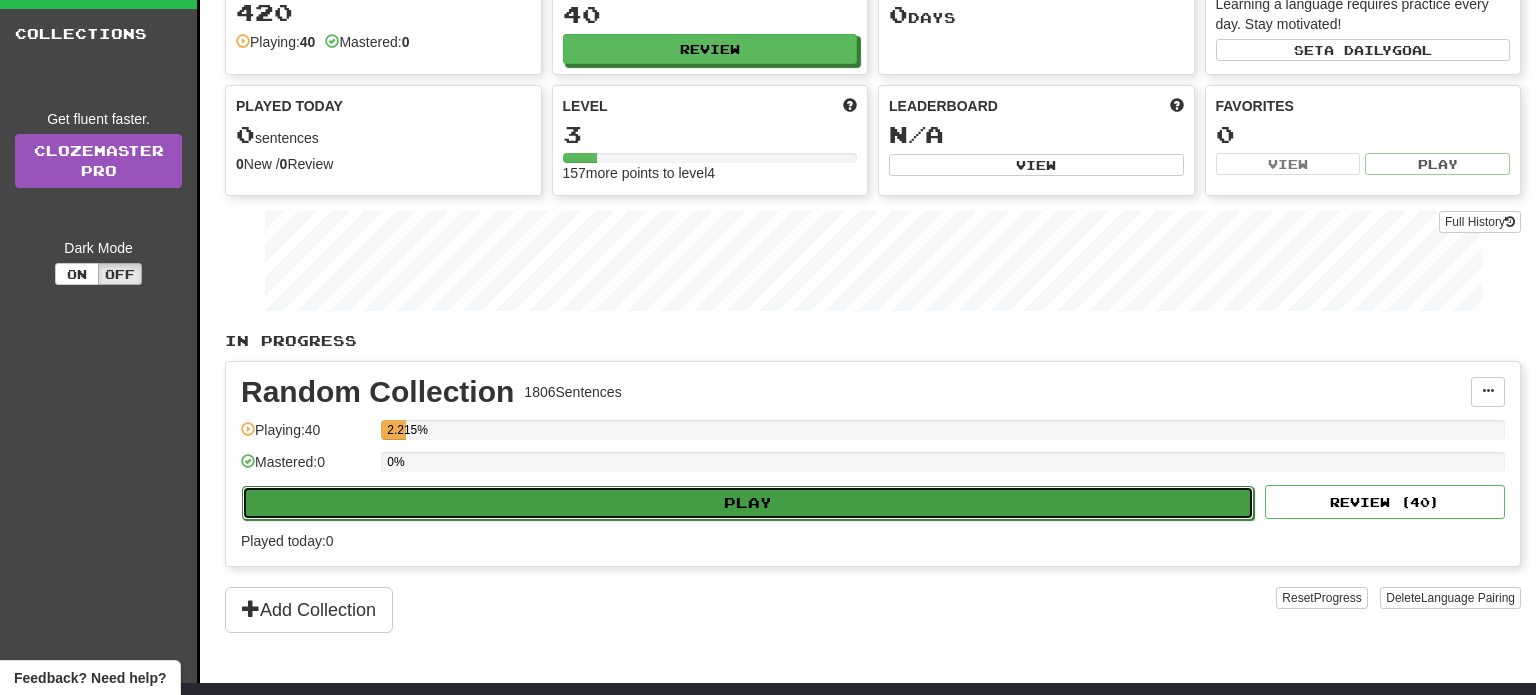 select on "**" 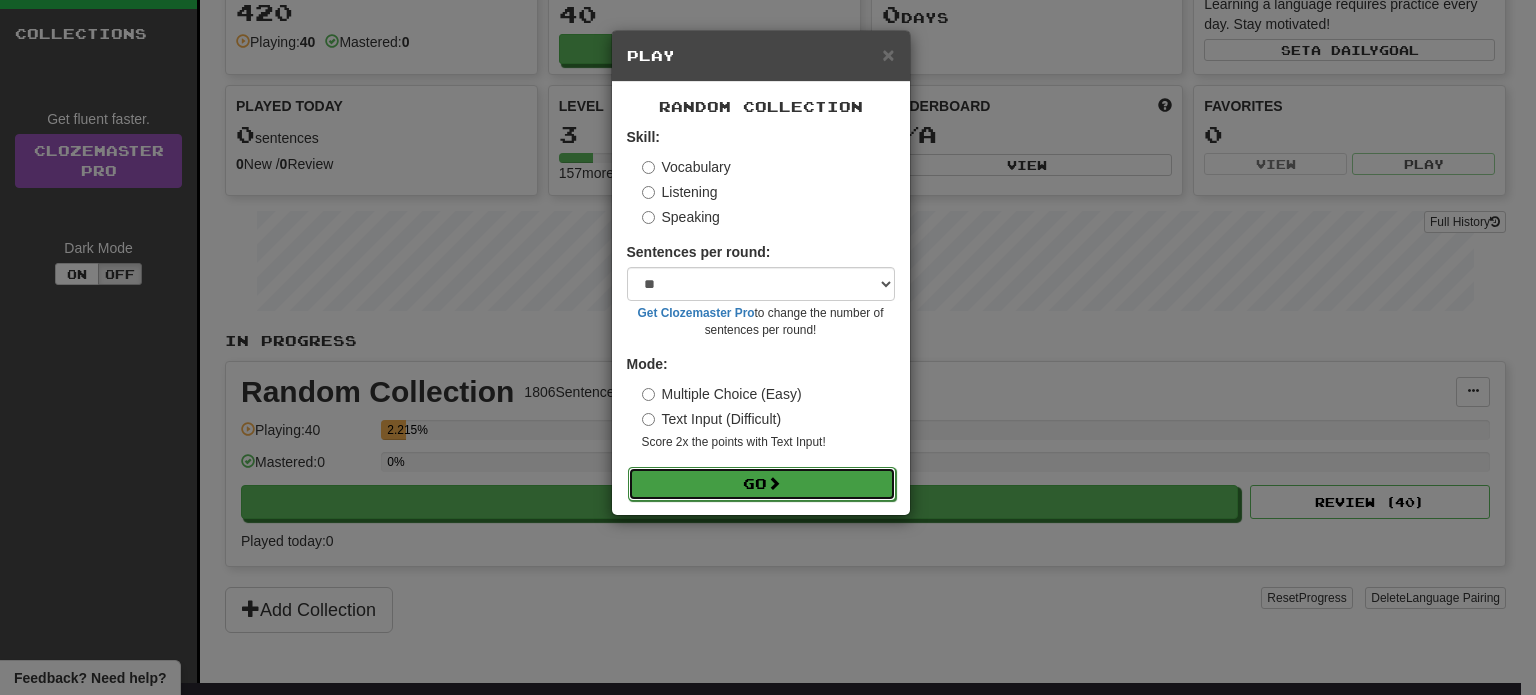 click on "Go" at bounding box center (762, 484) 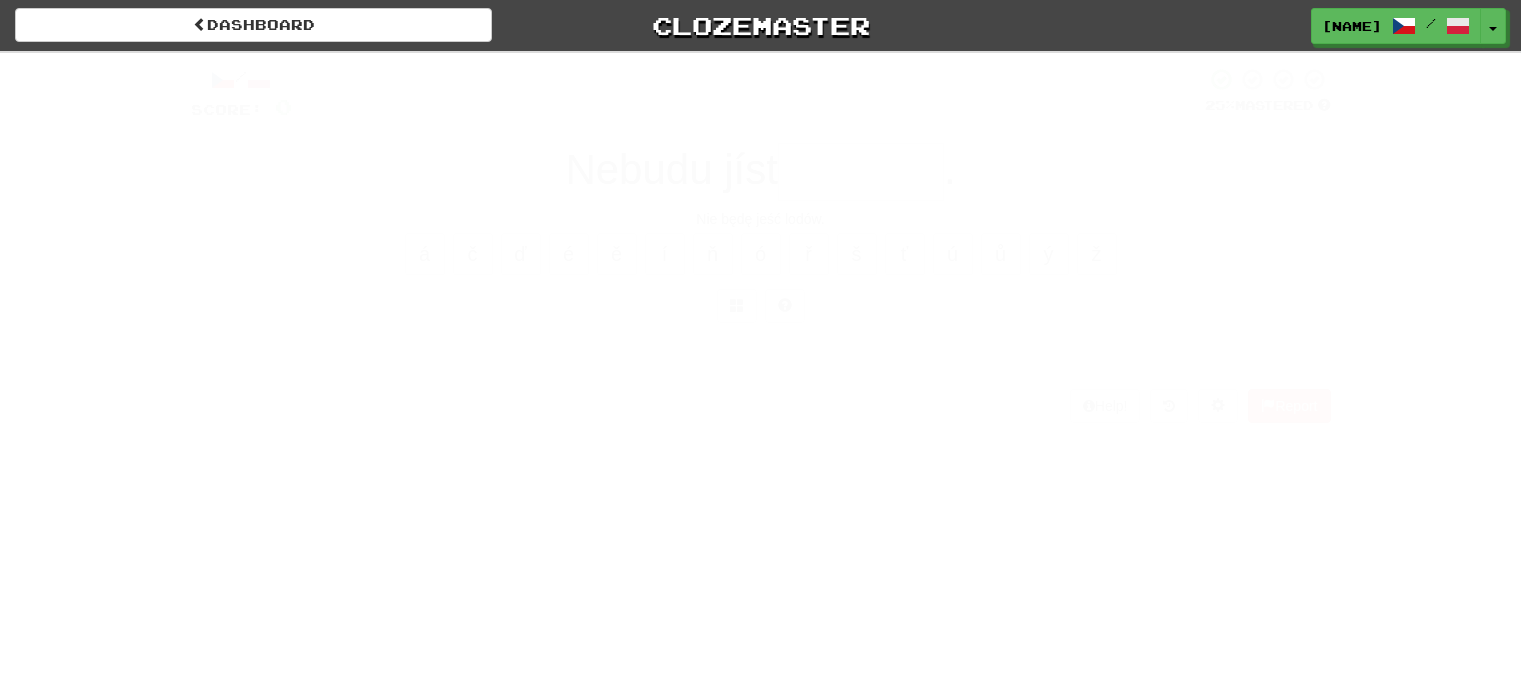 scroll, scrollTop: 0, scrollLeft: 0, axis: both 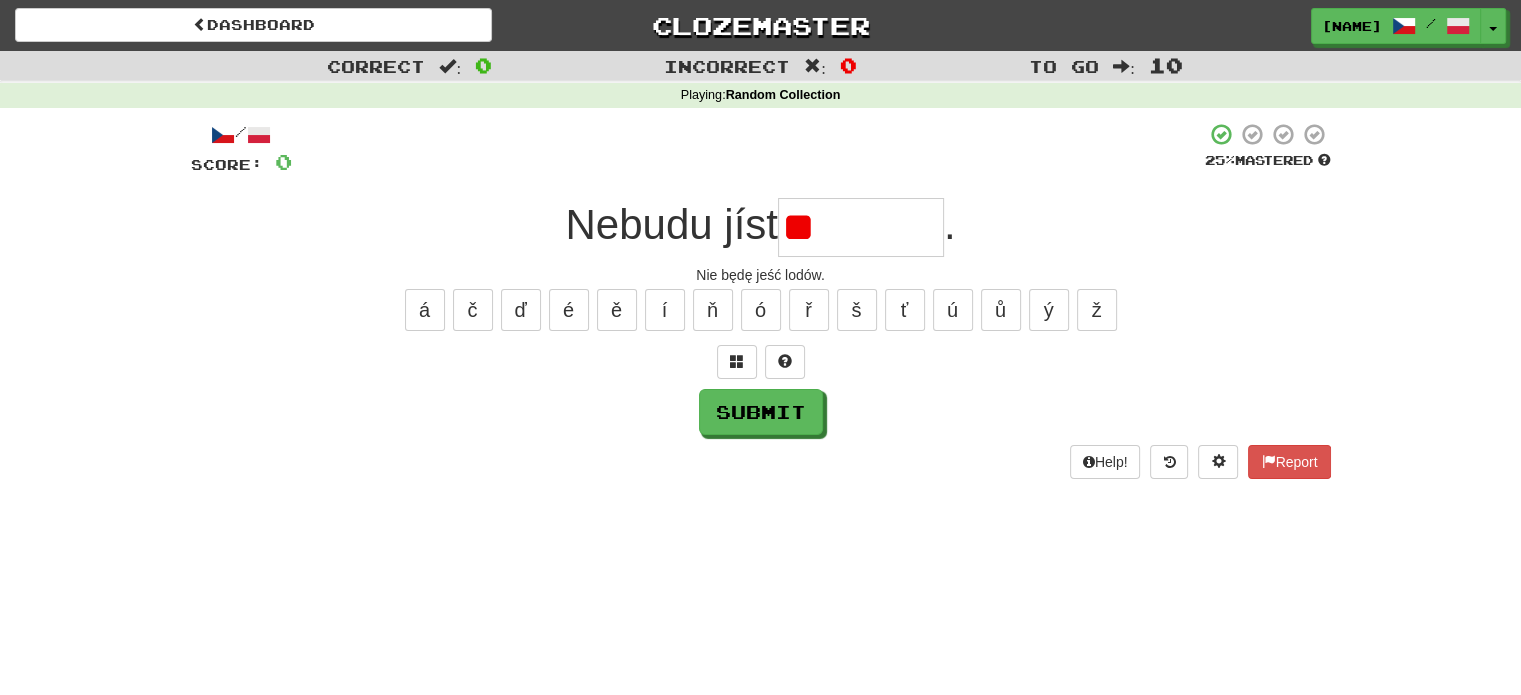 type on "*" 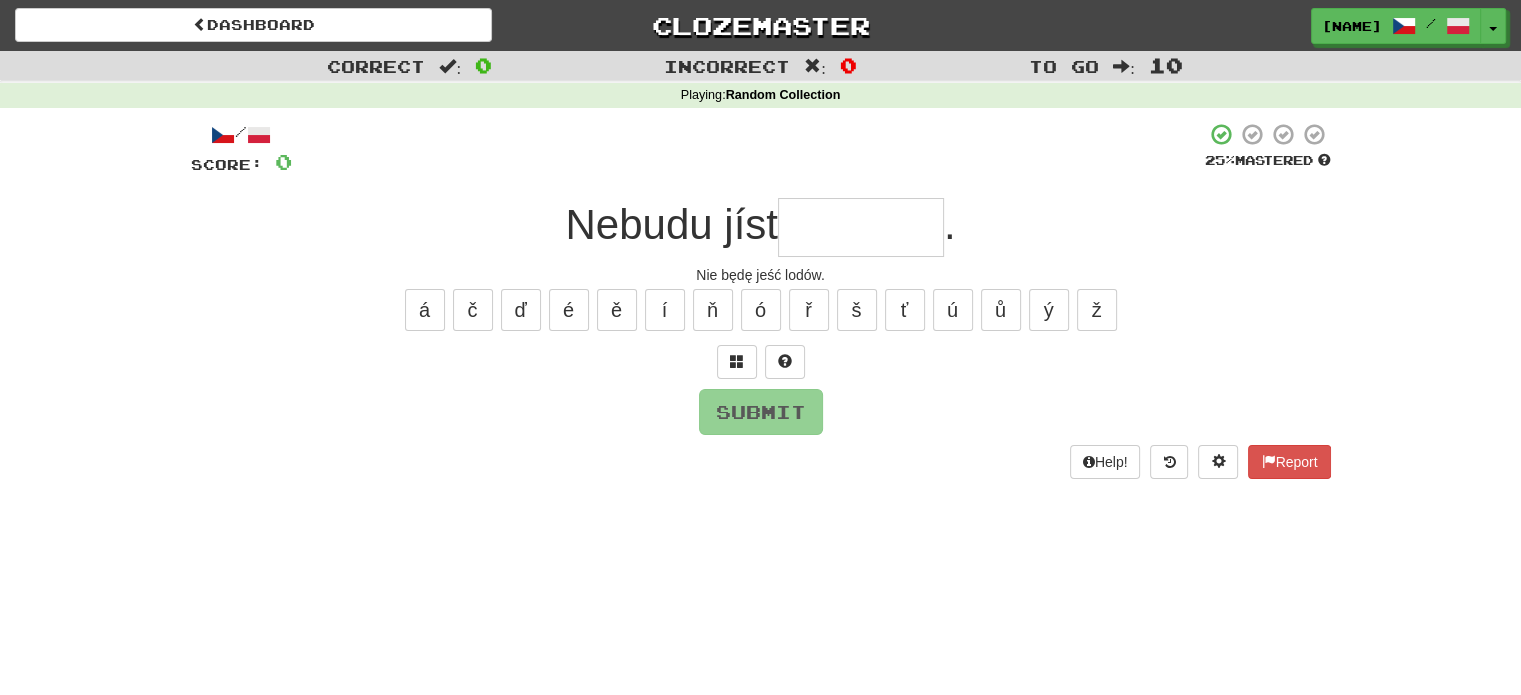 type on "*" 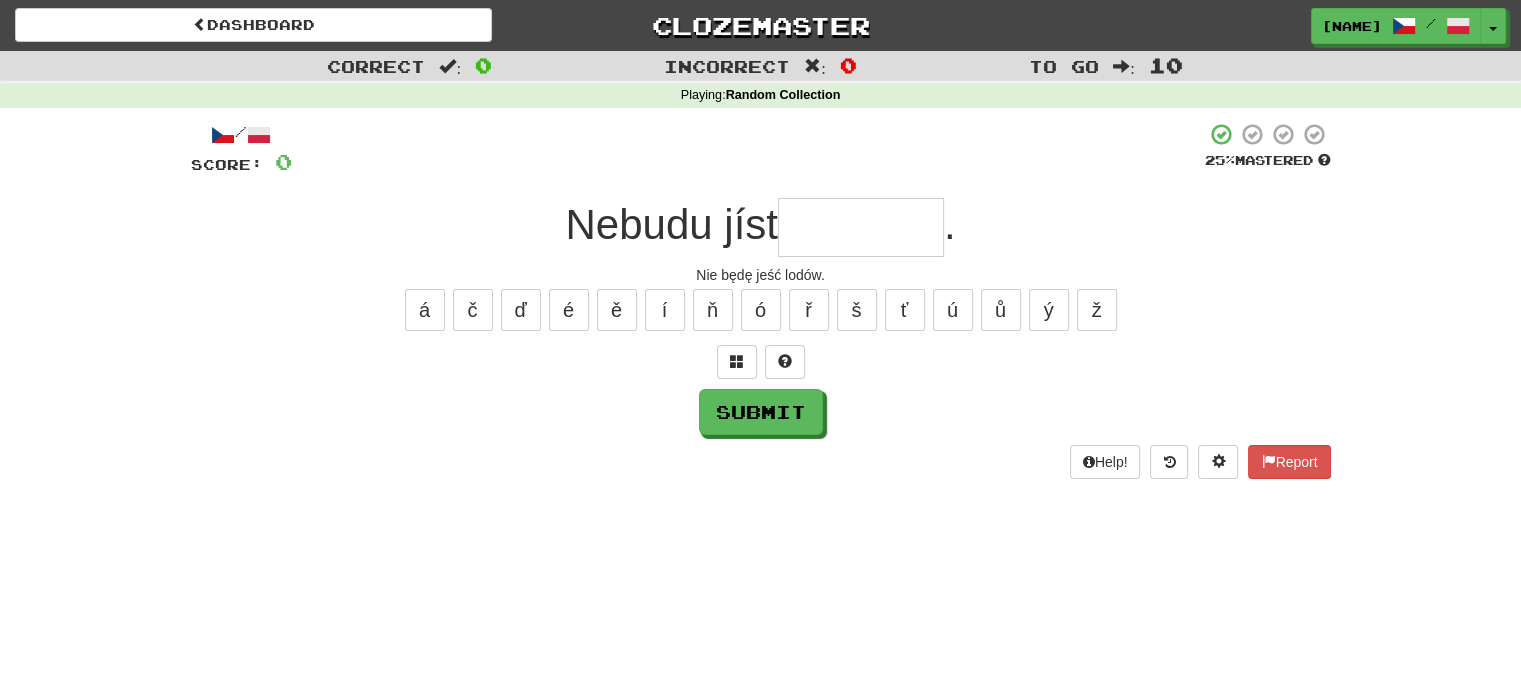 type on "*" 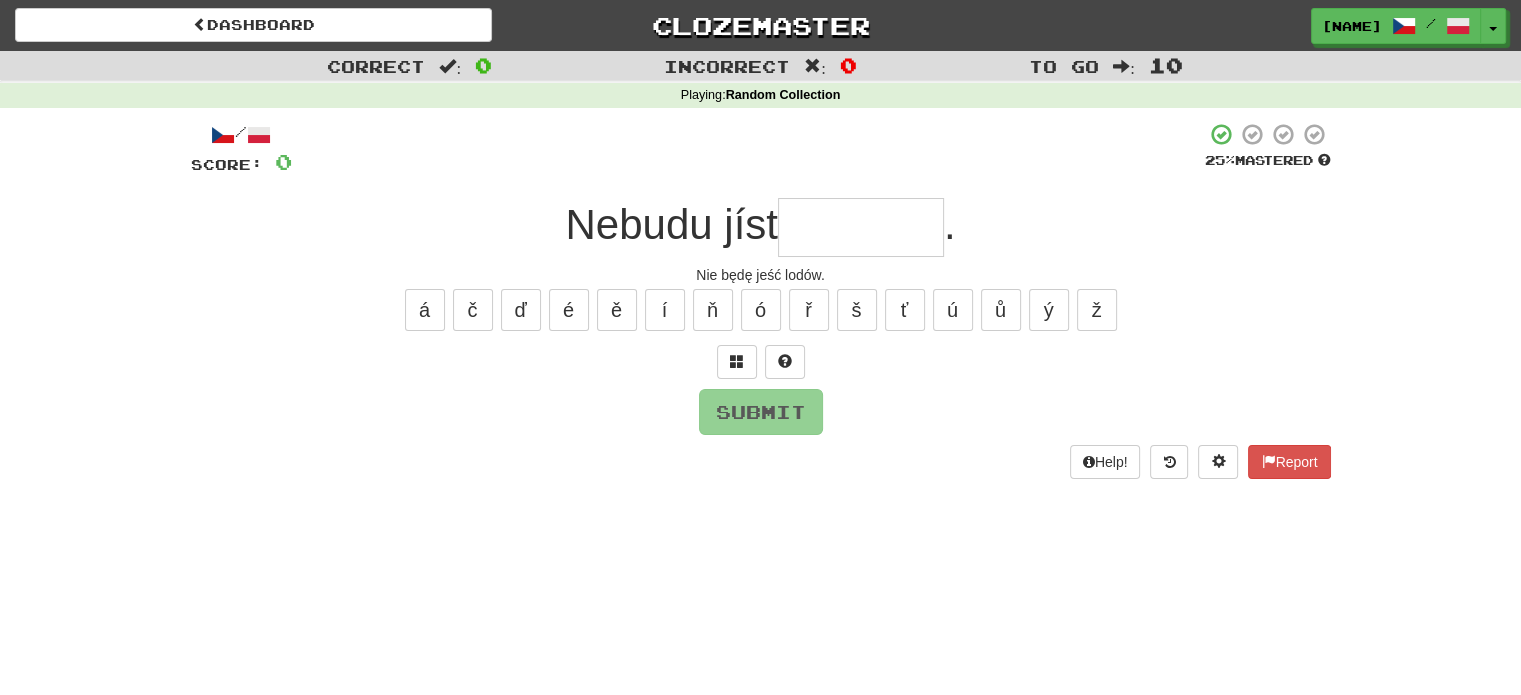 type on "*" 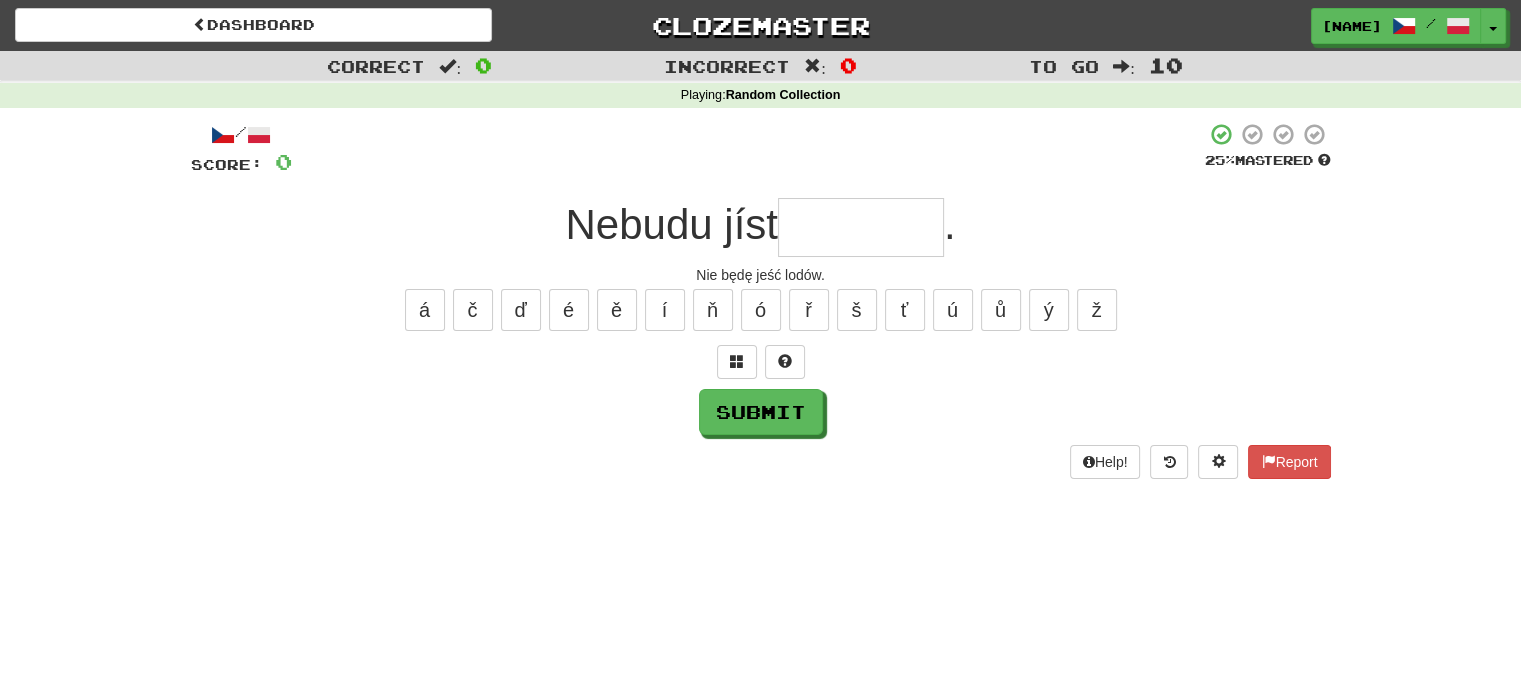 type on "*" 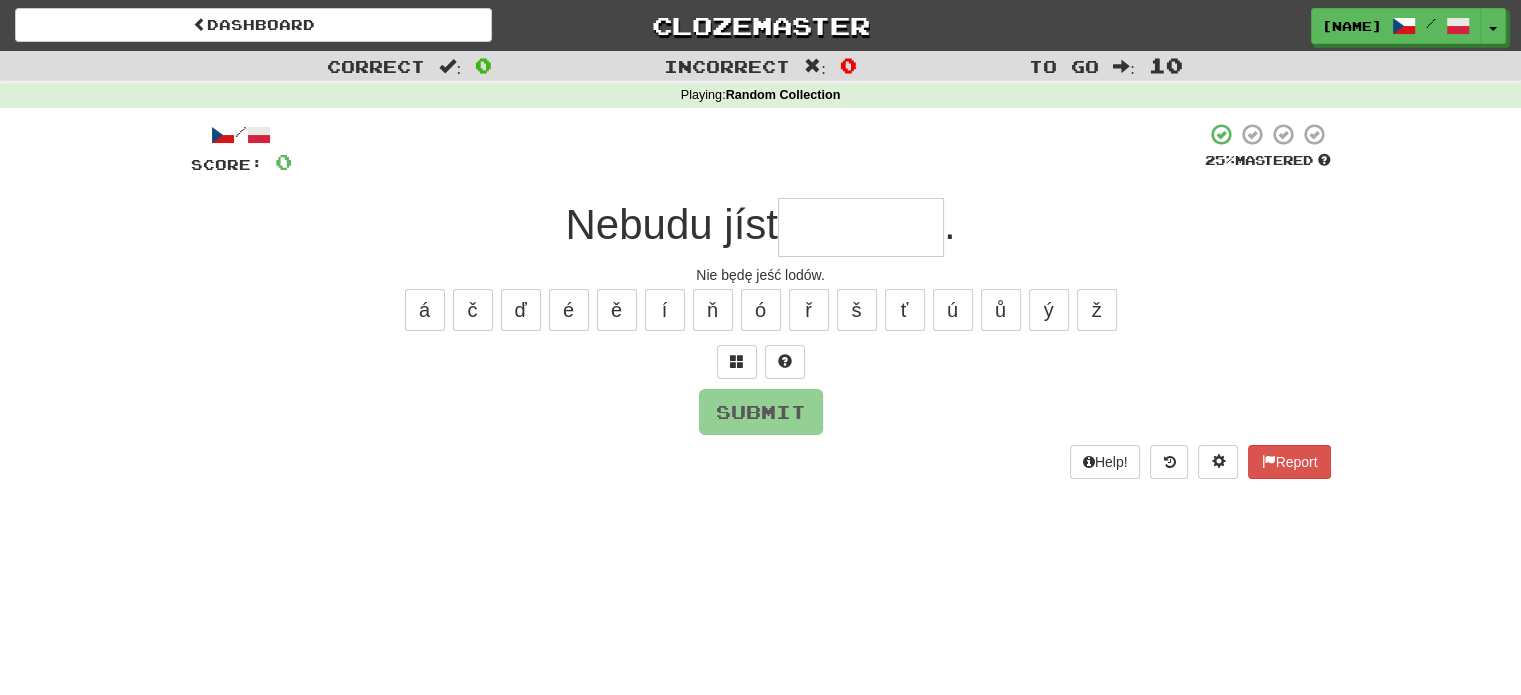 type on "*" 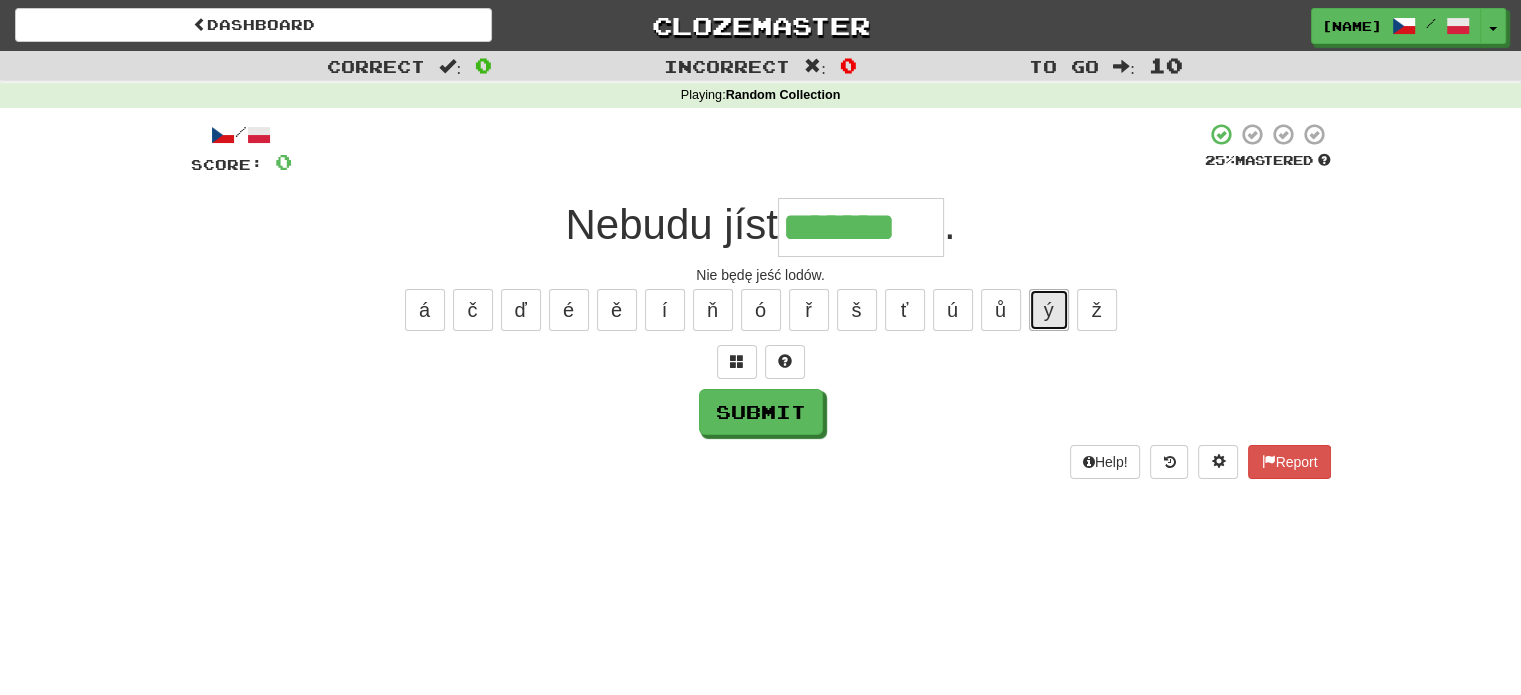 click on "ý" at bounding box center [1049, 310] 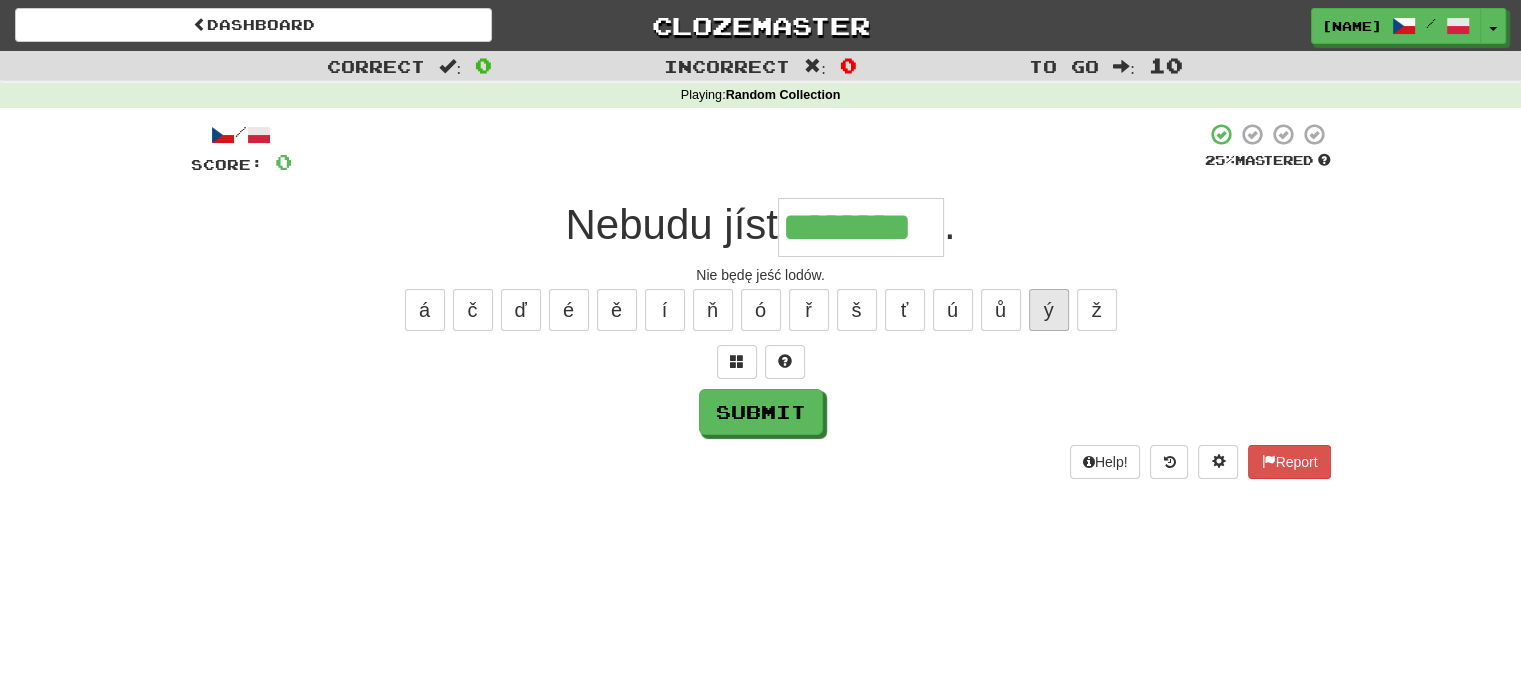 type on "********" 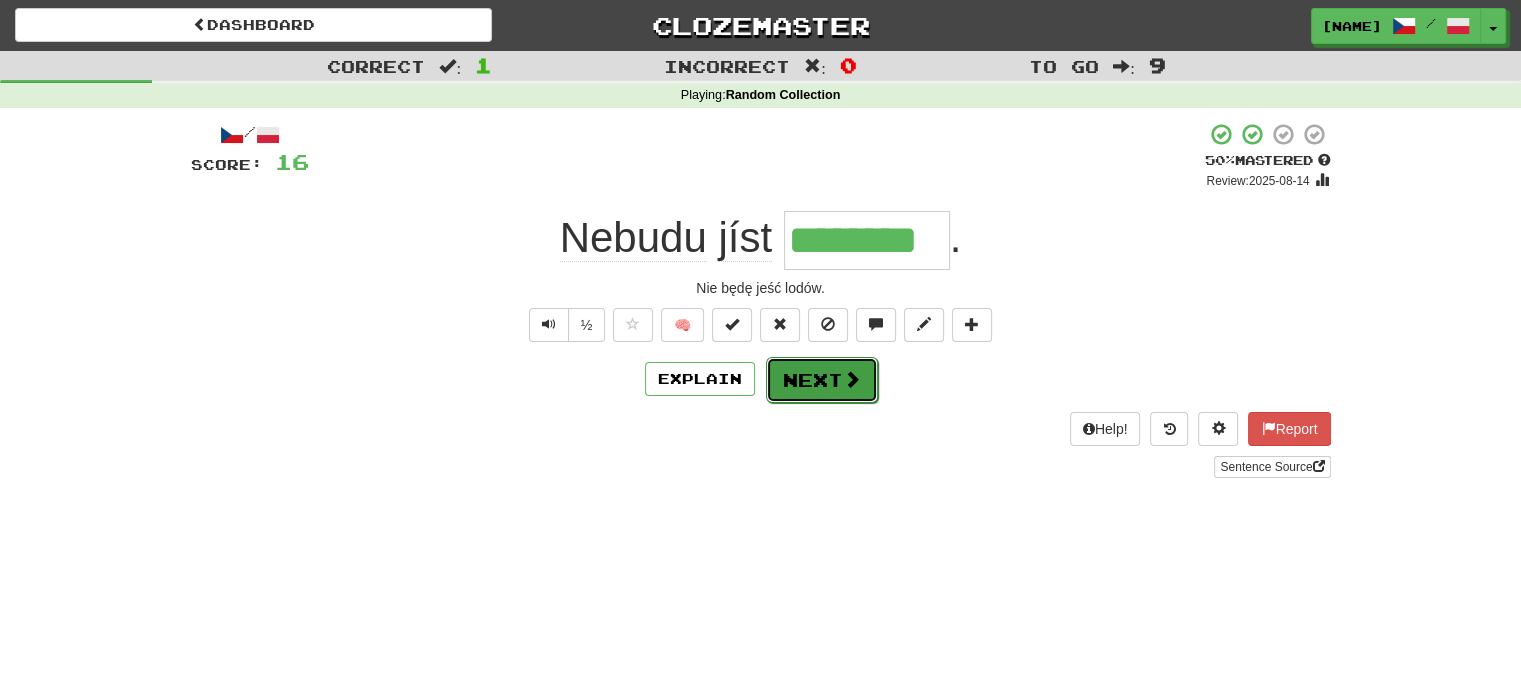 click on "Next" at bounding box center (822, 380) 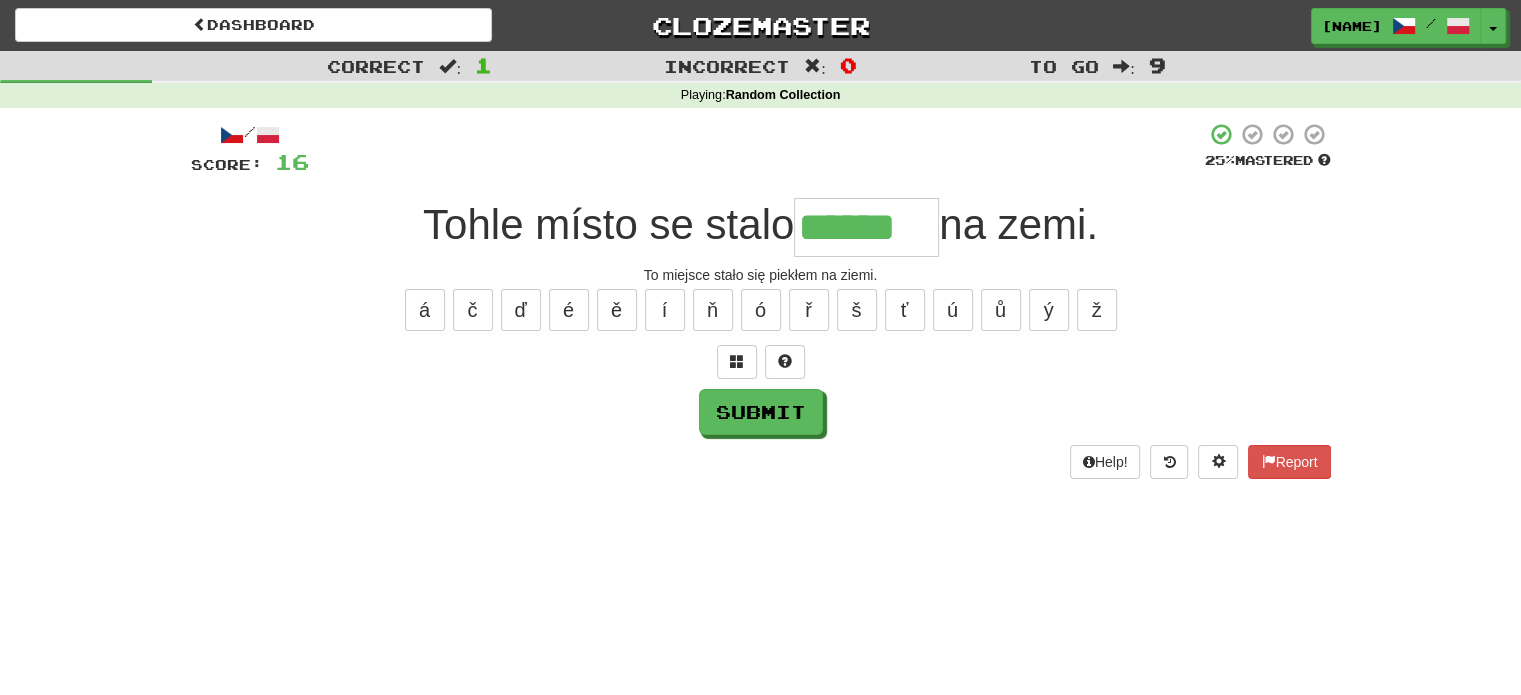 type on "******" 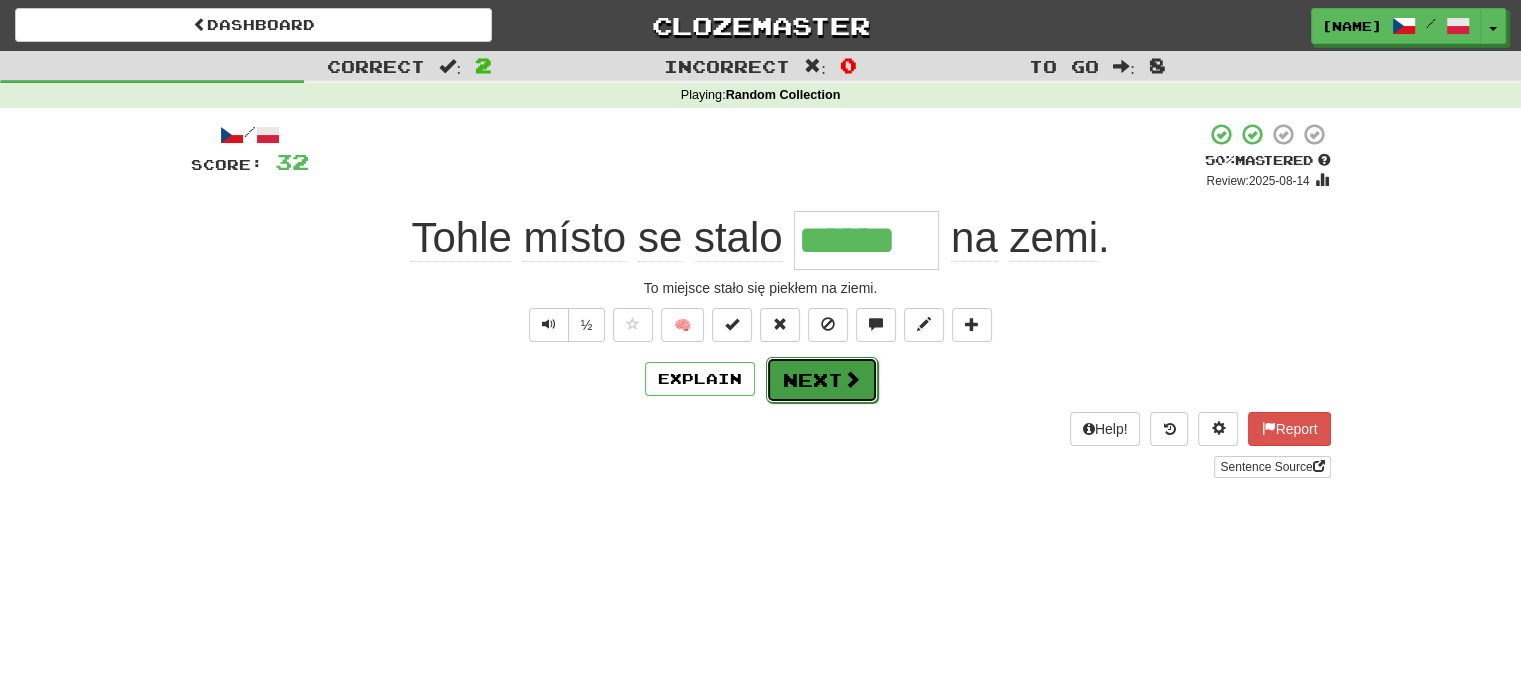 click on "Next" at bounding box center (822, 380) 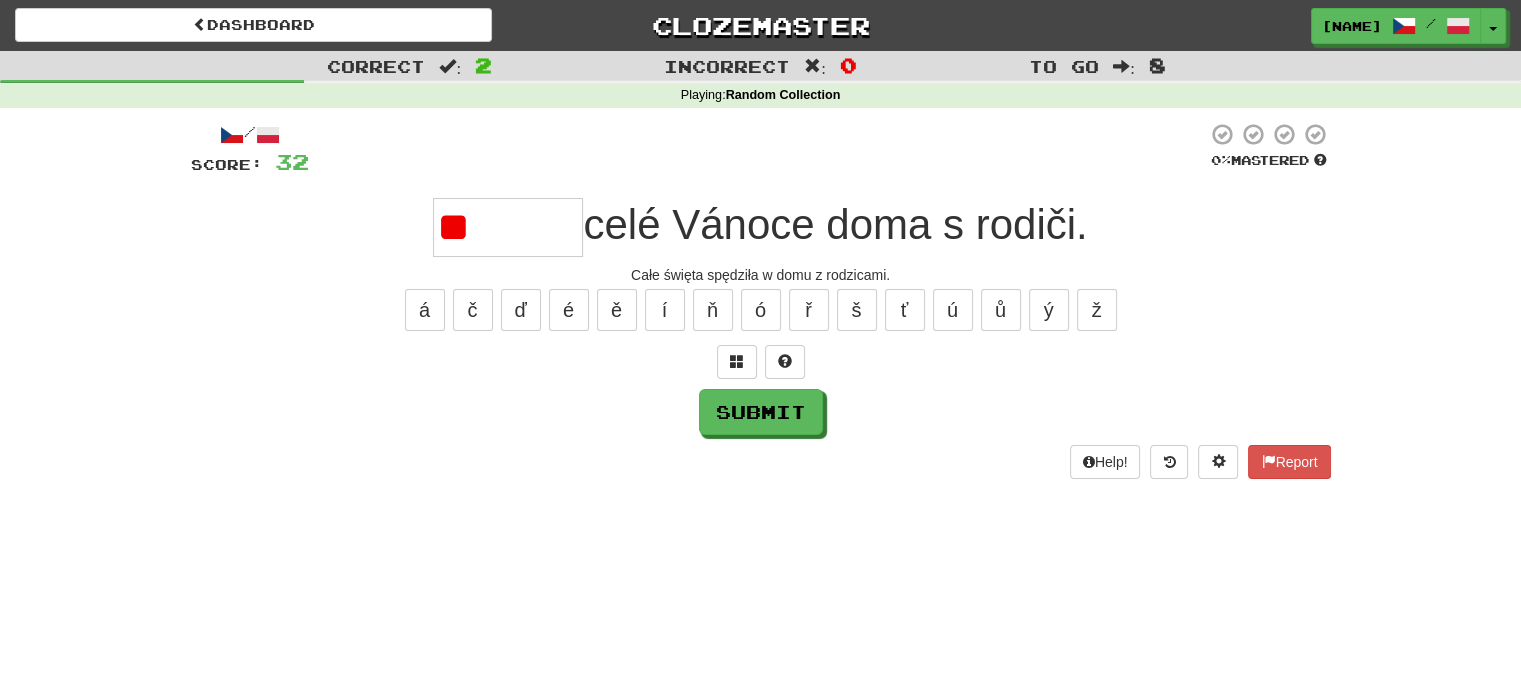 type on "*" 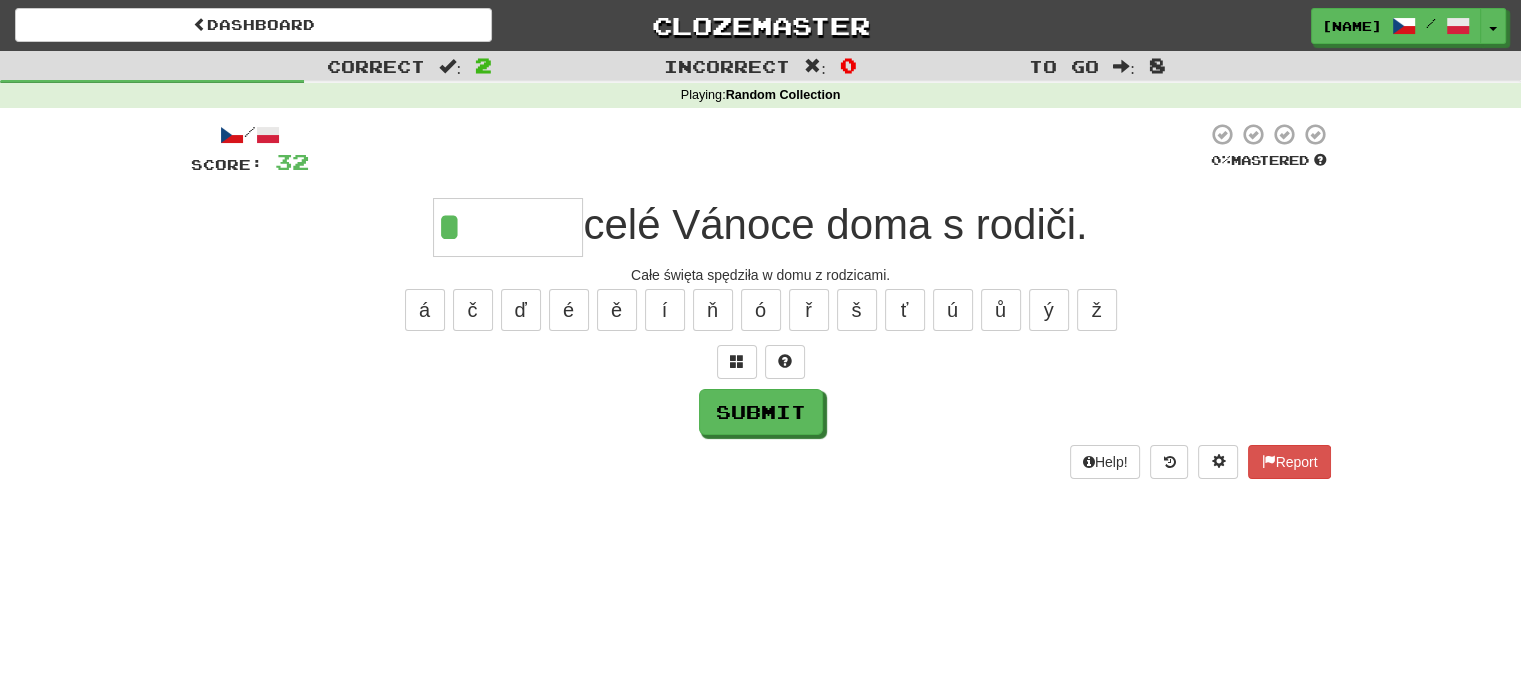 type on "********" 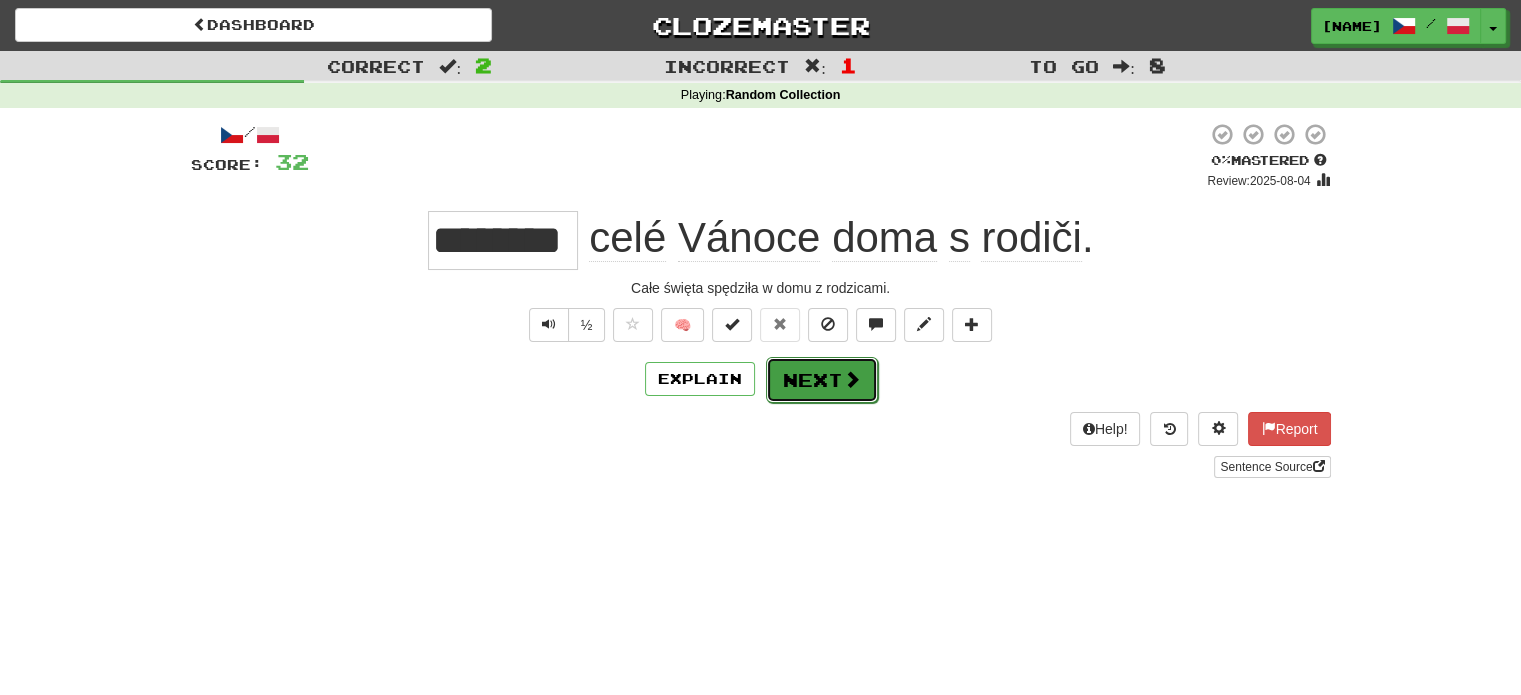 click on "Next" at bounding box center (822, 380) 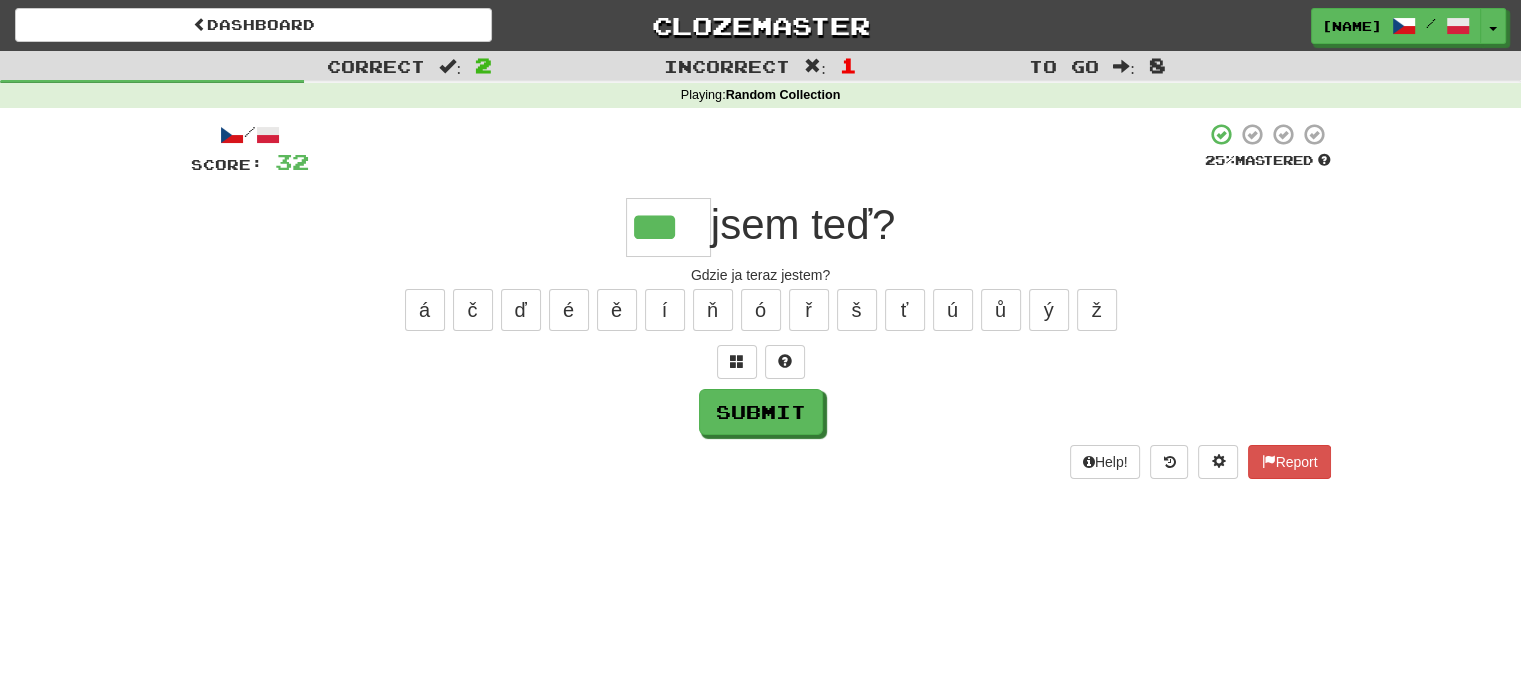 type on "***" 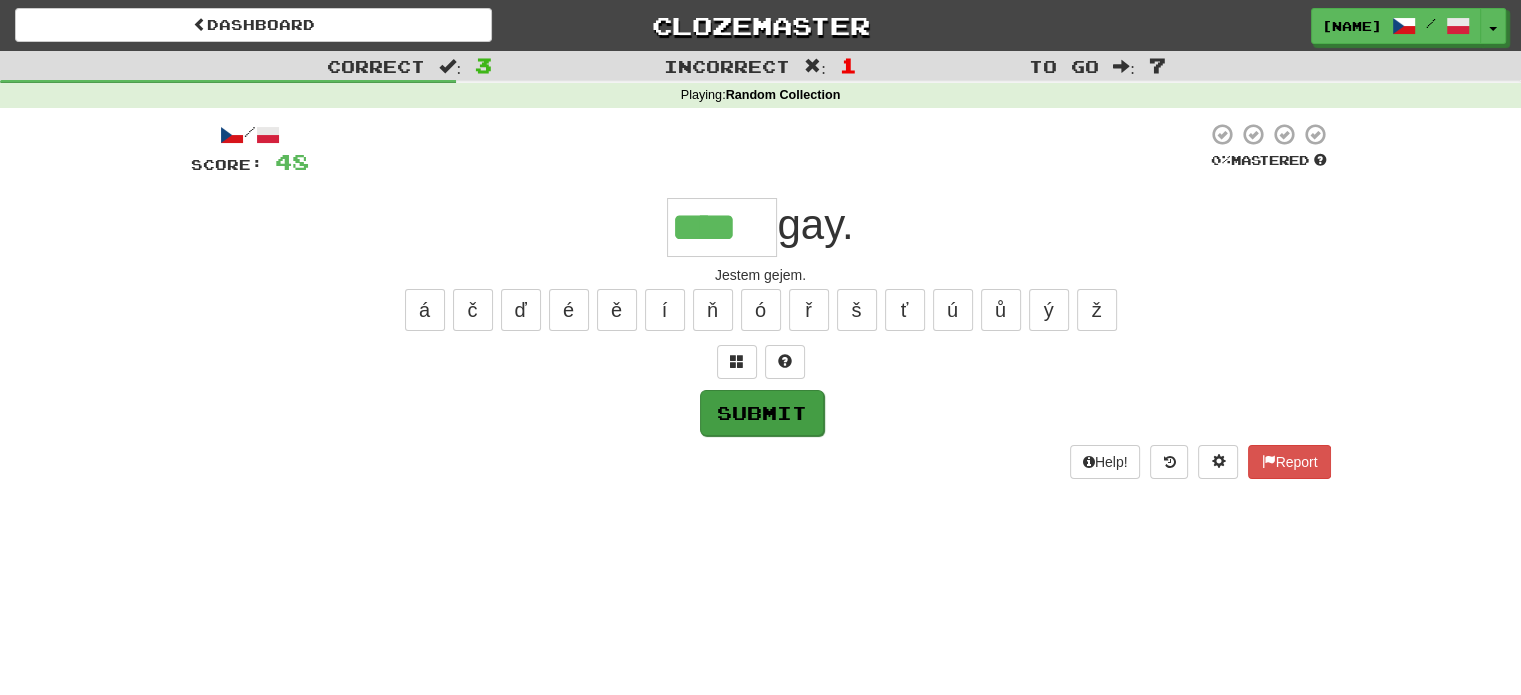 type on "****" 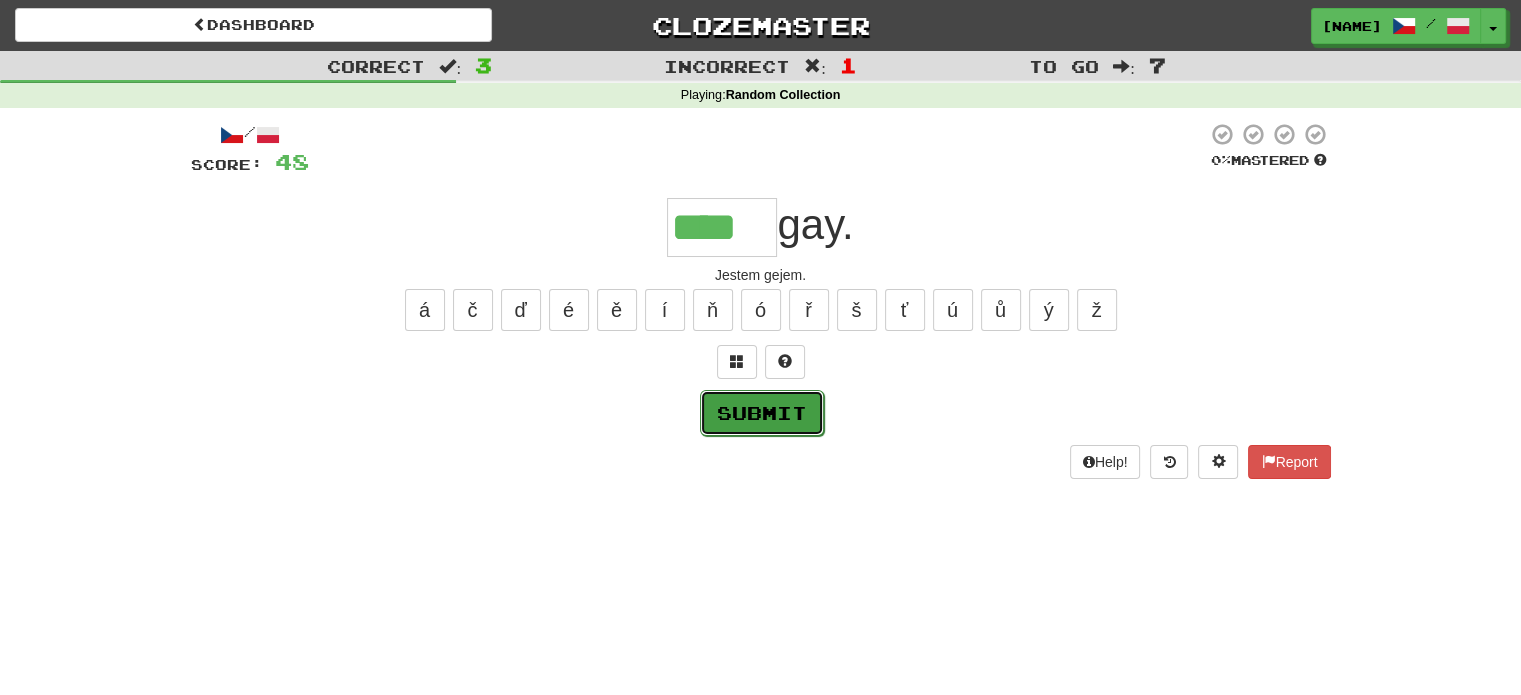 click on "Submit" at bounding box center [762, 413] 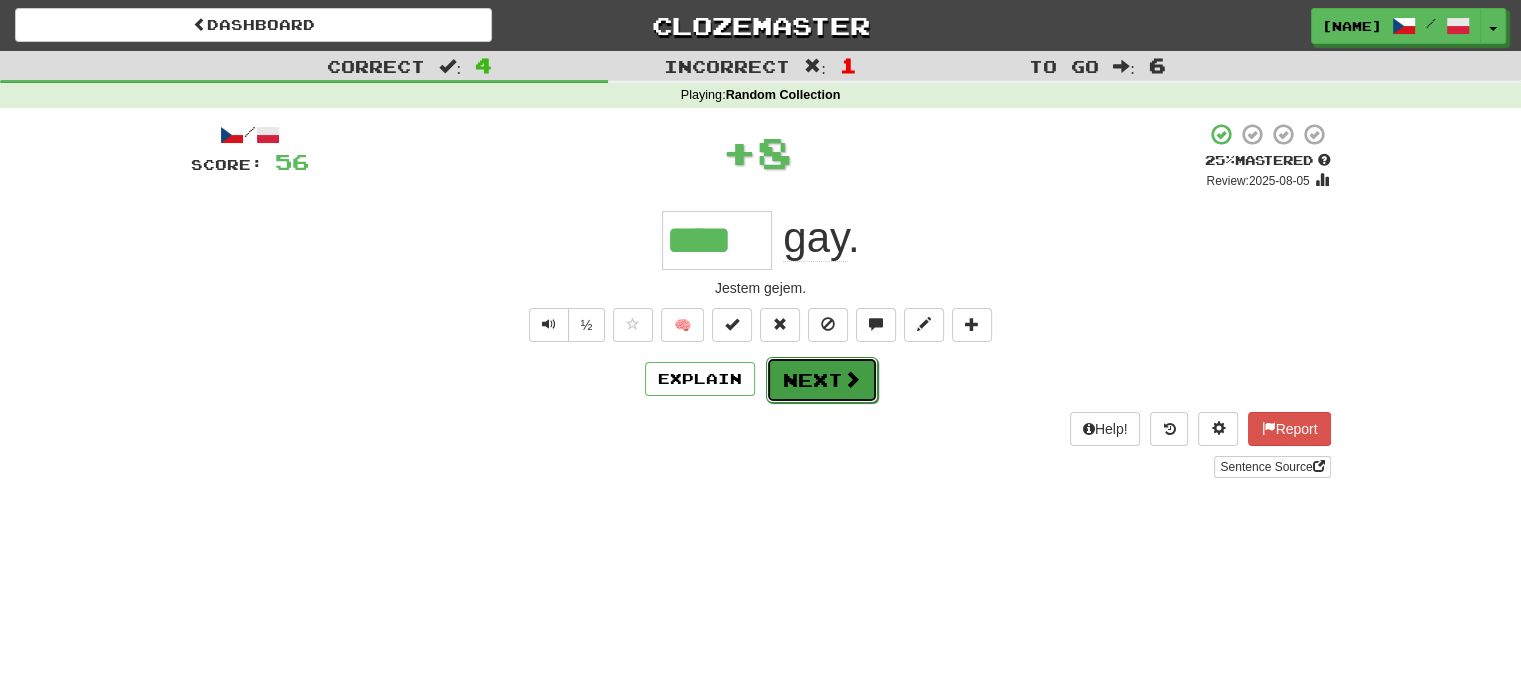 click on "Next" at bounding box center (822, 380) 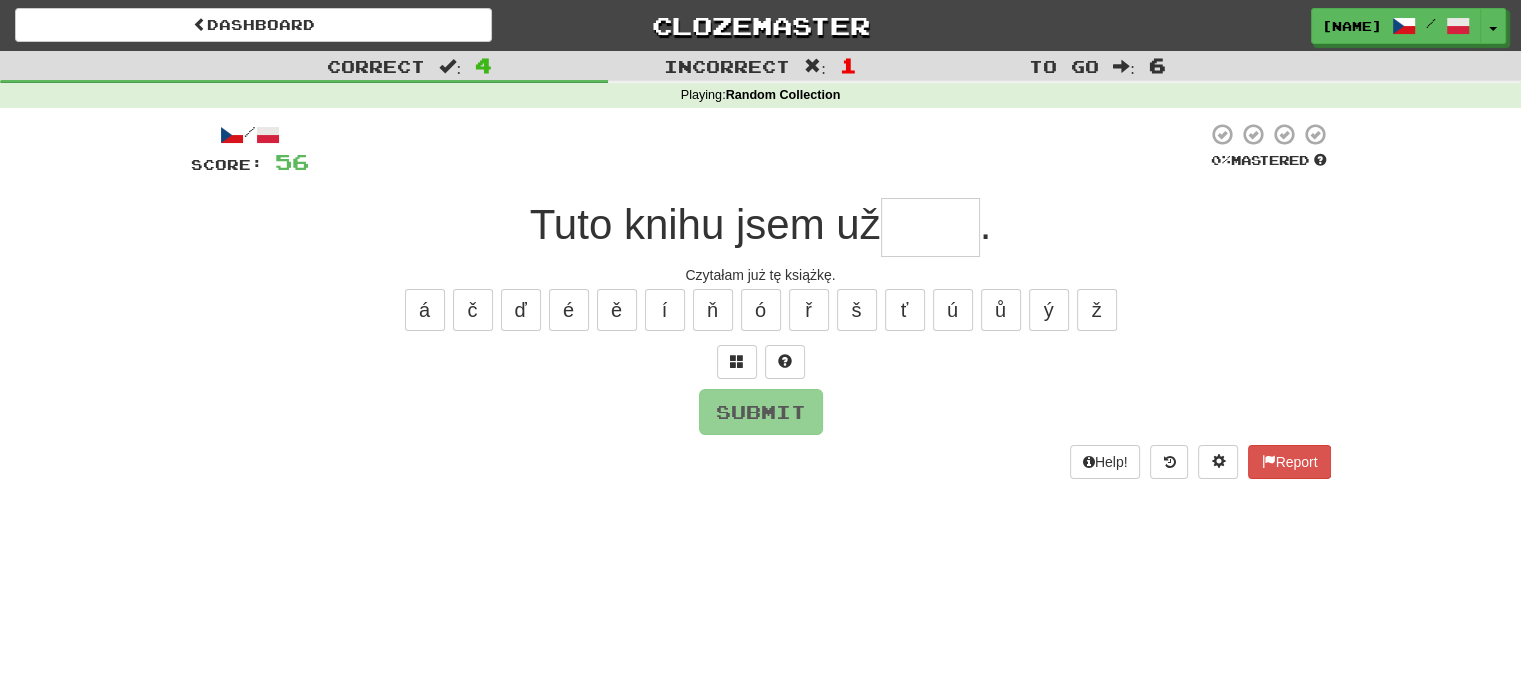 type on "*" 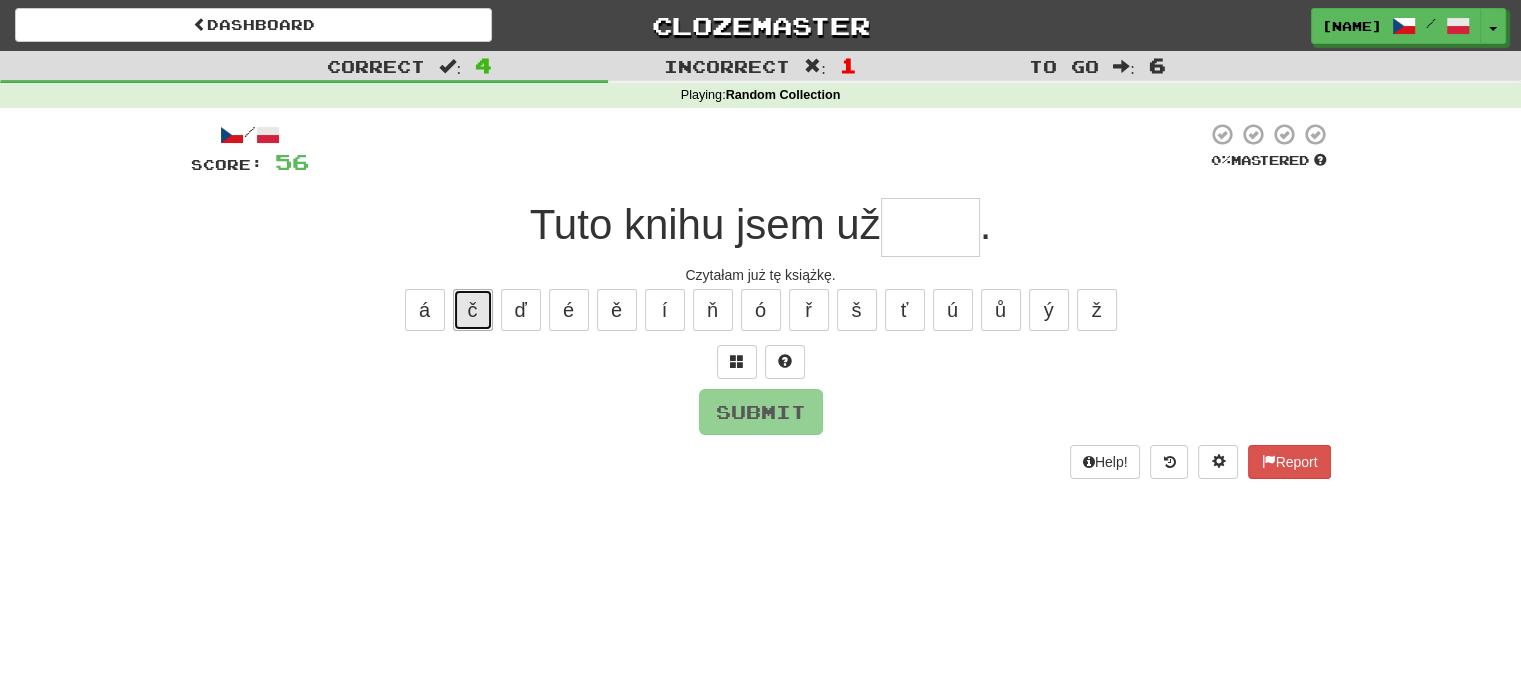 click on "č" at bounding box center [473, 310] 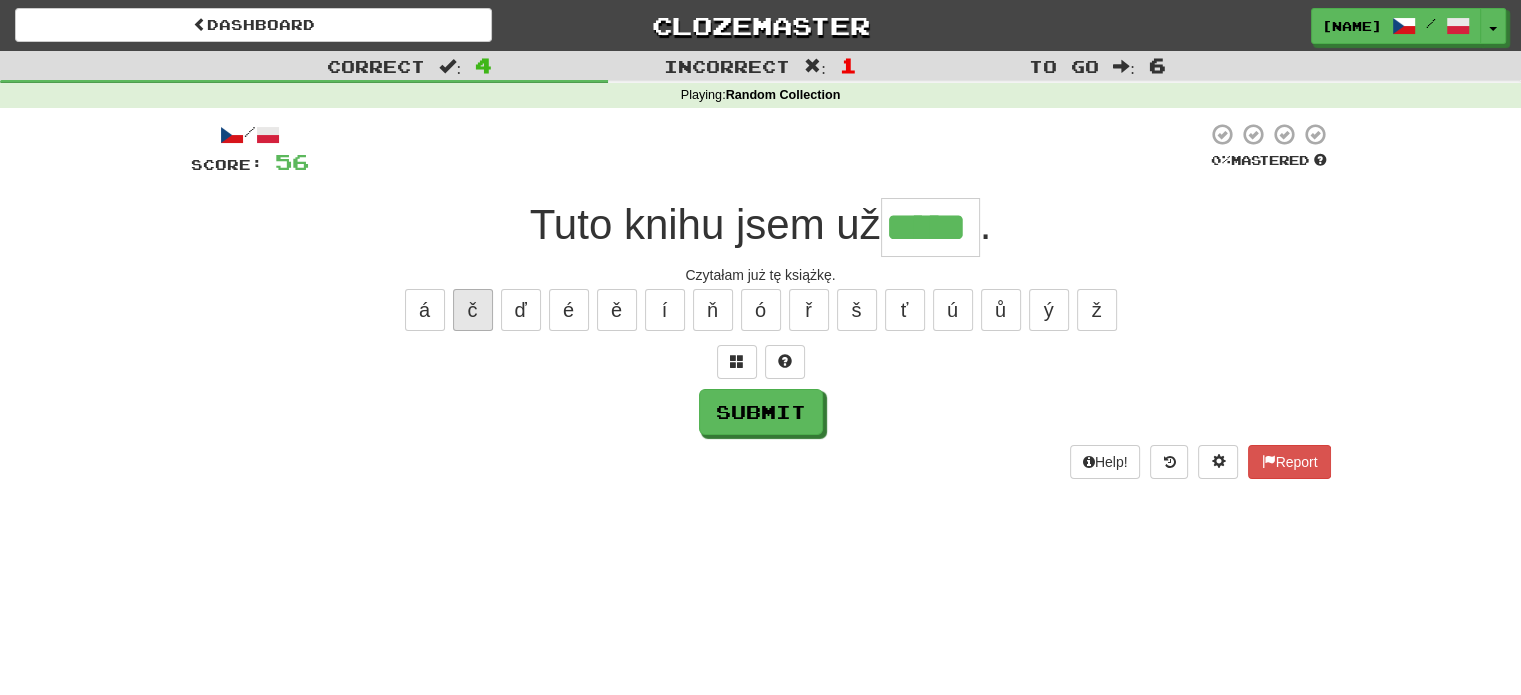 type on "*****" 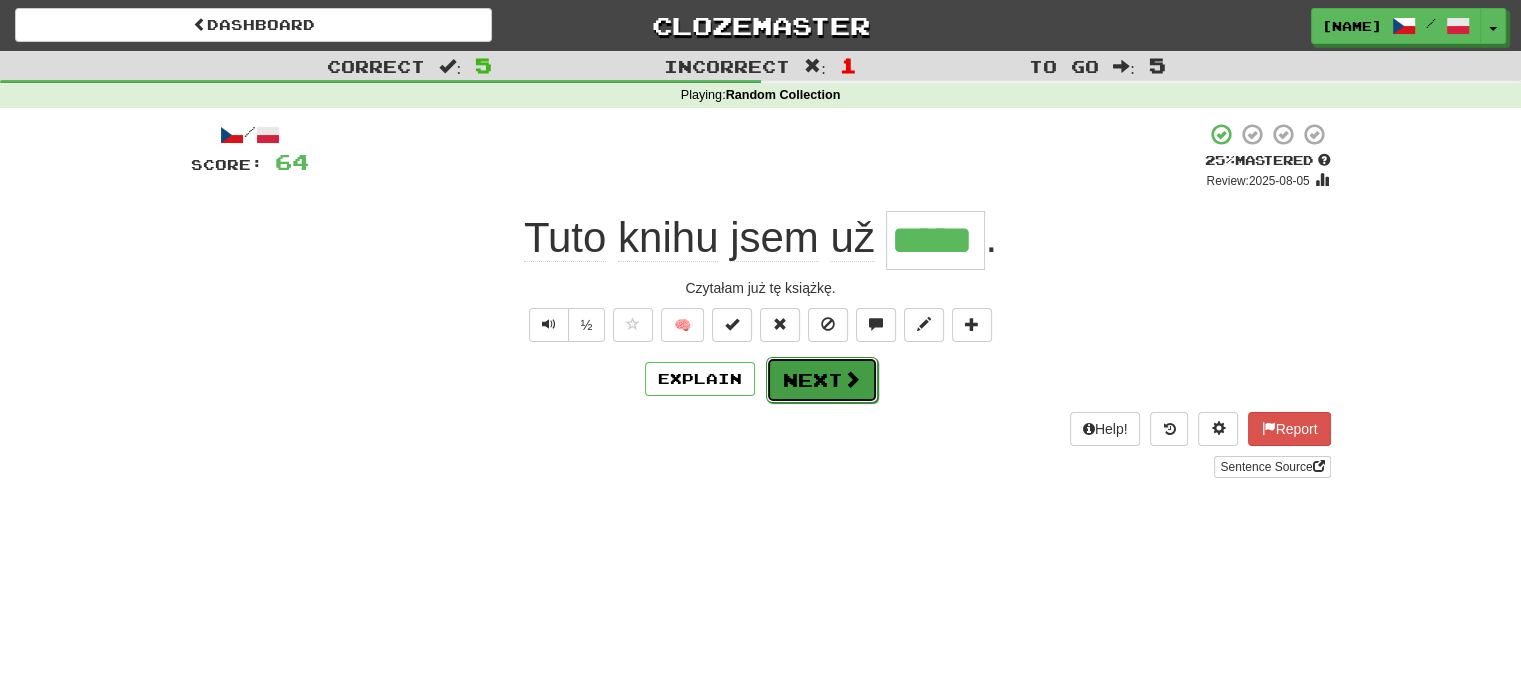 click on "Next" at bounding box center [822, 380] 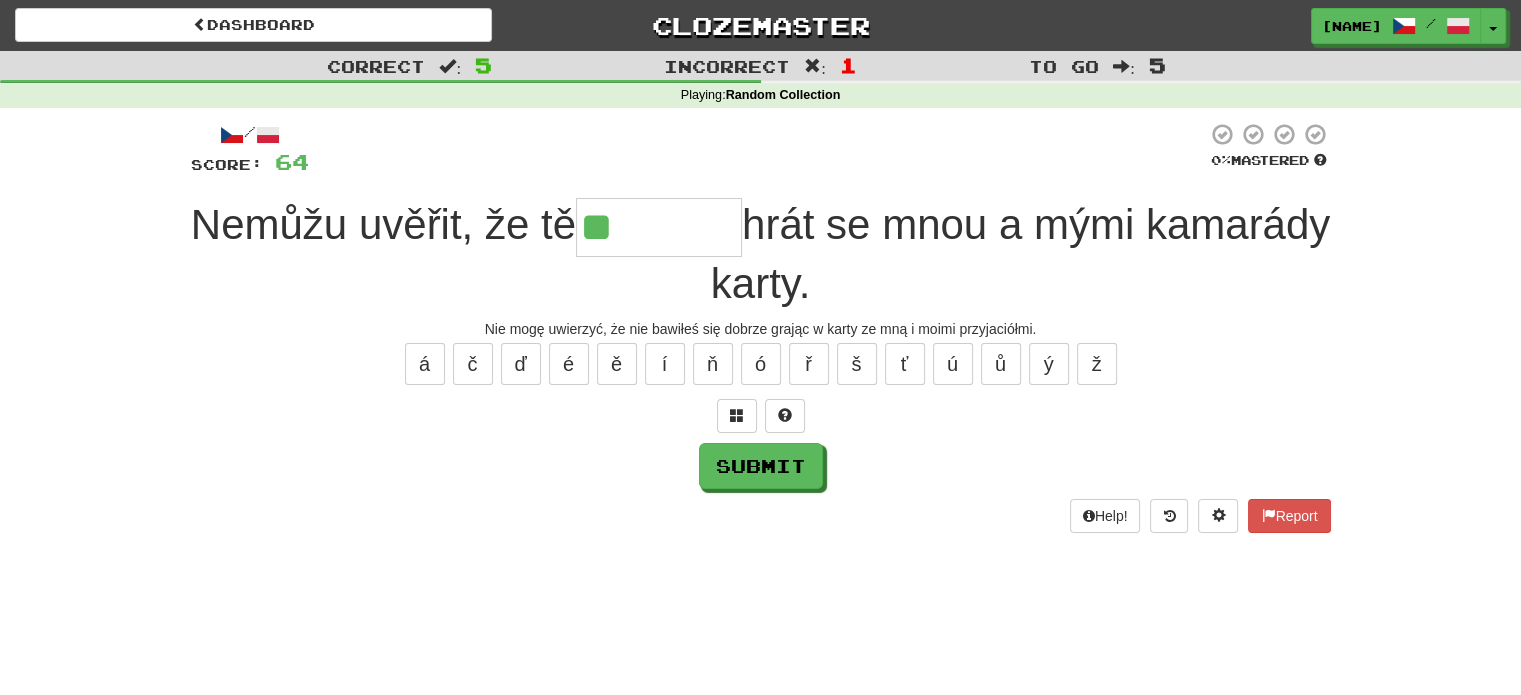 type on "********" 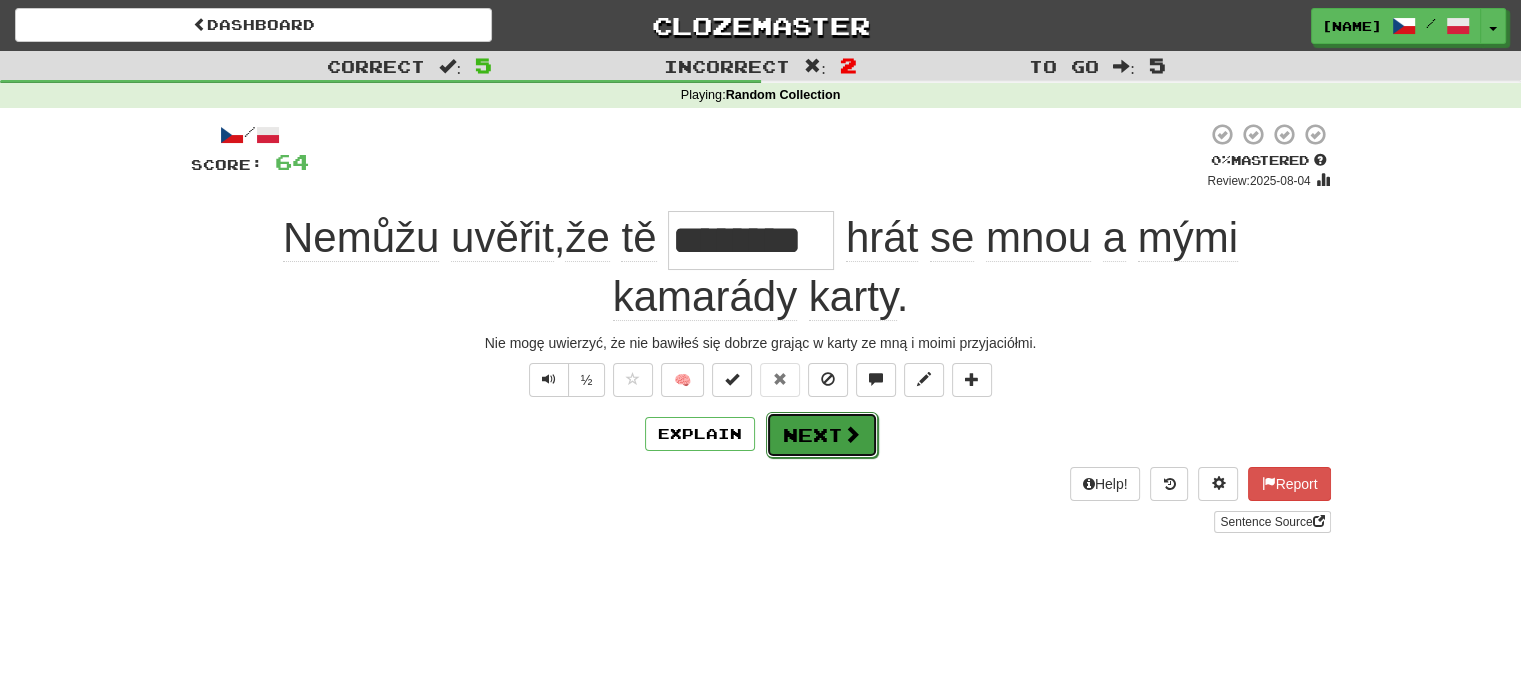 click at bounding box center (852, 434) 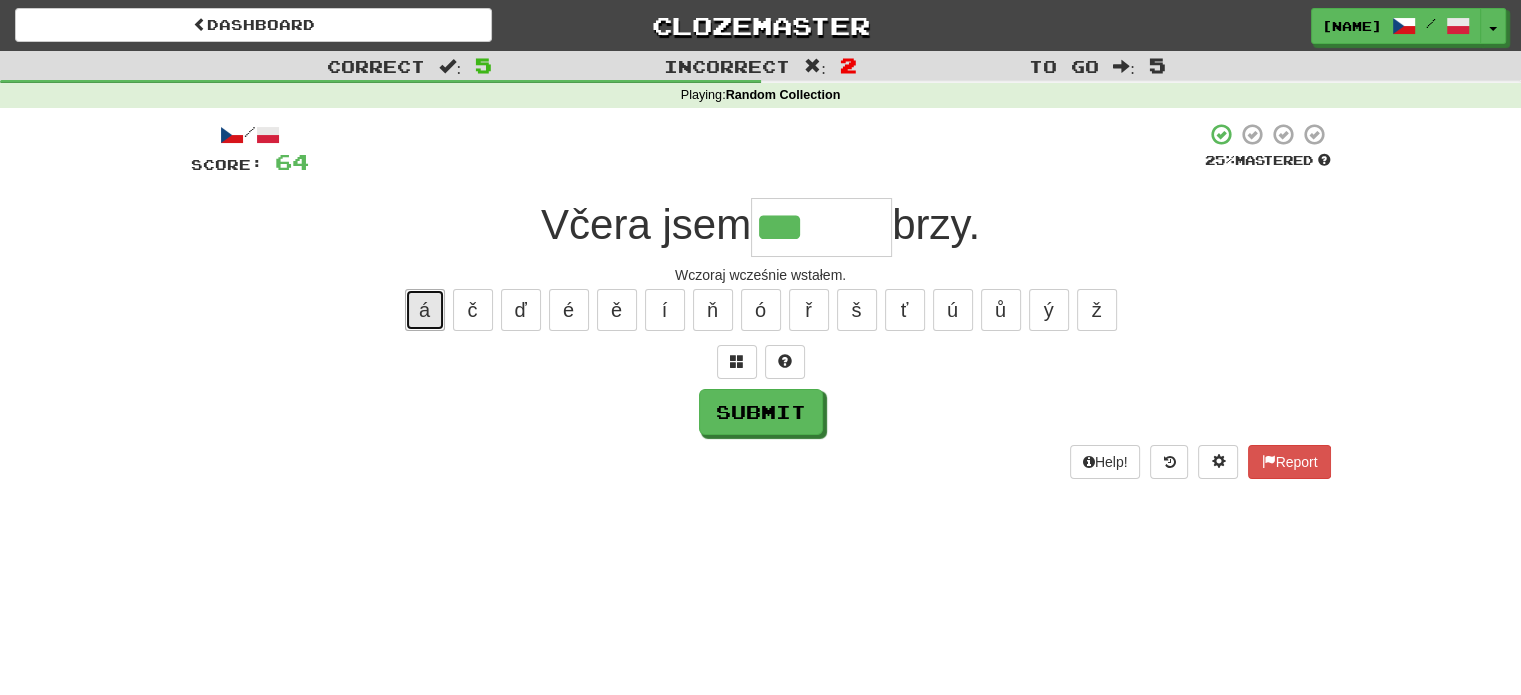 click on "á" at bounding box center [425, 310] 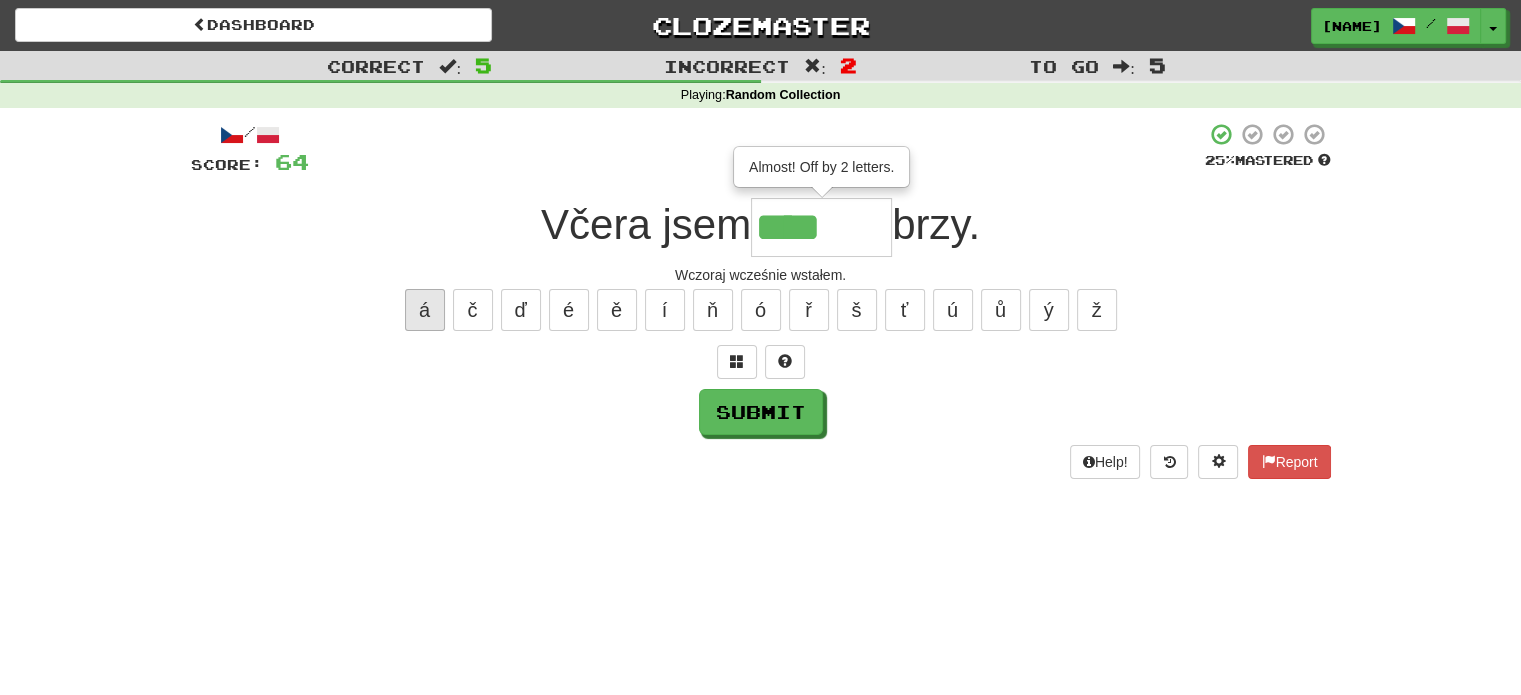 type on "*******" 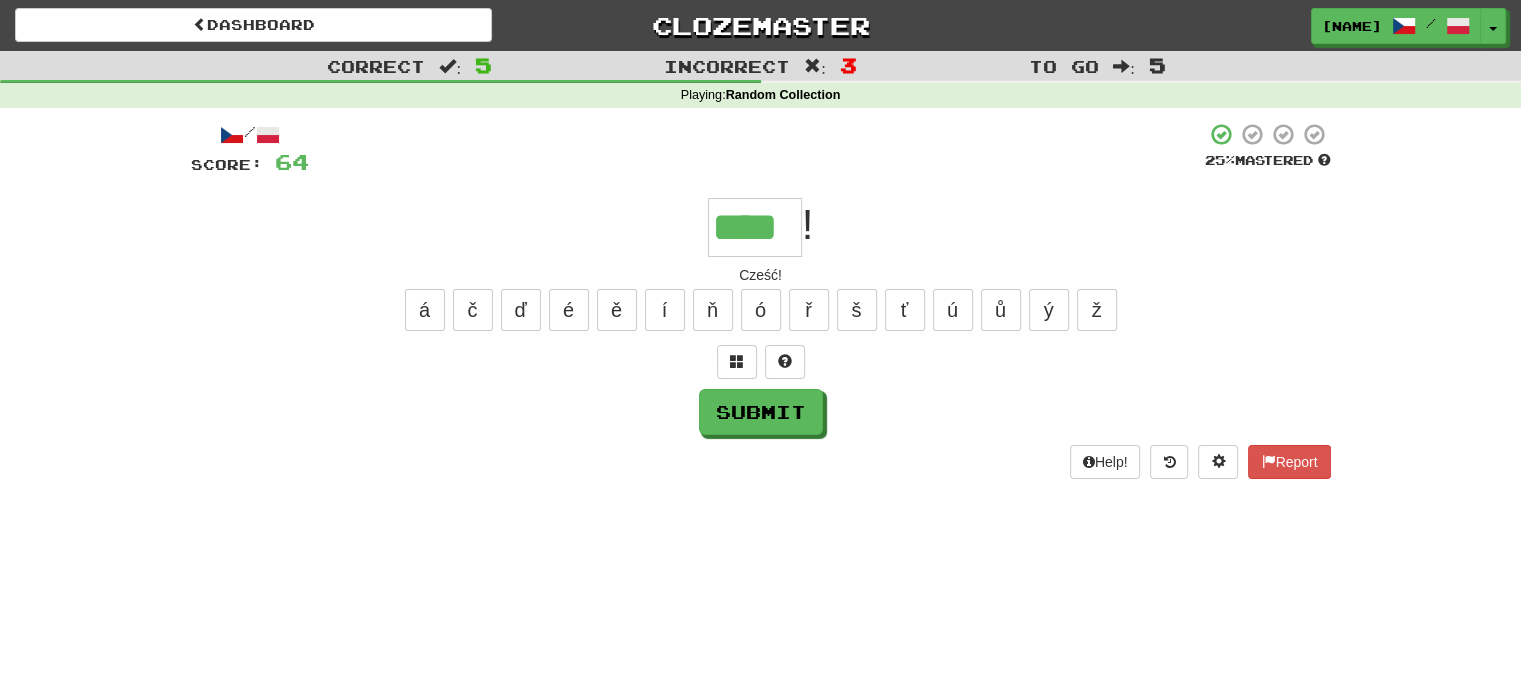 type on "****" 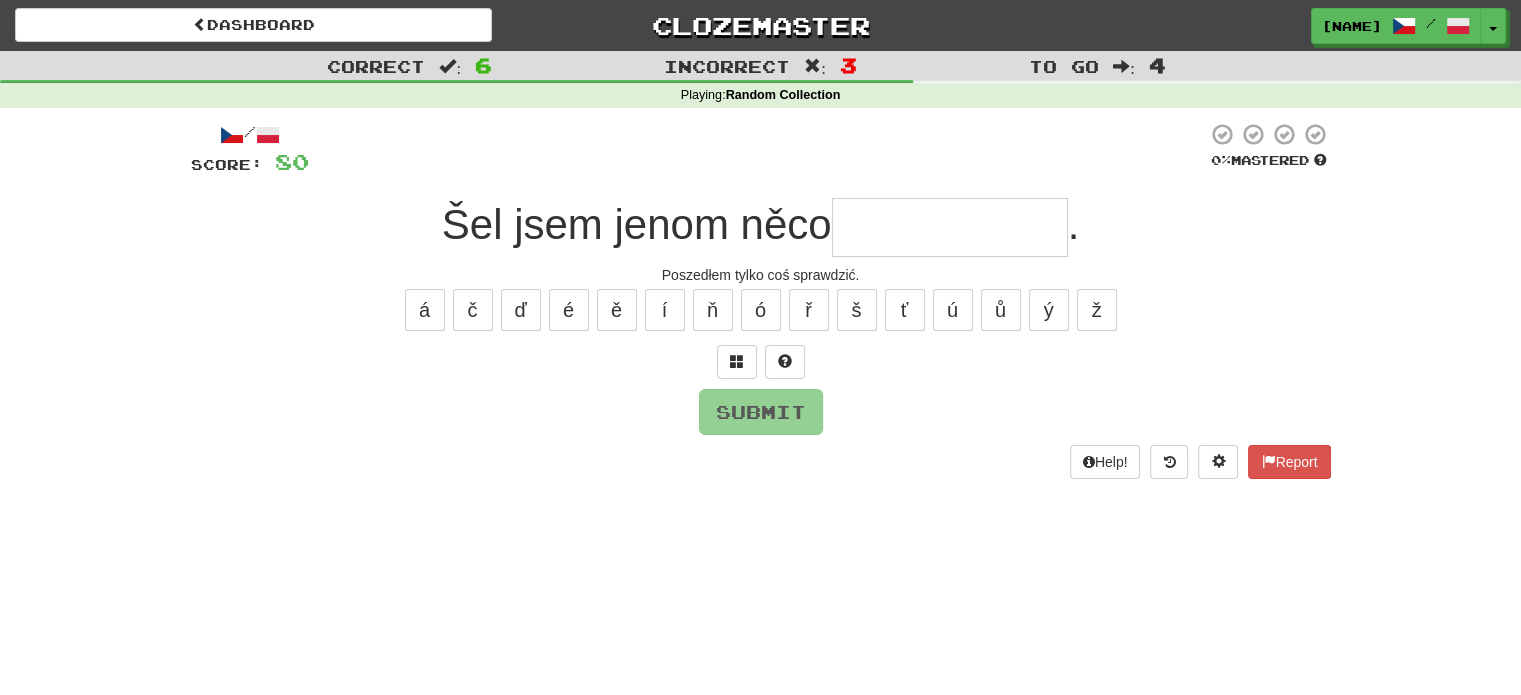 type on "*" 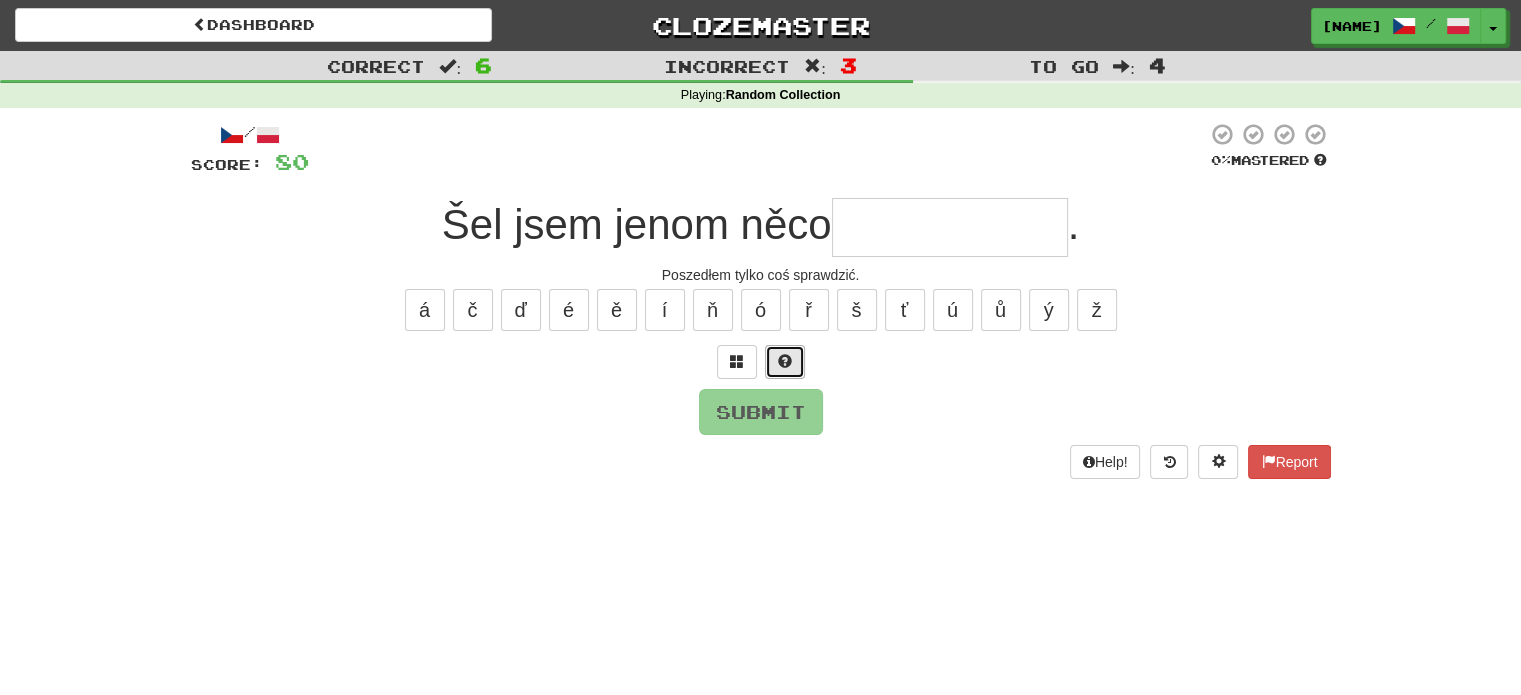 click at bounding box center (785, 361) 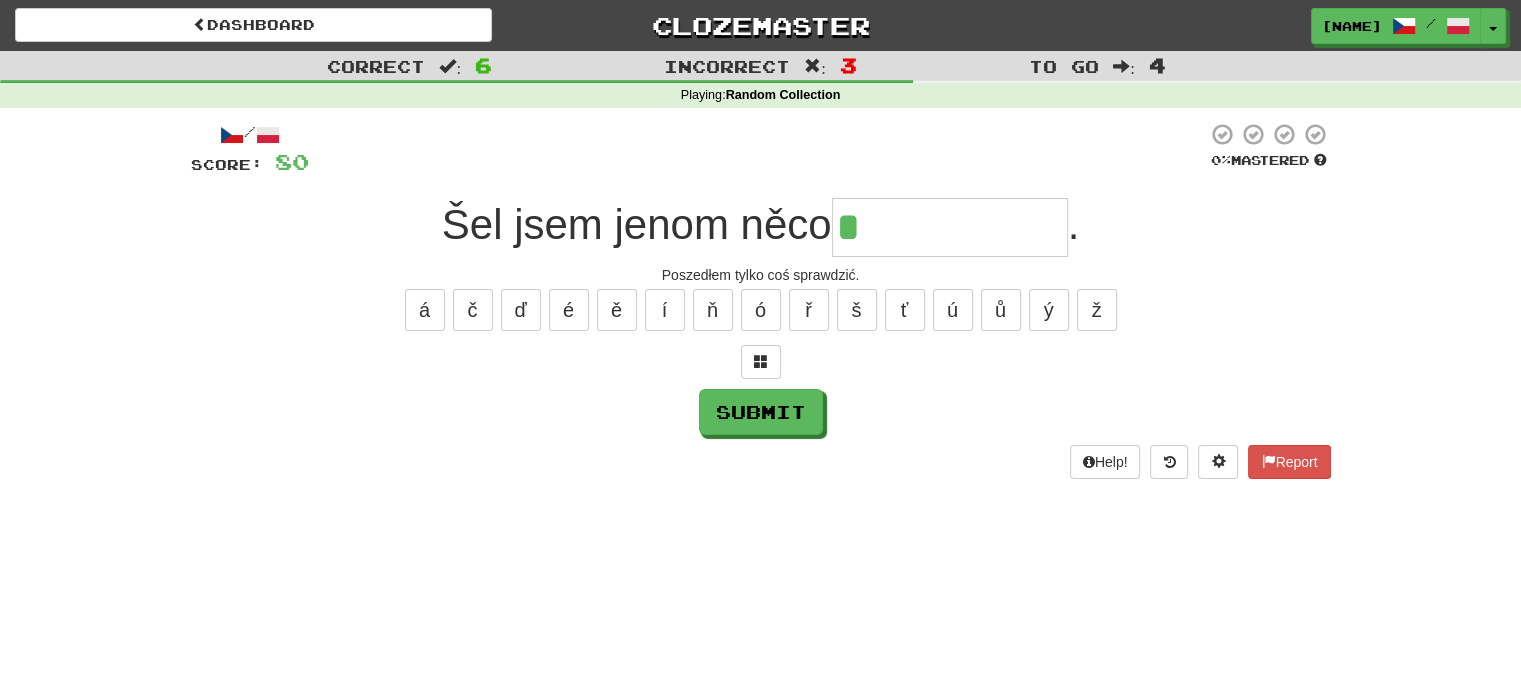 type on "**********" 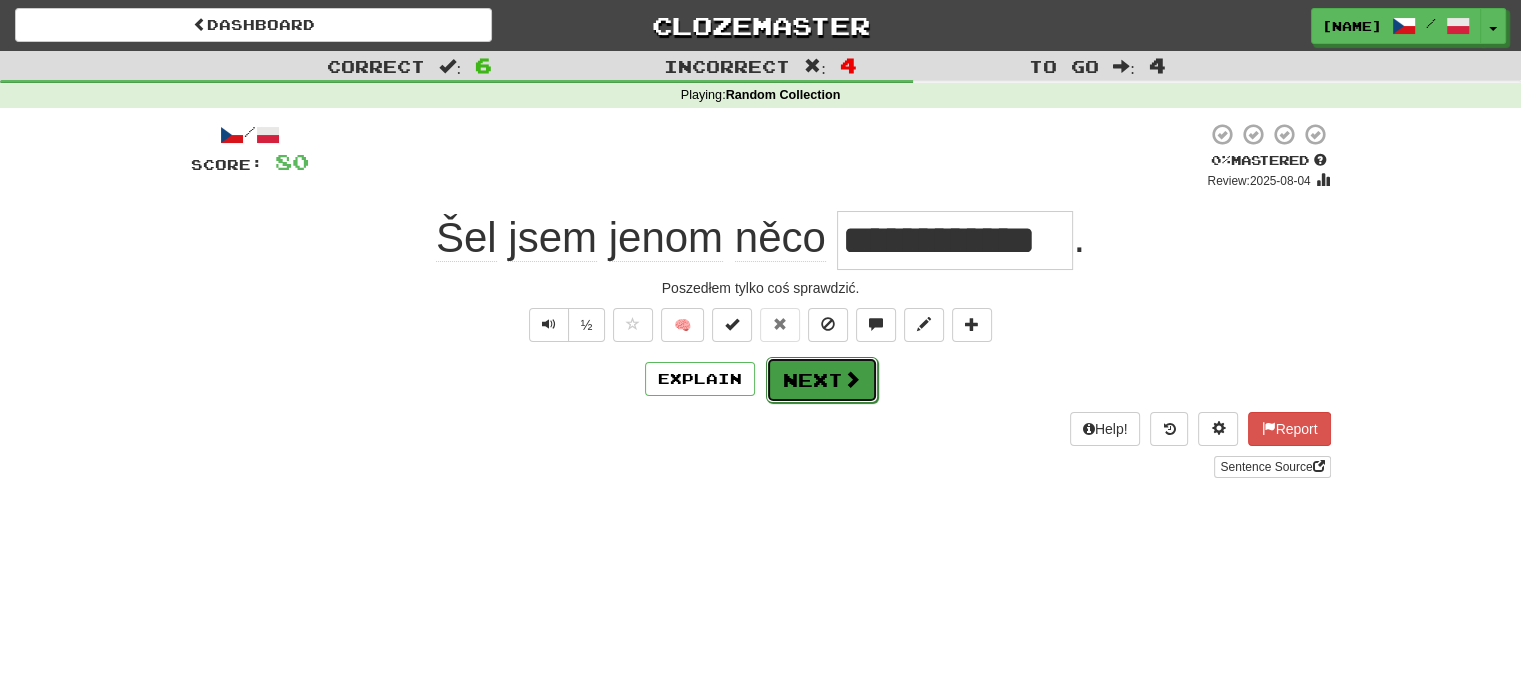 click on "Next" at bounding box center (822, 380) 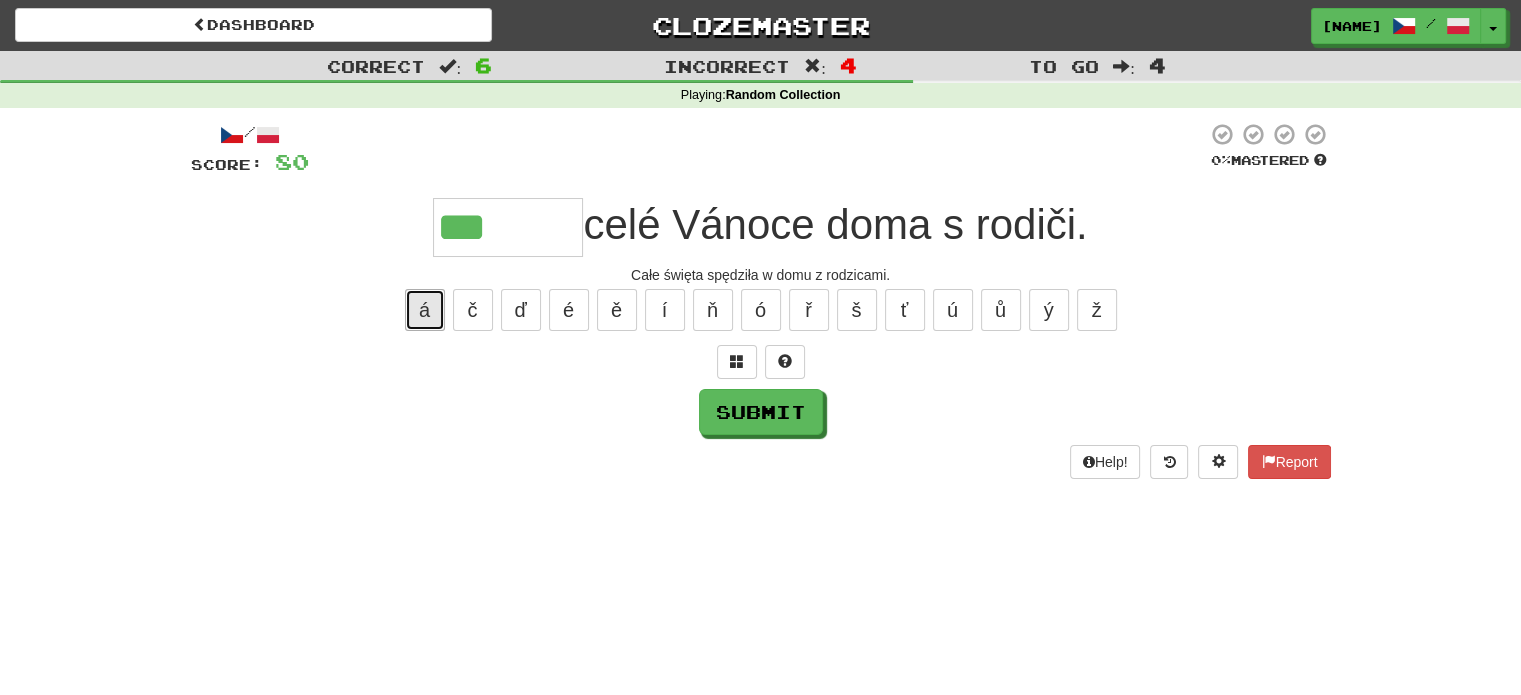 click on "á" at bounding box center (425, 310) 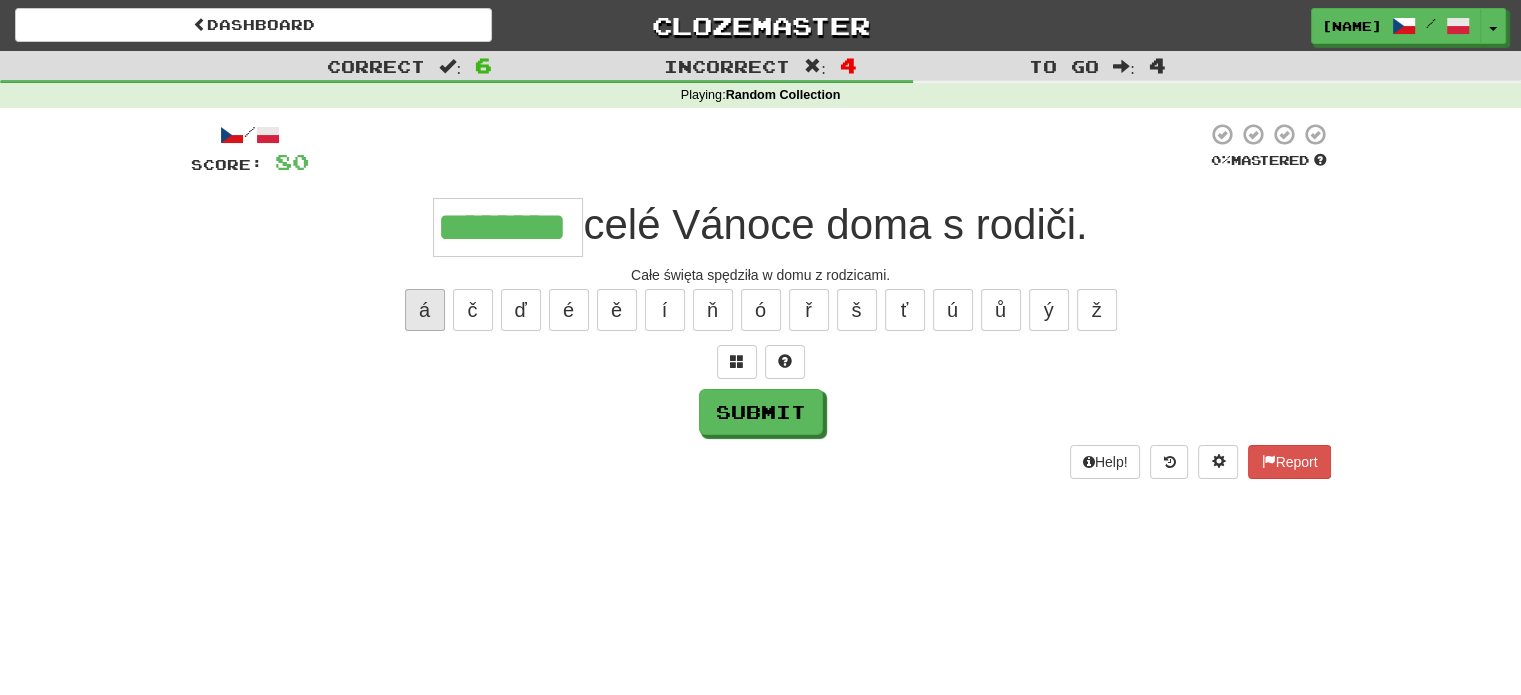 type on "********" 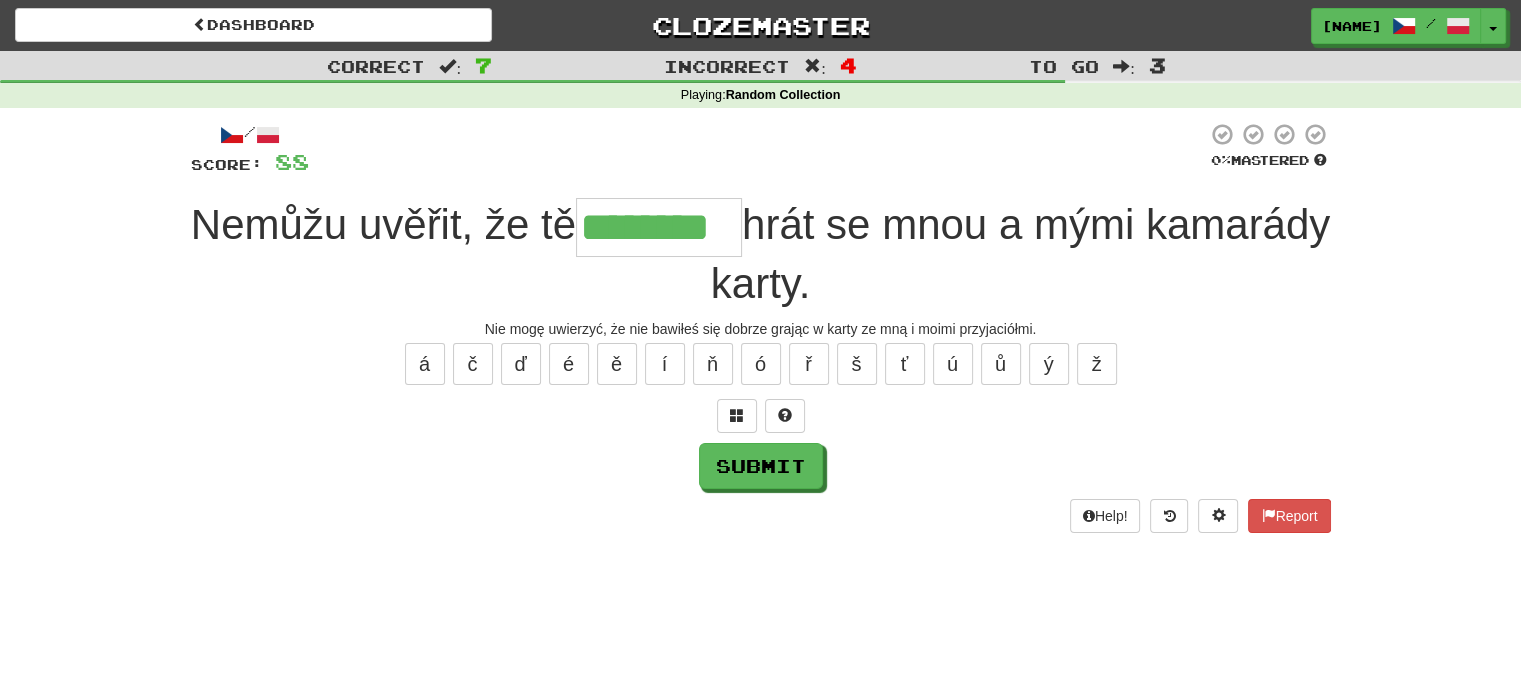 type on "********" 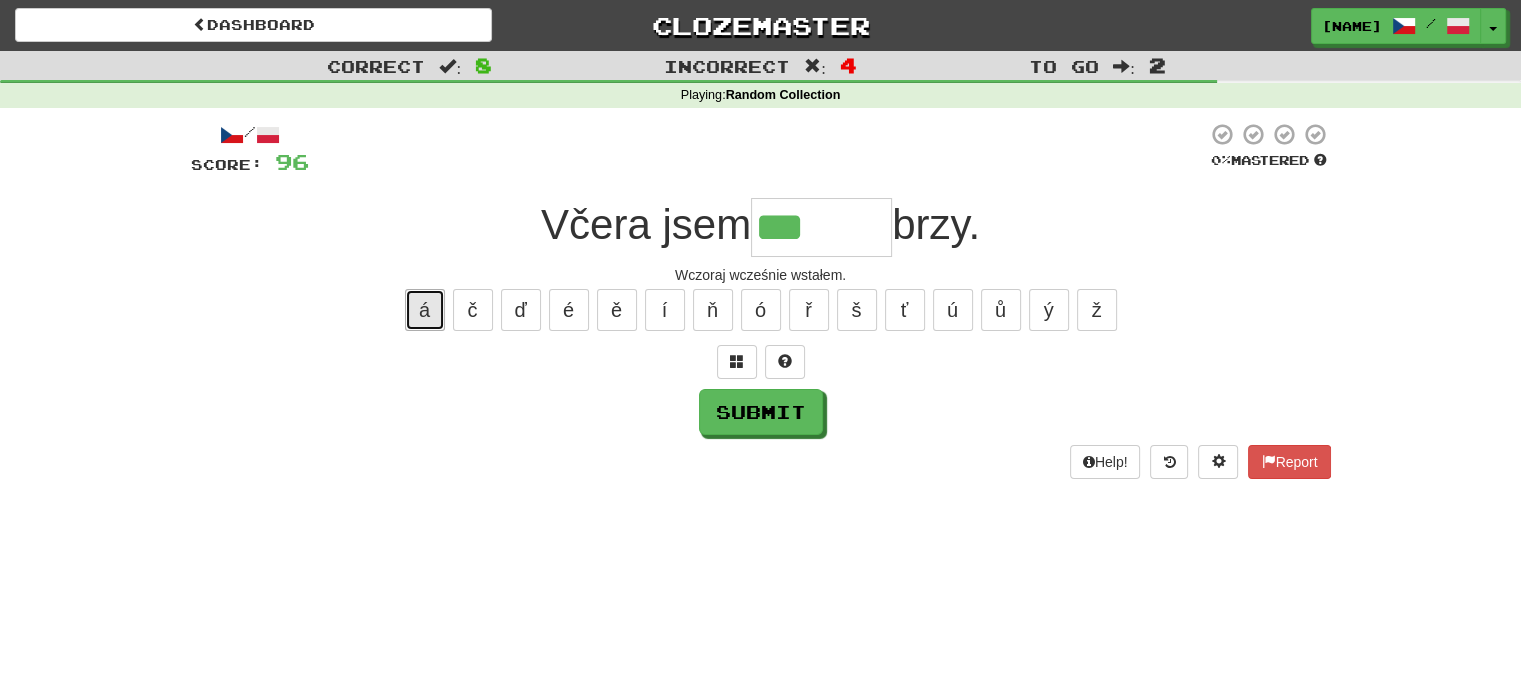 click on "á" at bounding box center (425, 310) 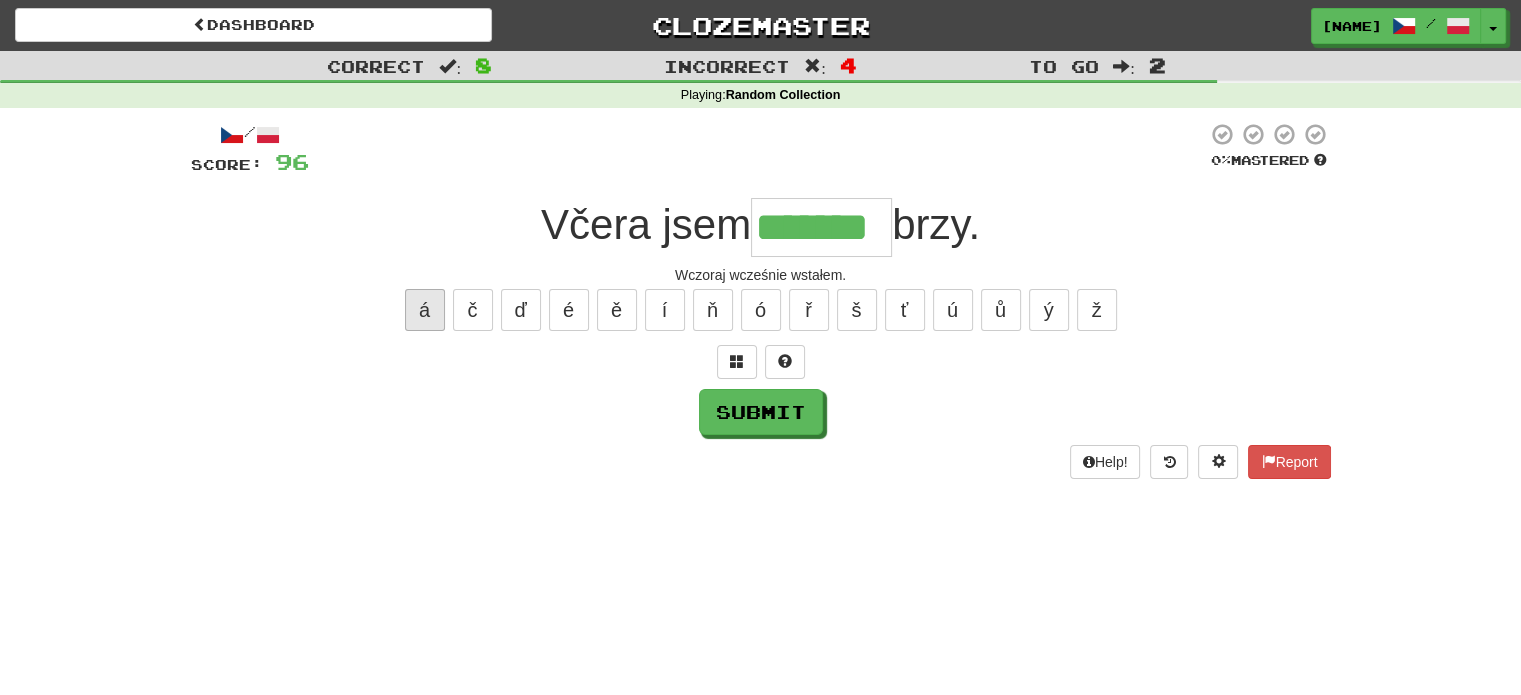 type on "*******" 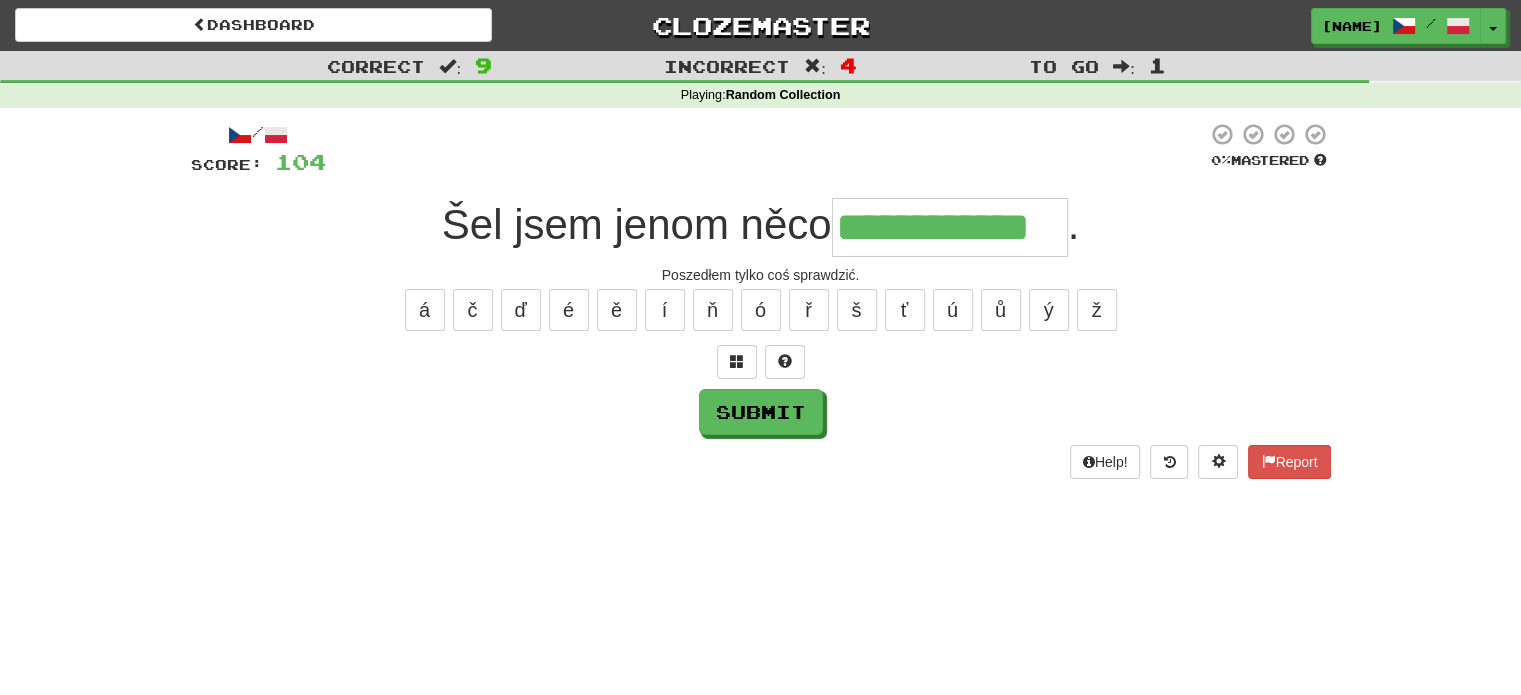 type on "**********" 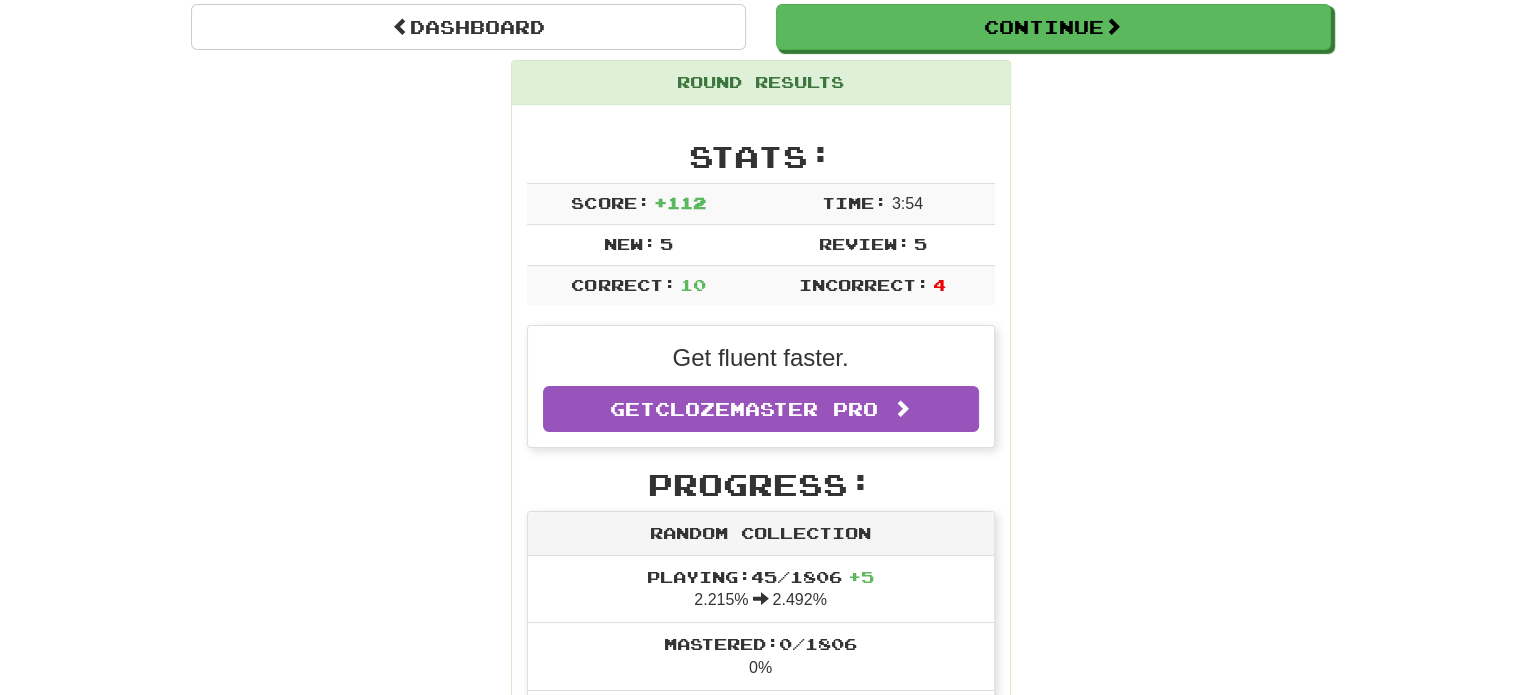 scroll, scrollTop: 0, scrollLeft: 0, axis: both 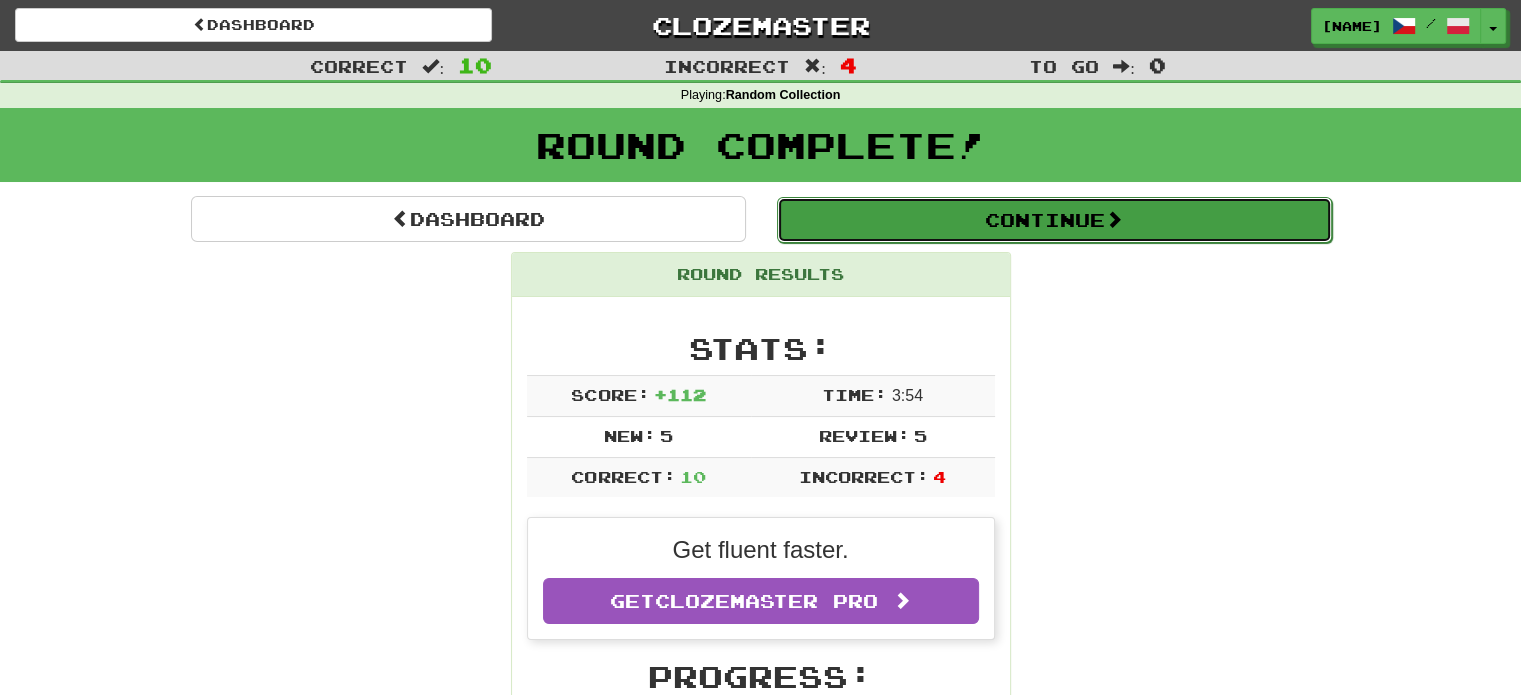 click on "Continue" at bounding box center [1054, 220] 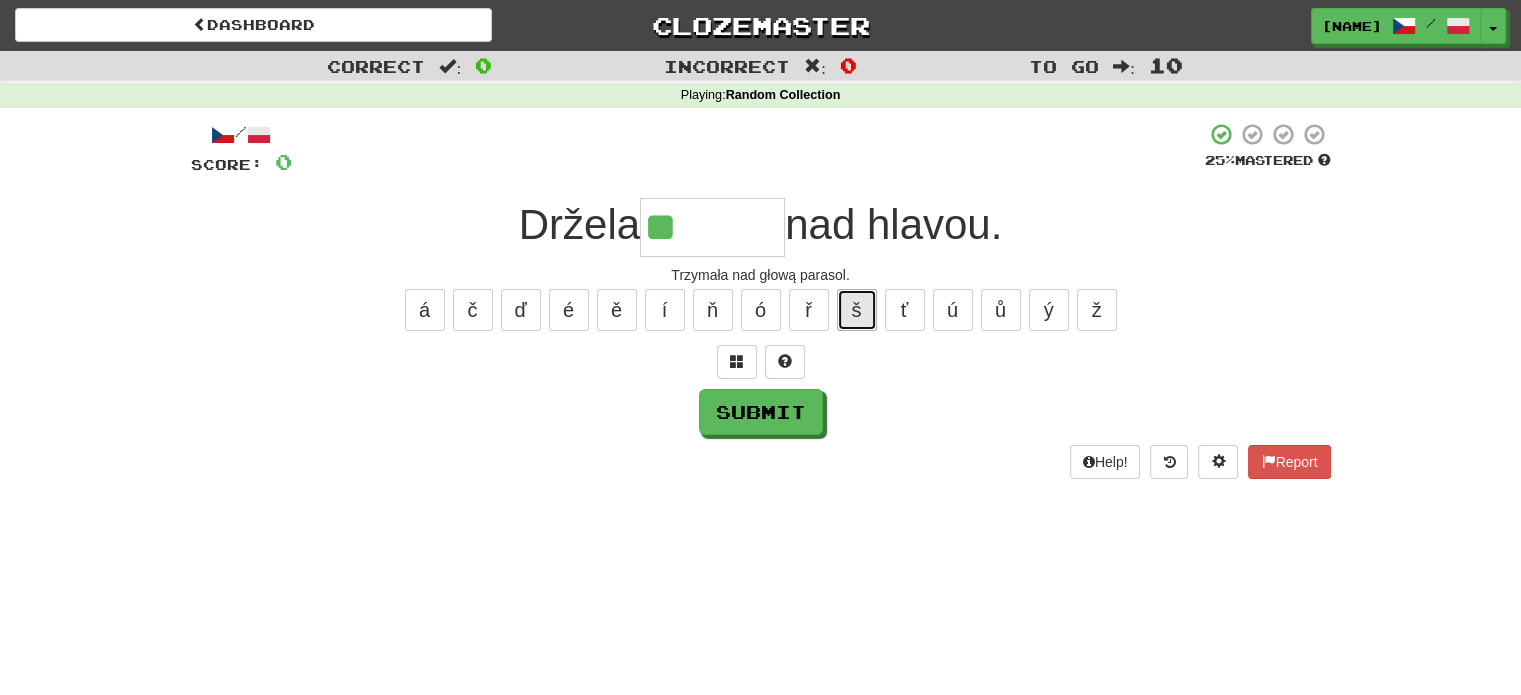 click on "š" at bounding box center (857, 310) 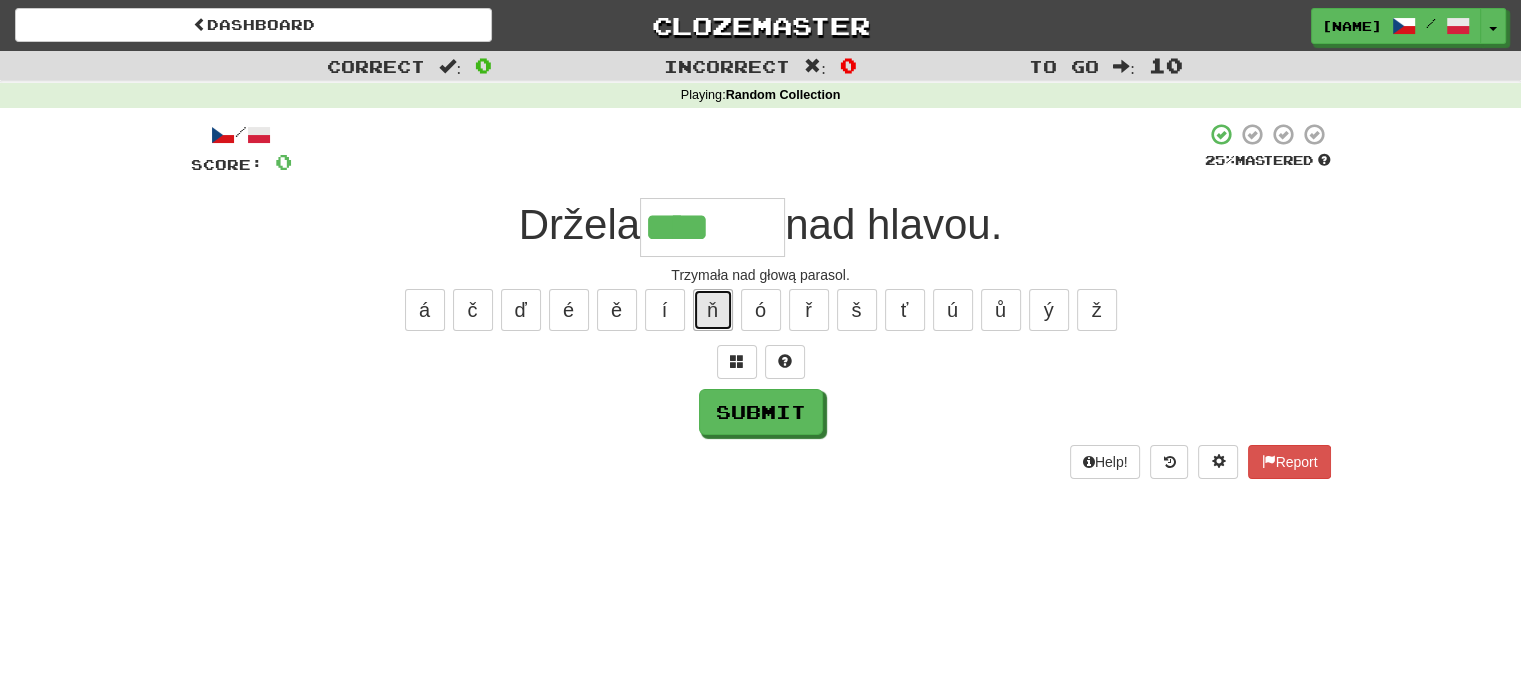 click on "ň" at bounding box center (713, 310) 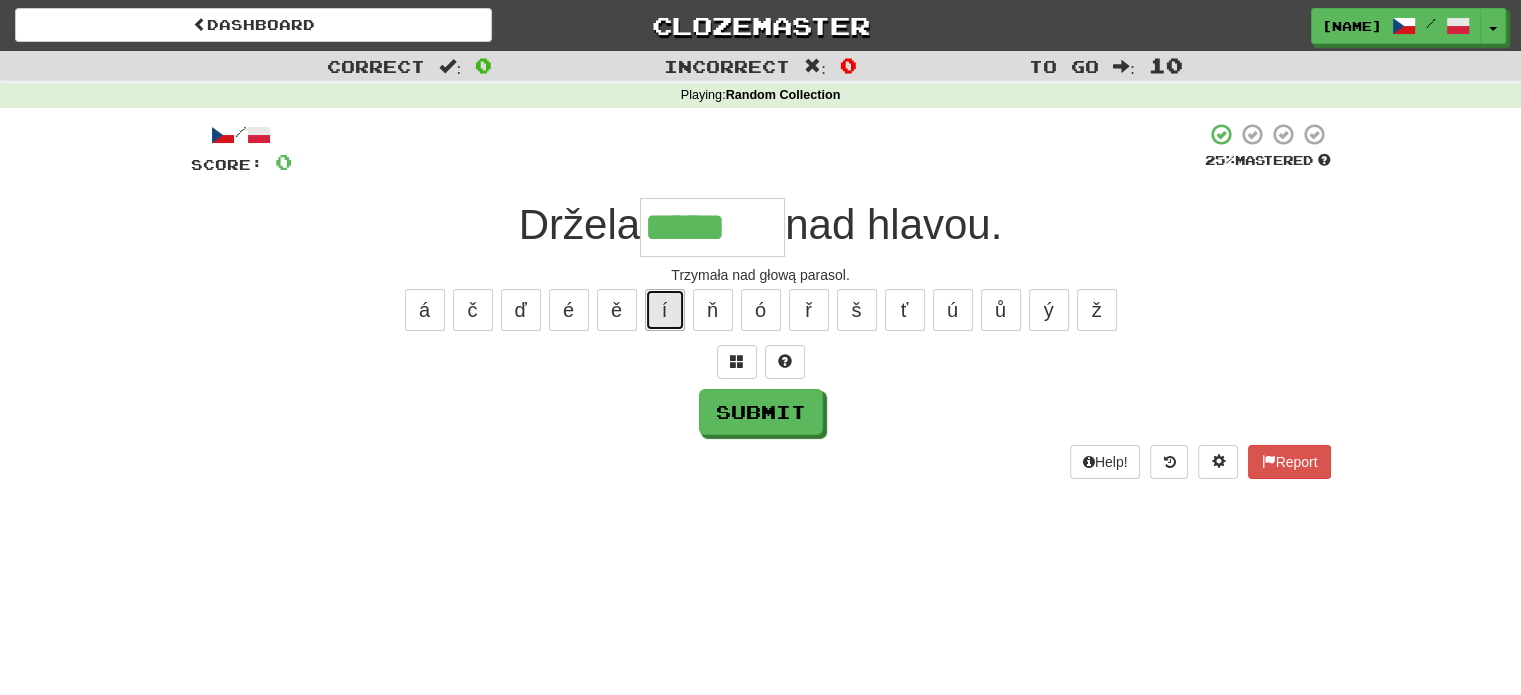 click on "í" at bounding box center (665, 310) 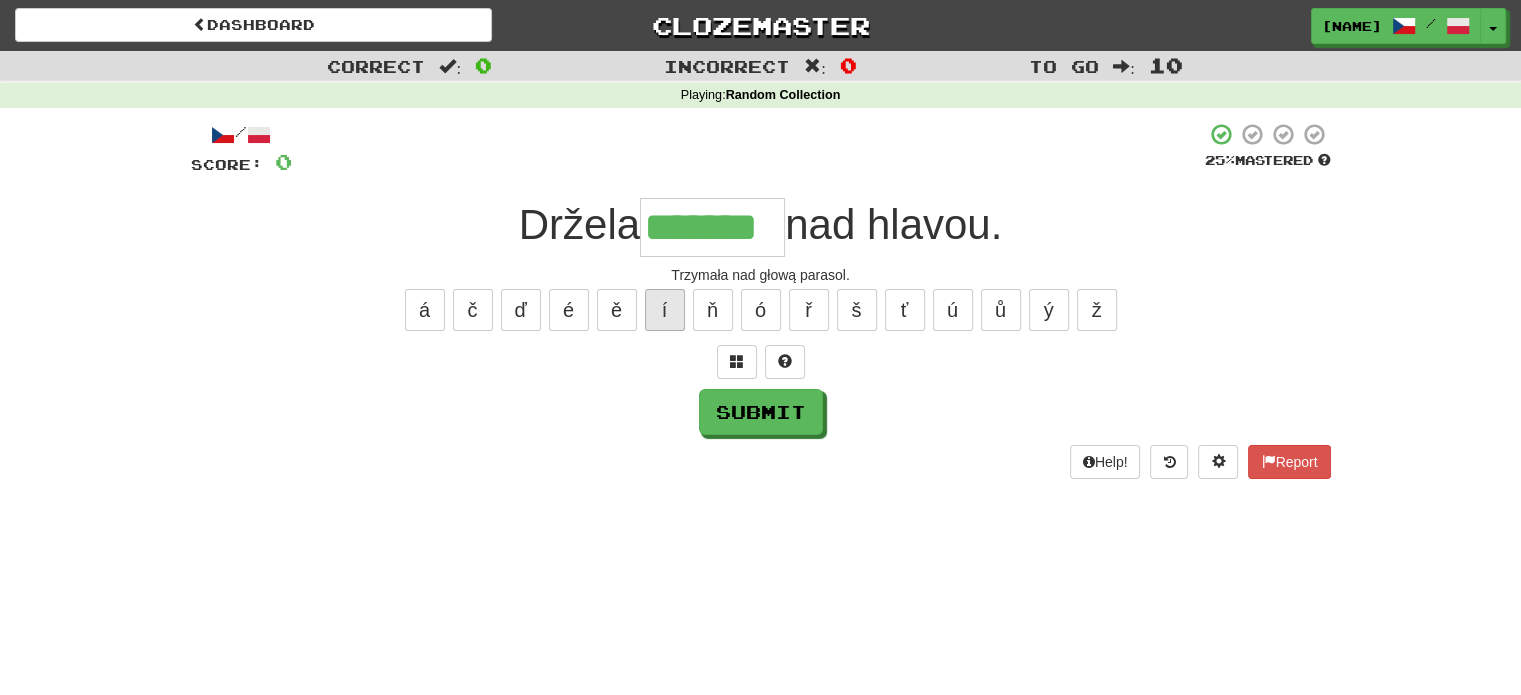 type on "*******" 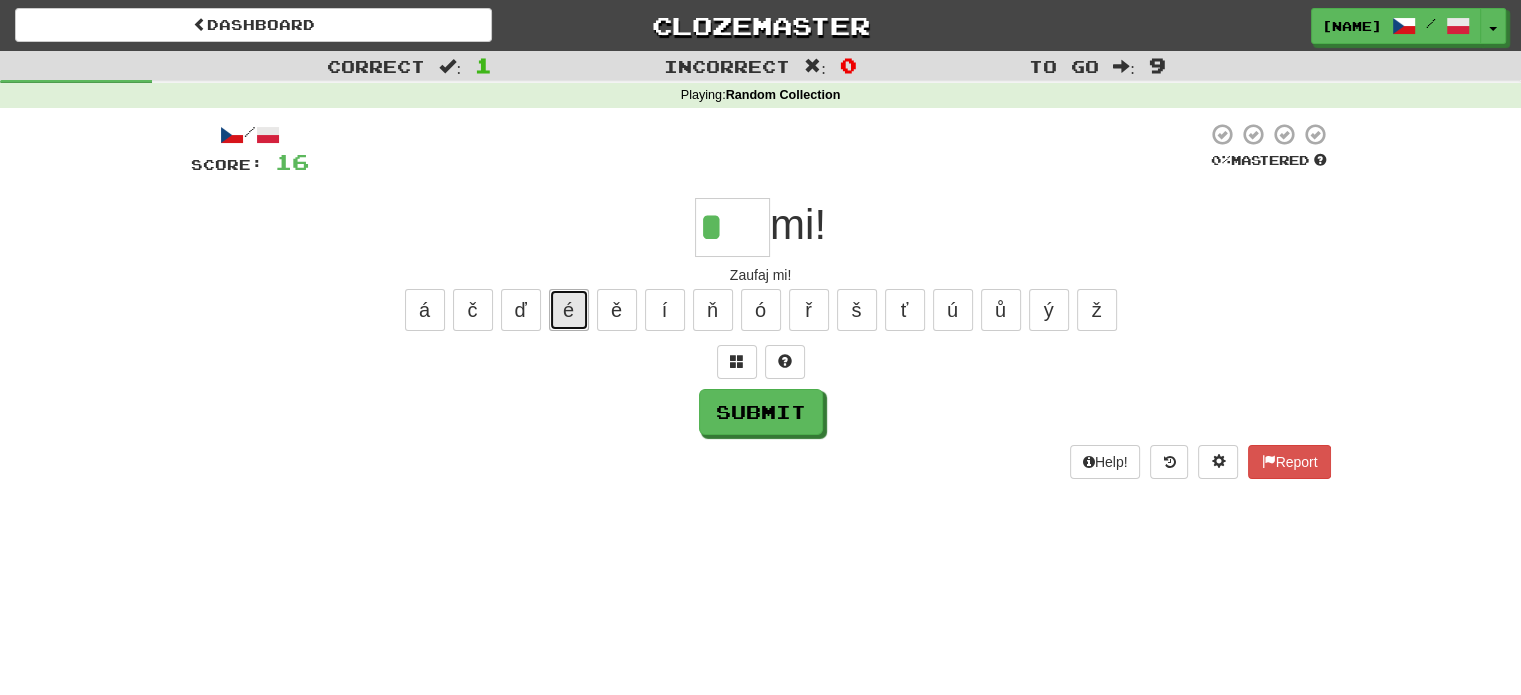 click on "é" at bounding box center [569, 310] 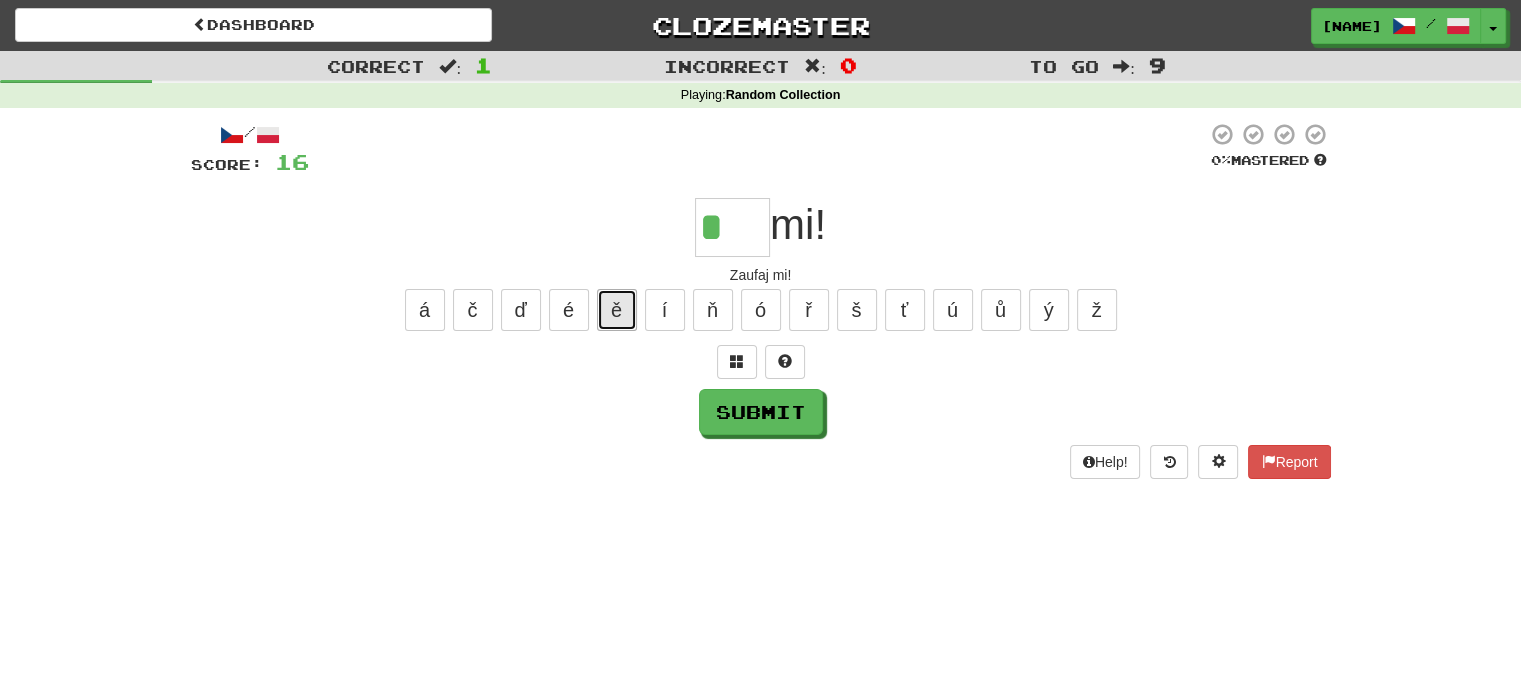 click on "ě" at bounding box center [617, 310] 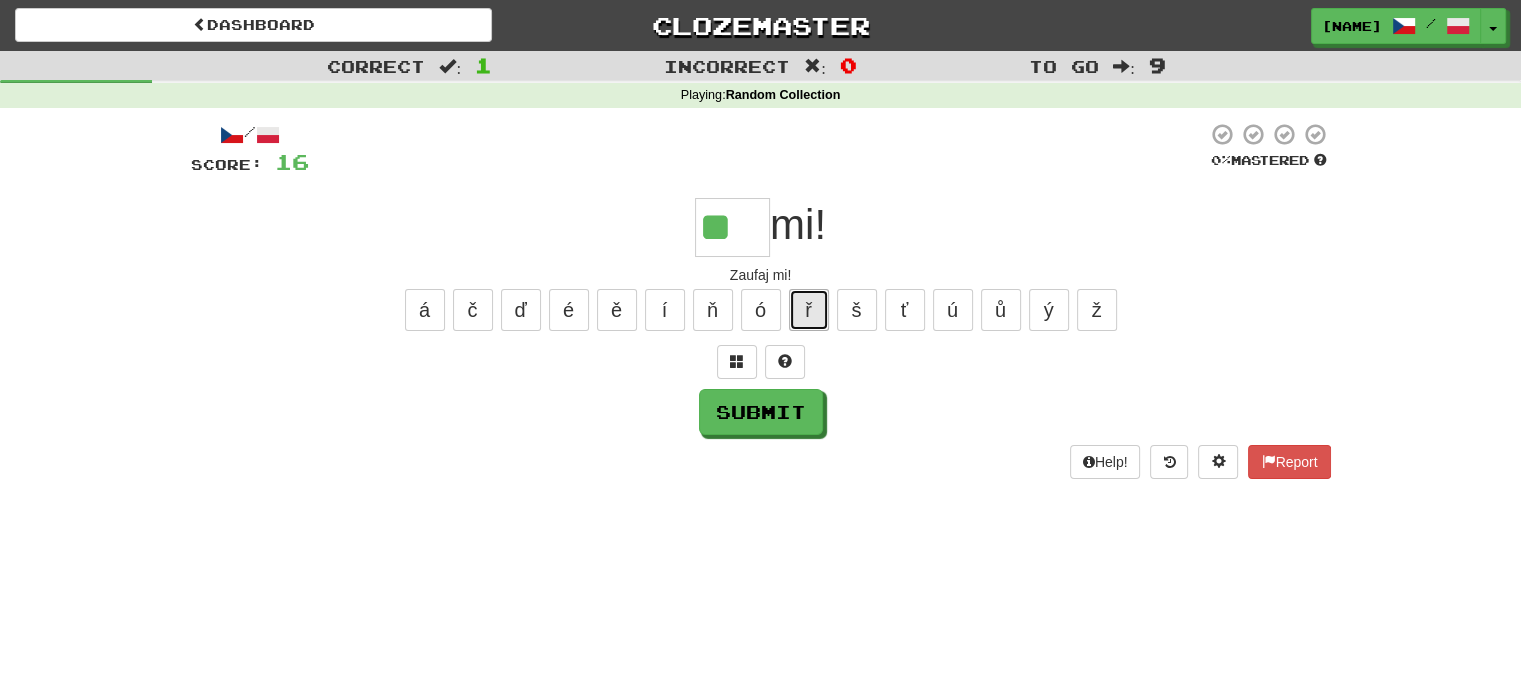 click on "ř" at bounding box center [809, 310] 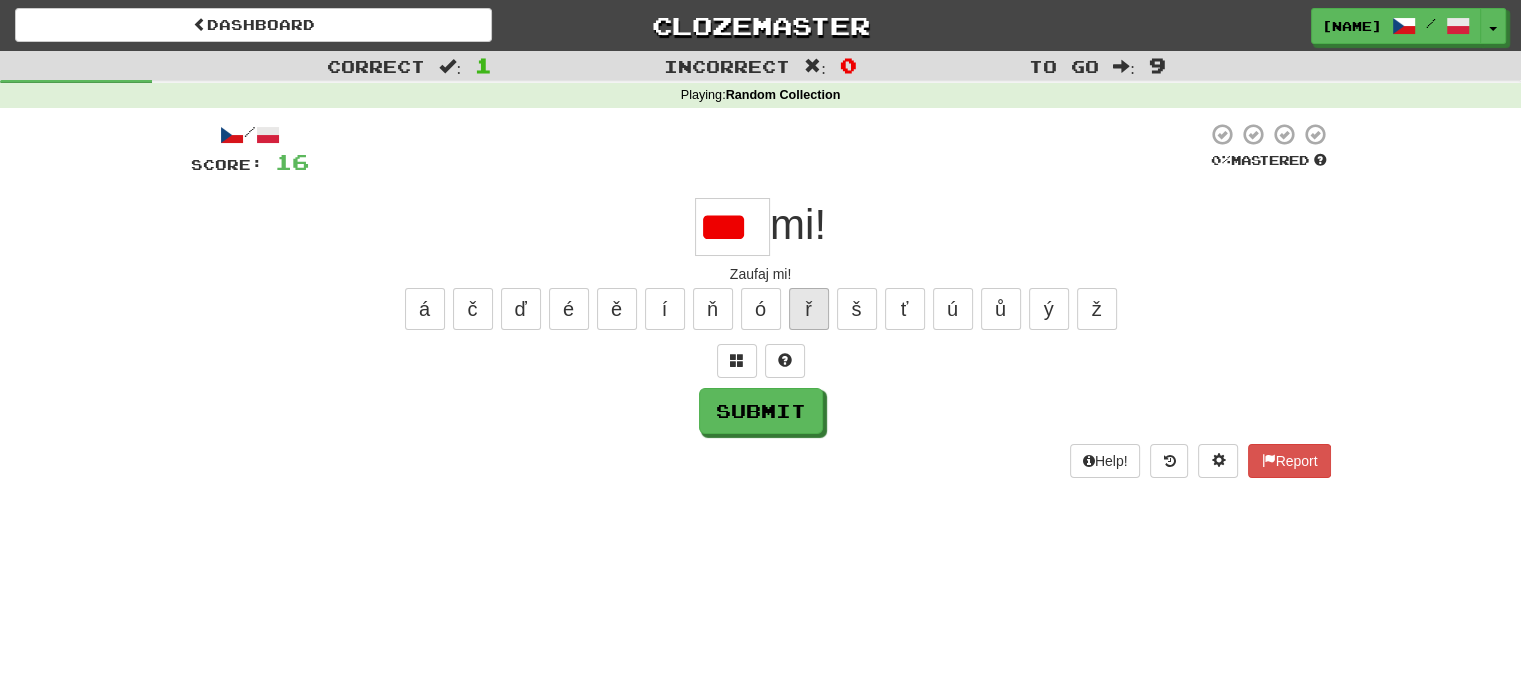 scroll, scrollTop: 0, scrollLeft: 0, axis: both 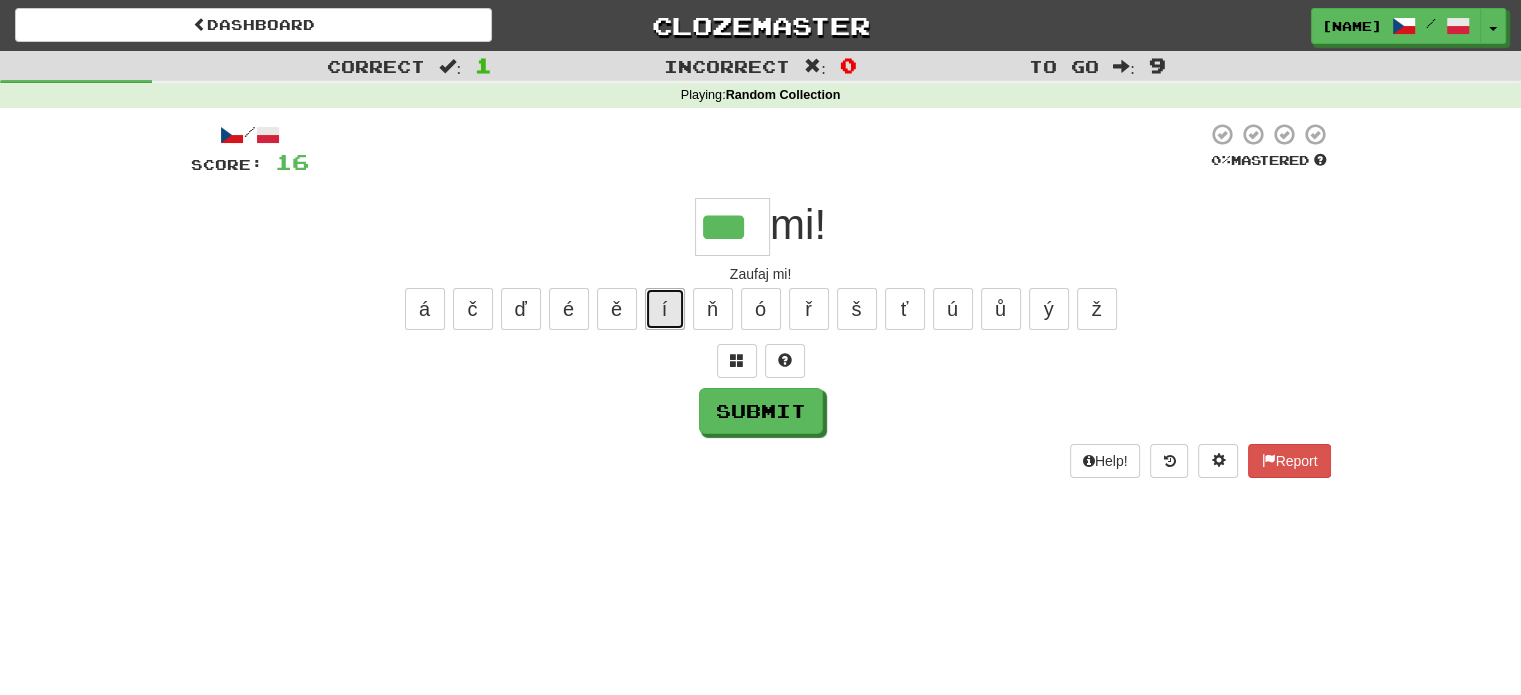 click on "í" at bounding box center [665, 309] 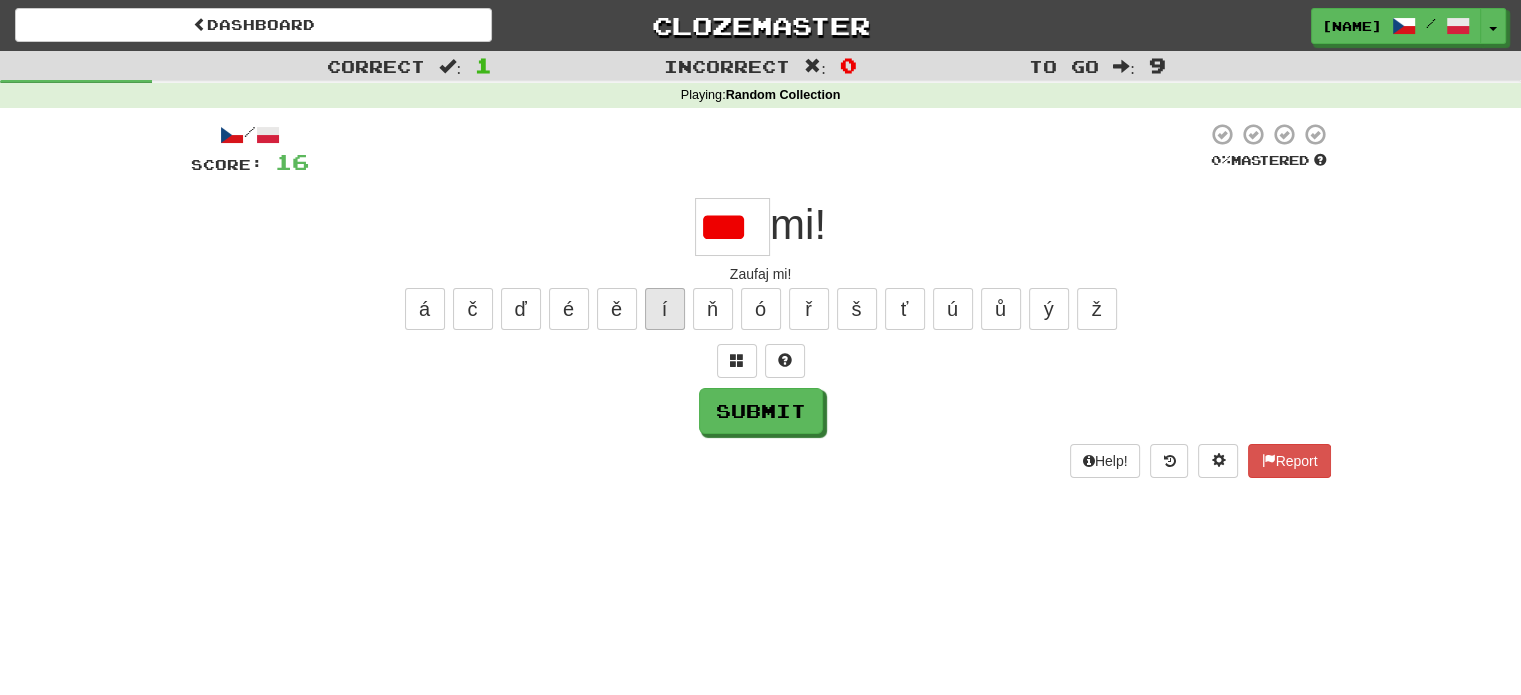 scroll, scrollTop: 0, scrollLeft: 0, axis: both 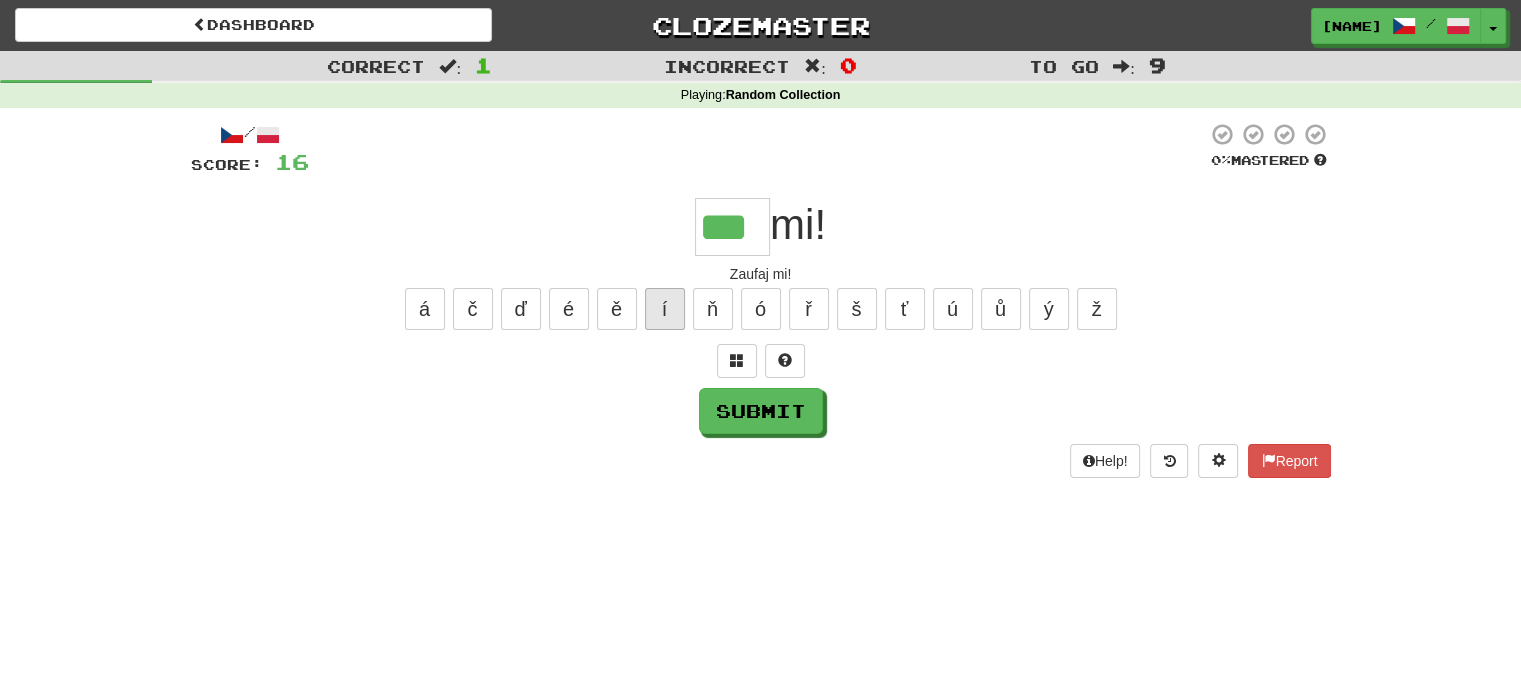 type on "***" 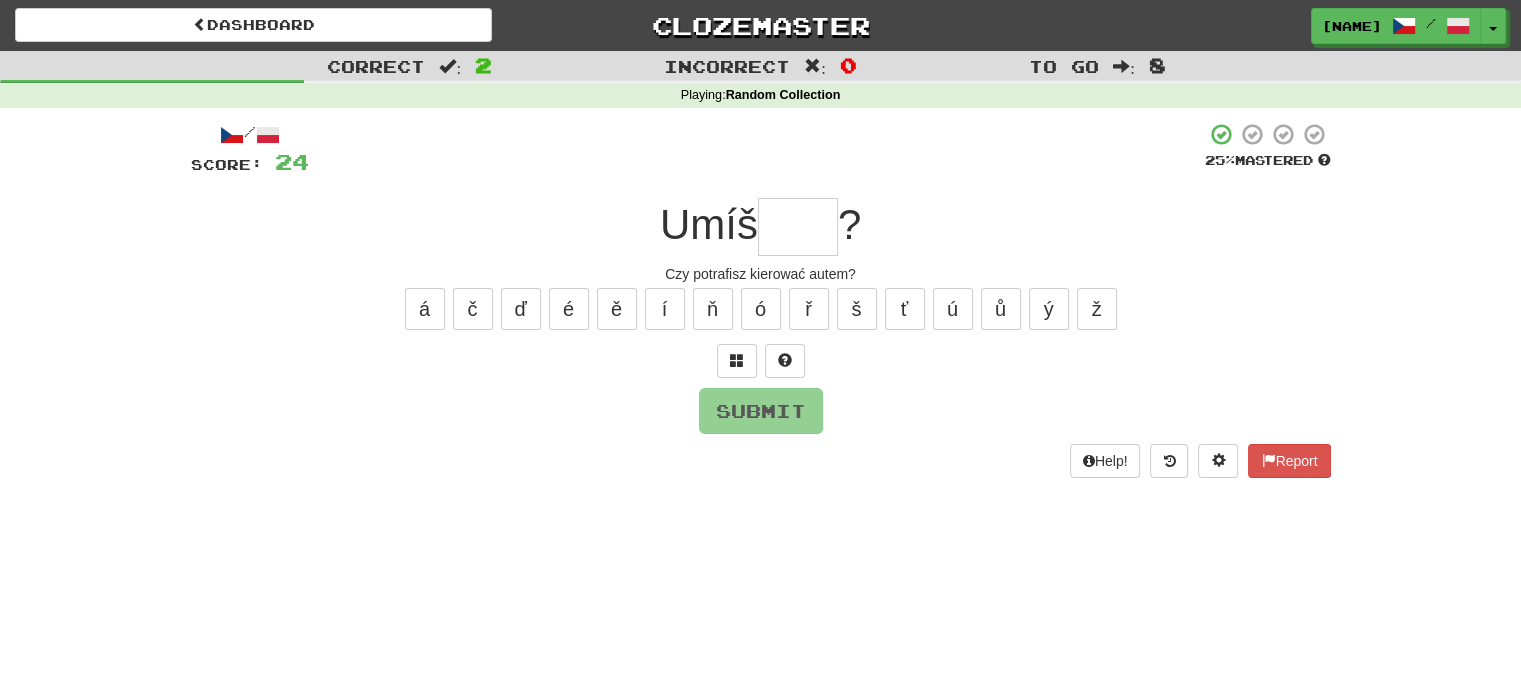 type on "*" 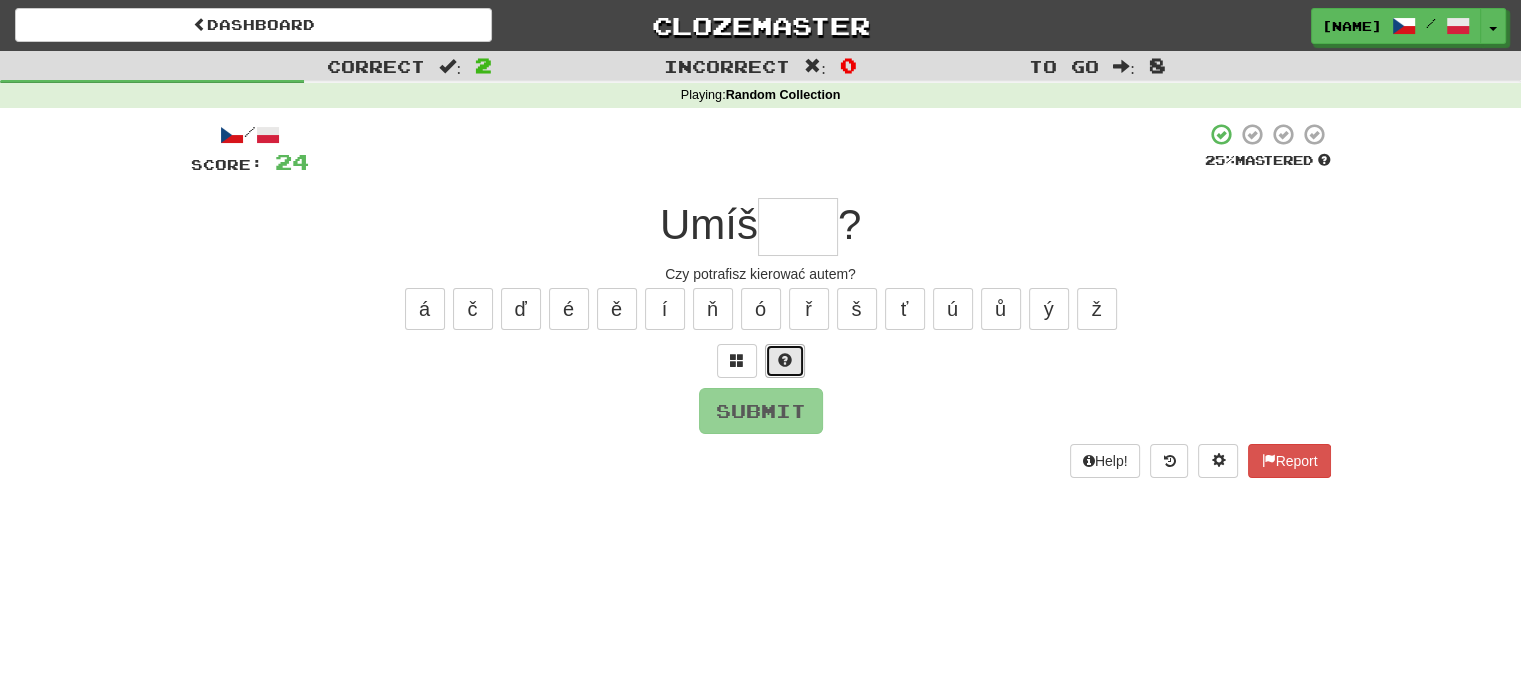 click at bounding box center [785, 361] 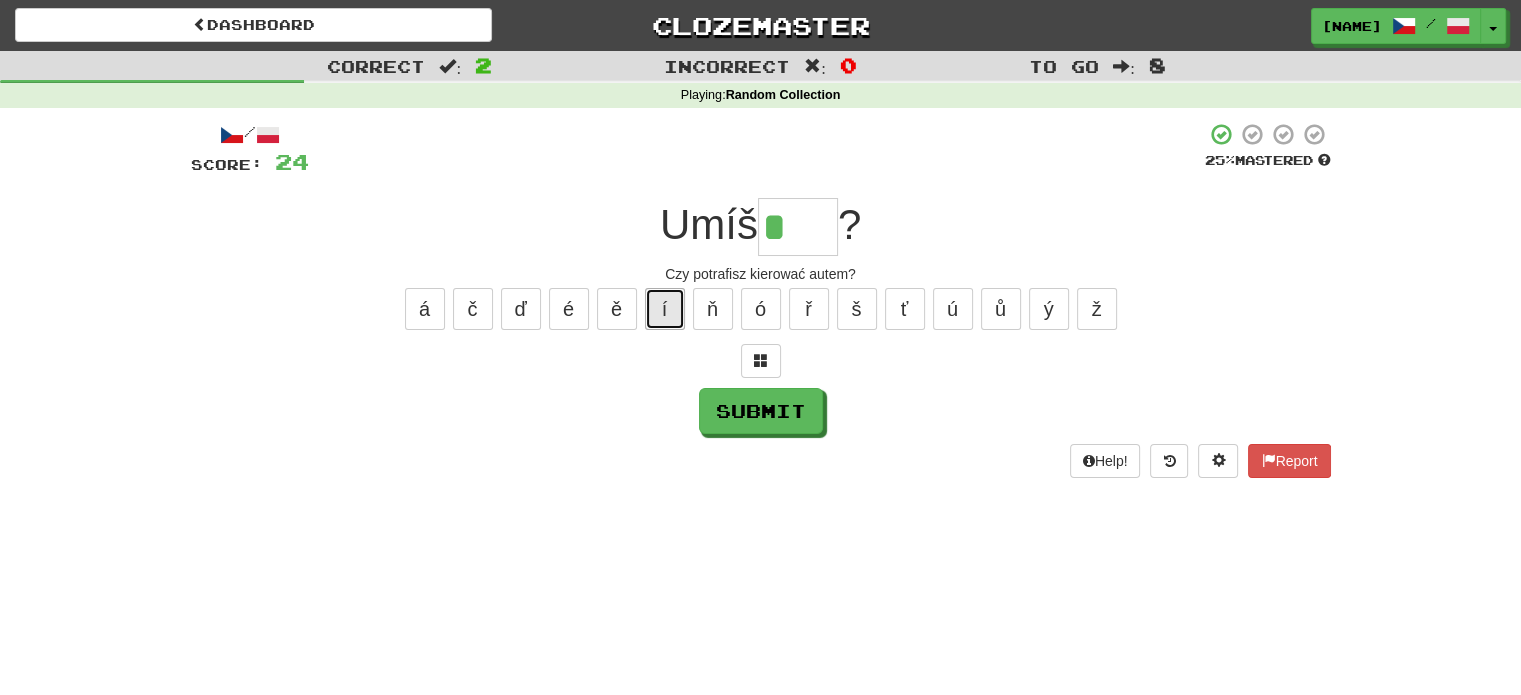 click on "í" at bounding box center [665, 309] 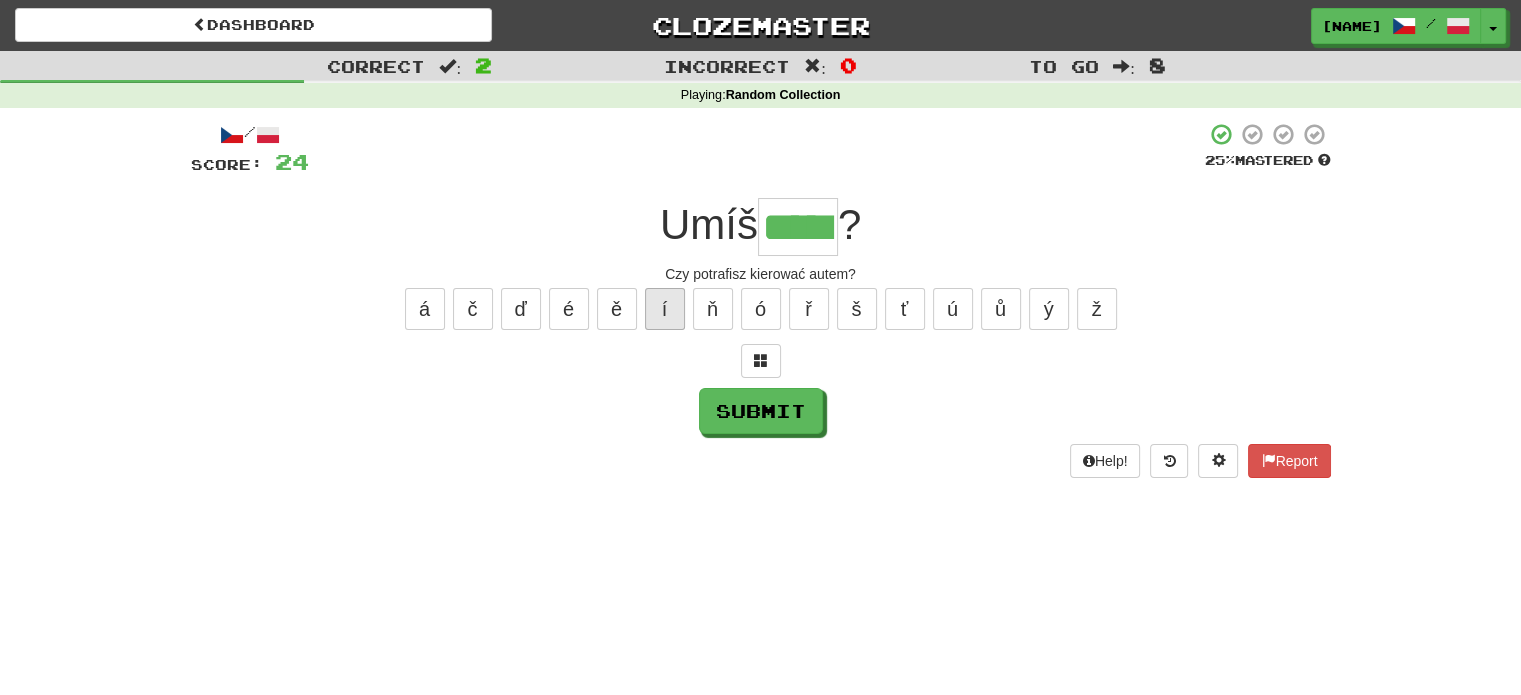 type on "*****" 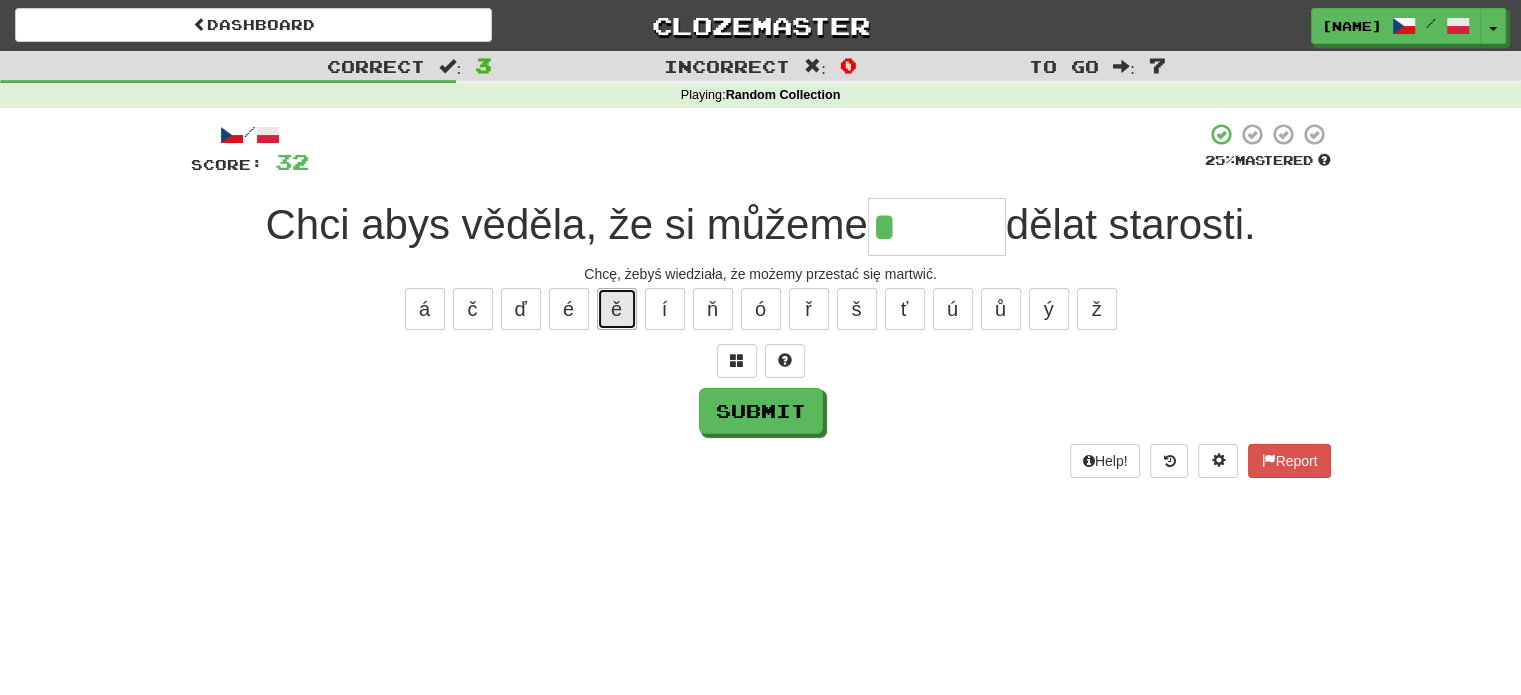 click on "ě" at bounding box center (617, 309) 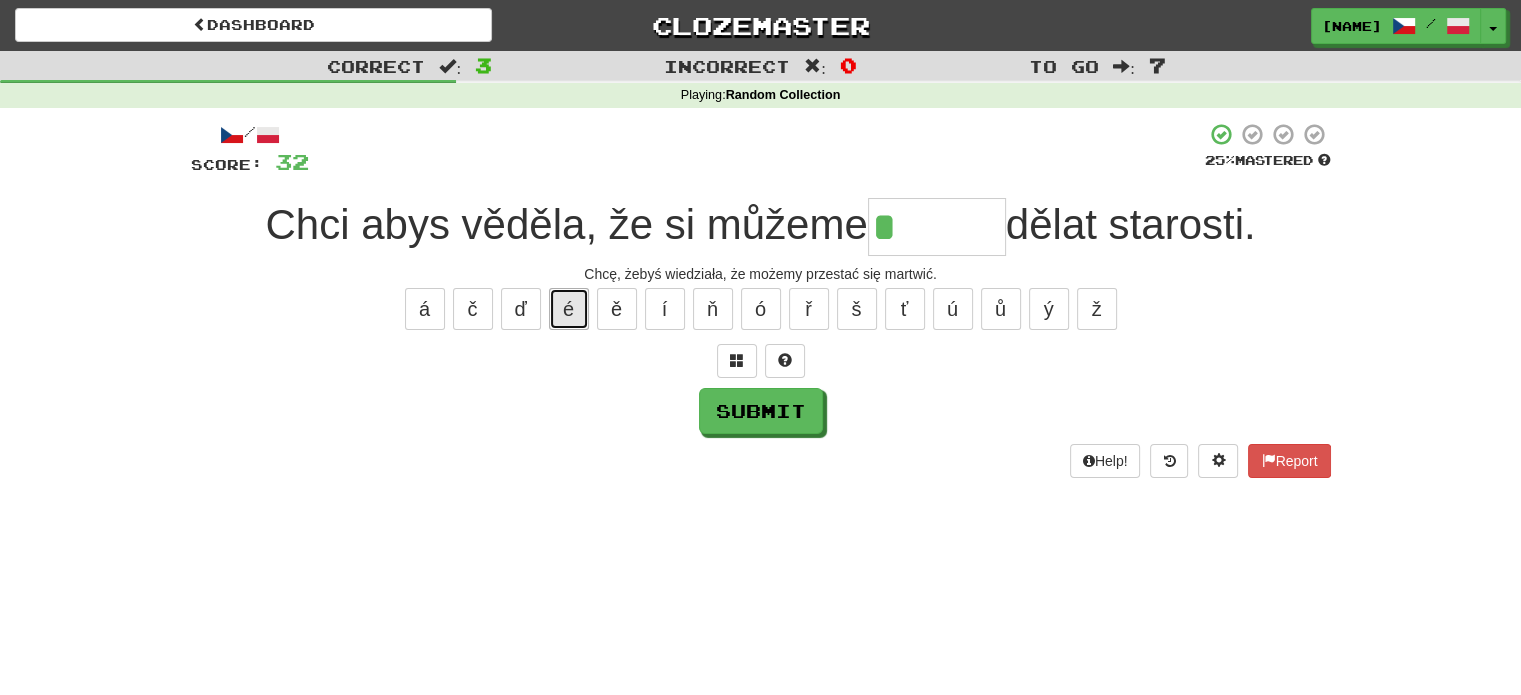 click on "é" at bounding box center [569, 309] 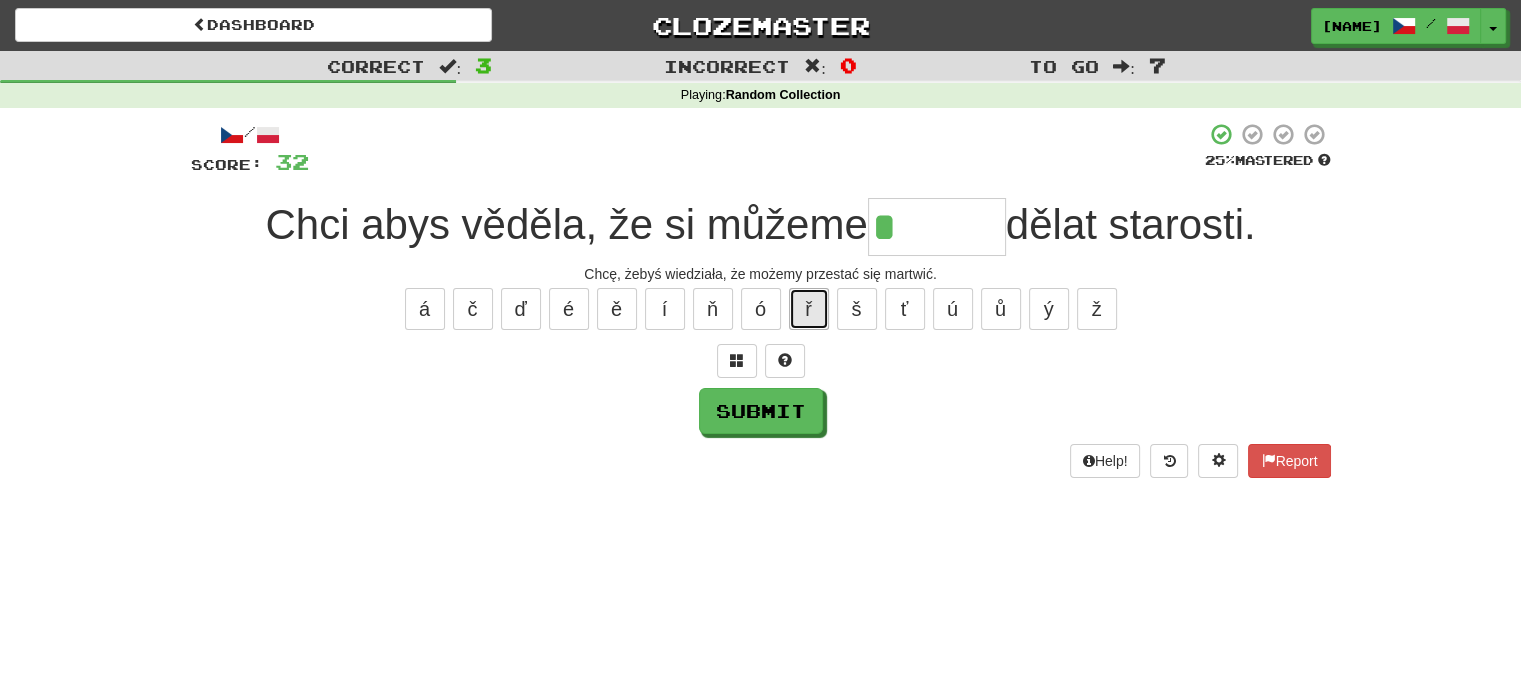 click on "ř" at bounding box center (809, 309) 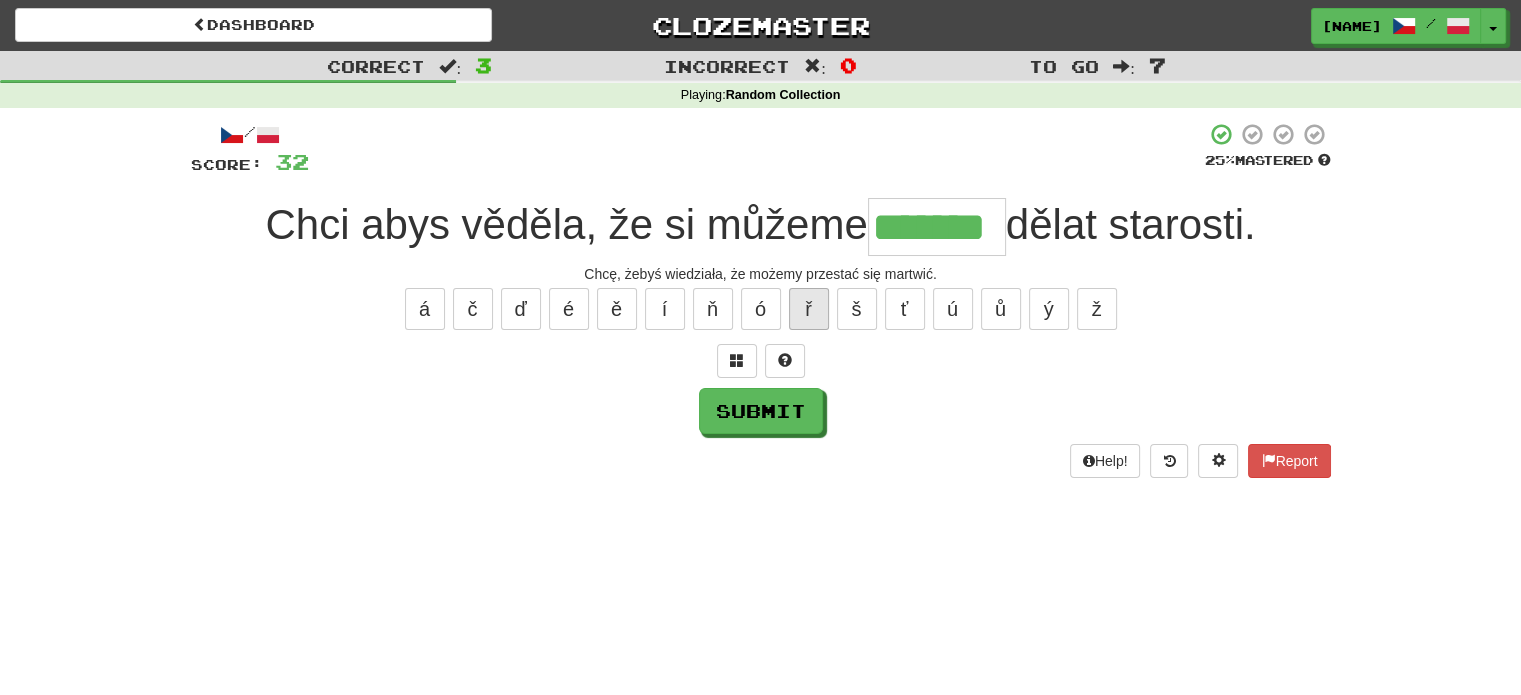 type on "*******" 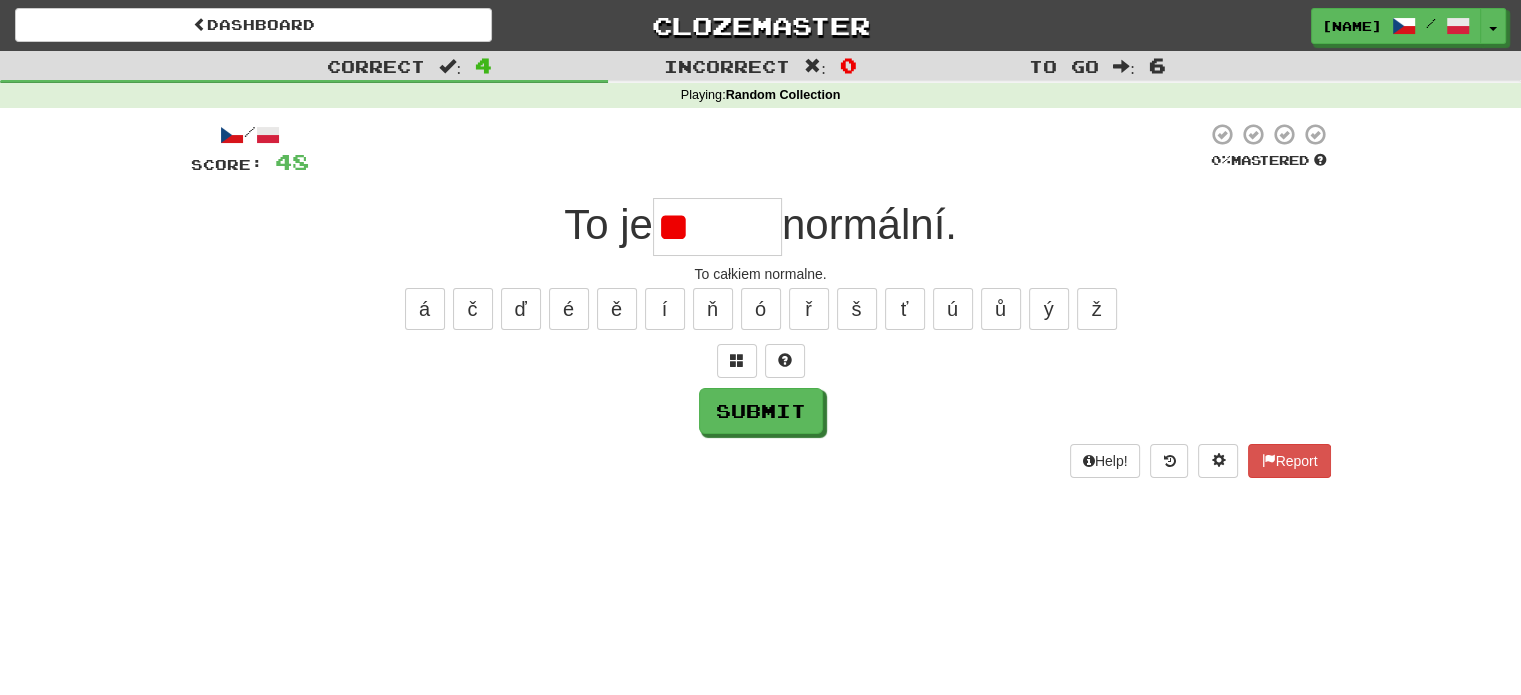 type on "*" 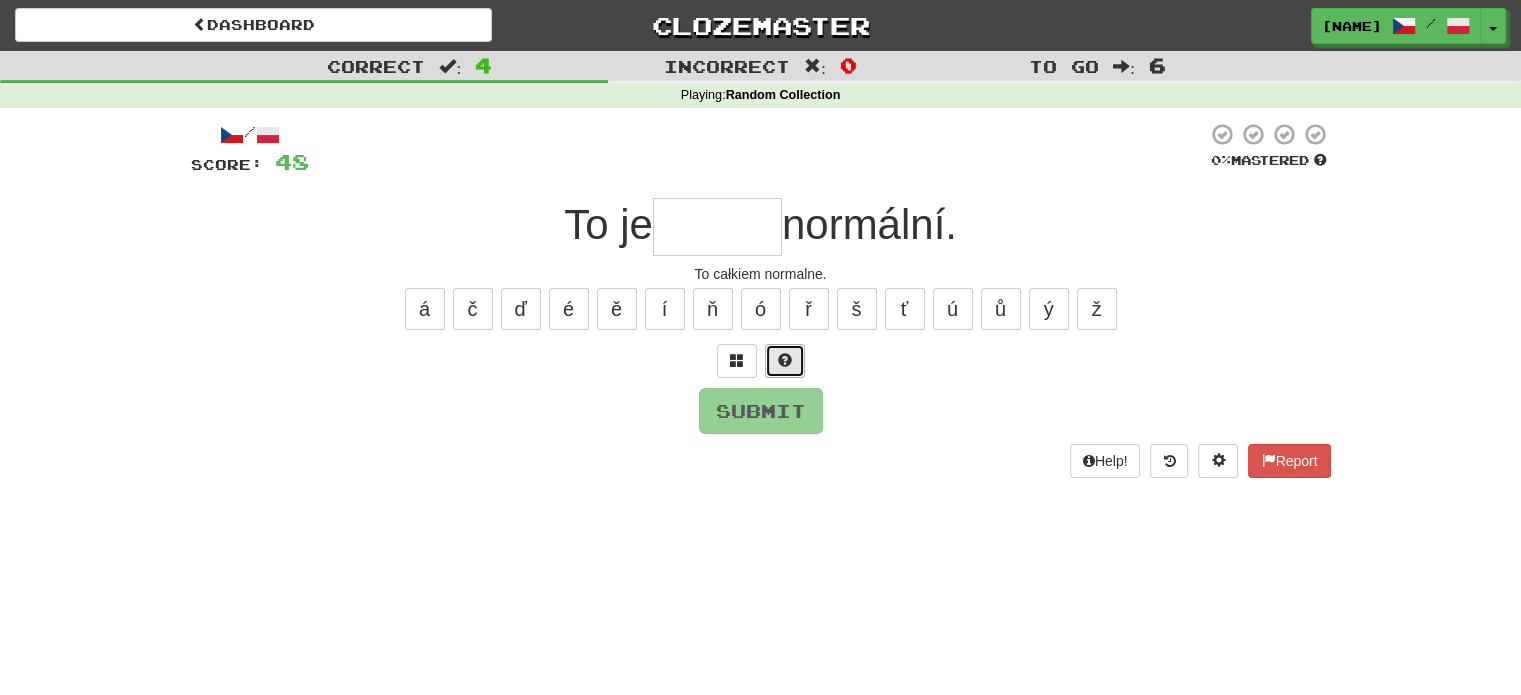click at bounding box center (785, 360) 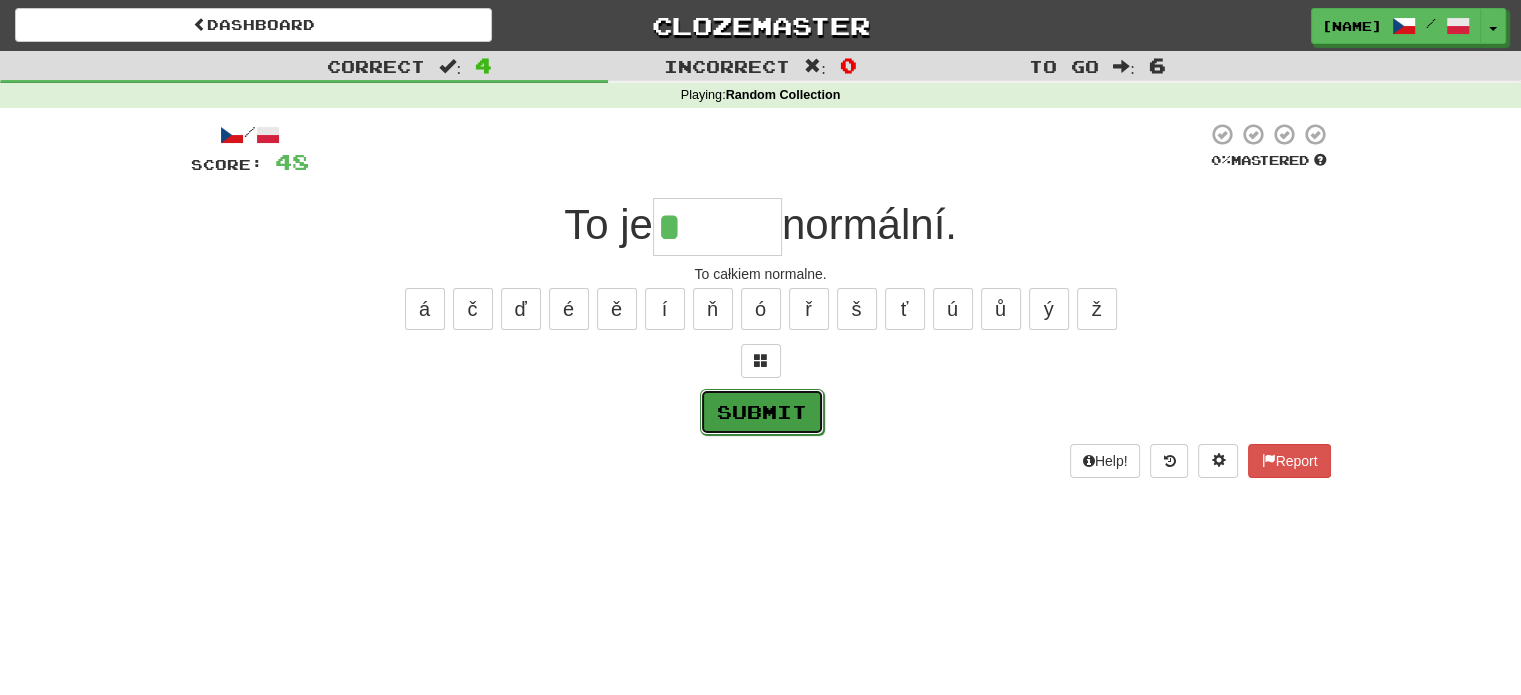 click on "Submit" at bounding box center [762, 412] 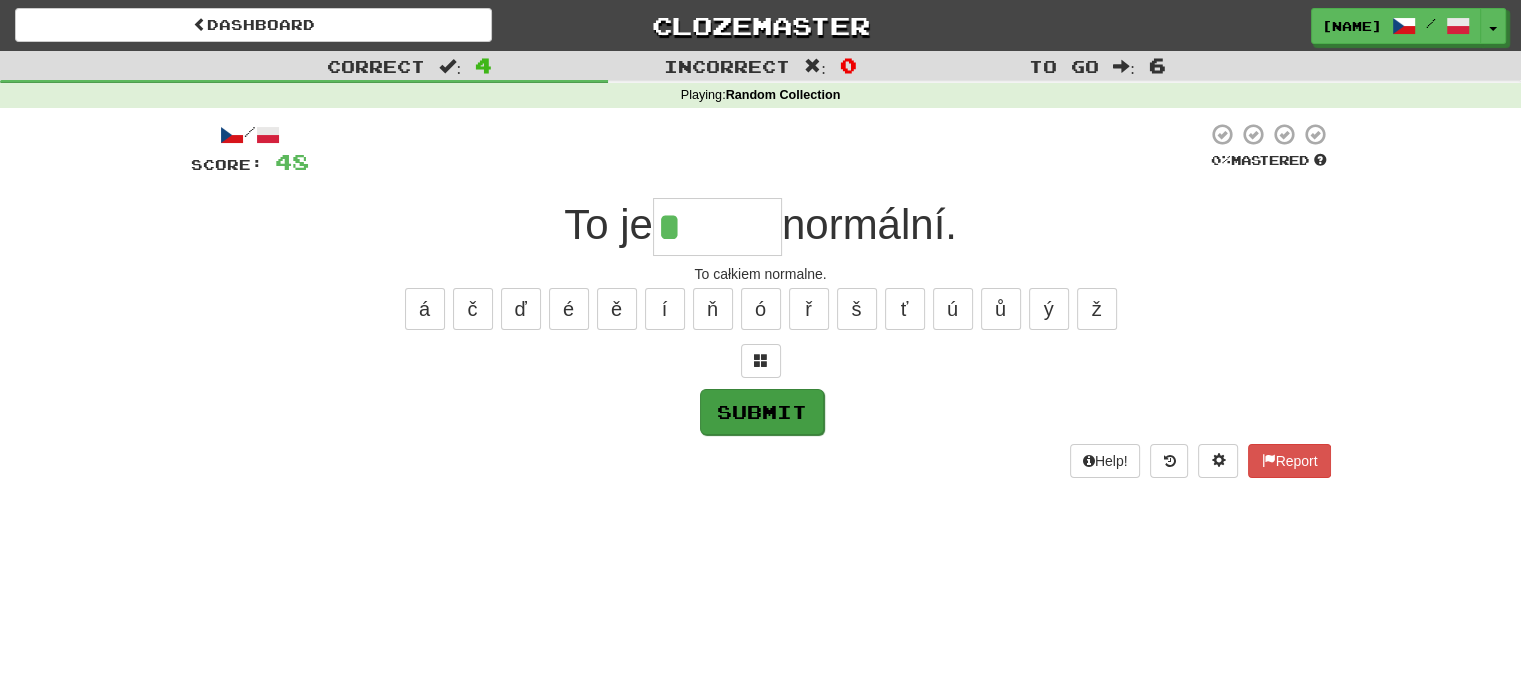 type on "******" 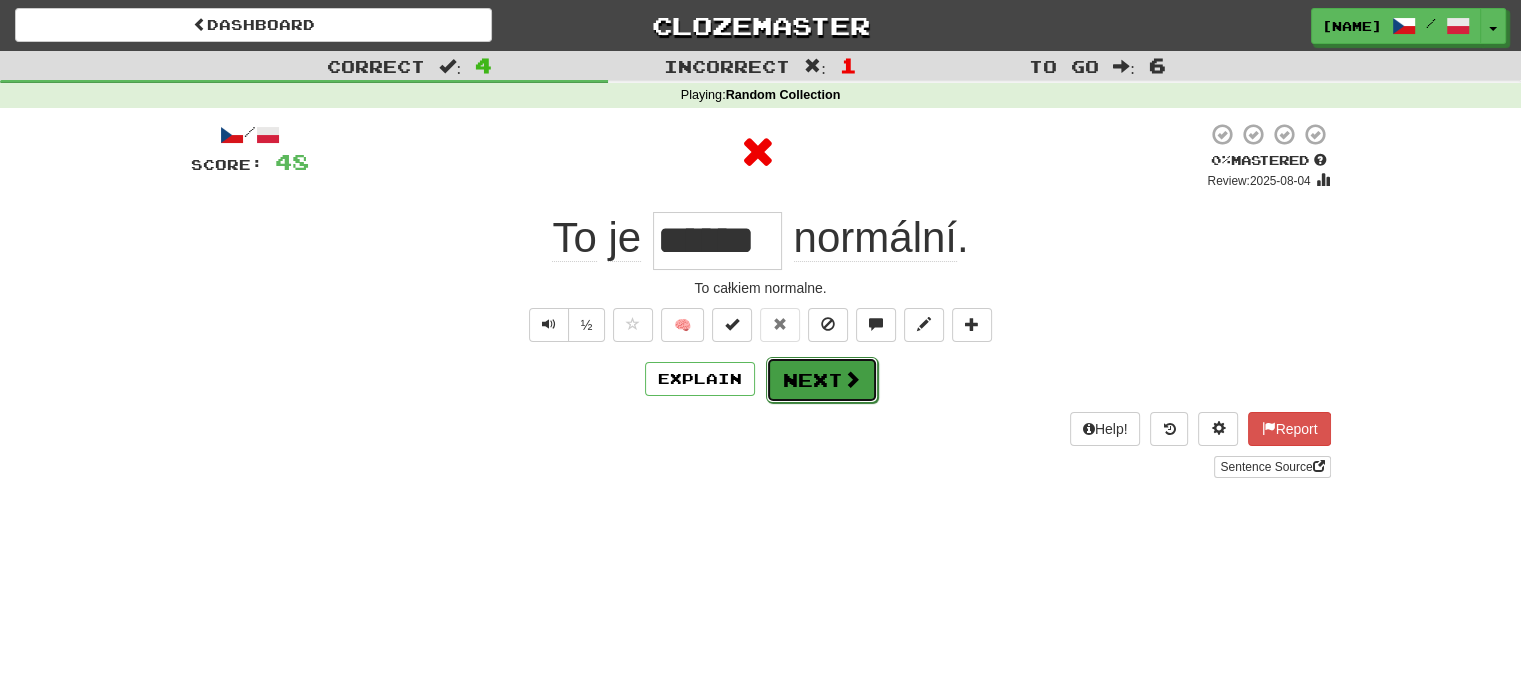 click at bounding box center [852, 379] 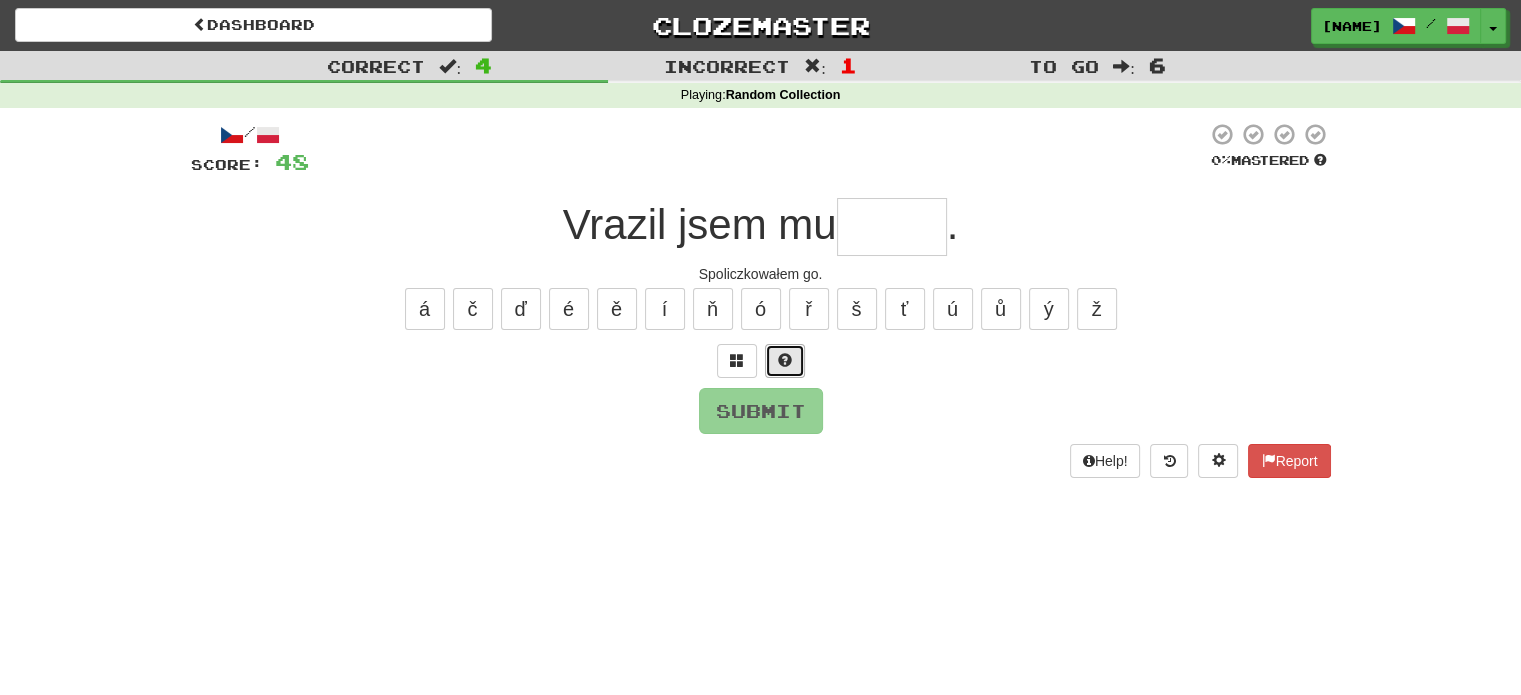 click at bounding box center [785, 361] 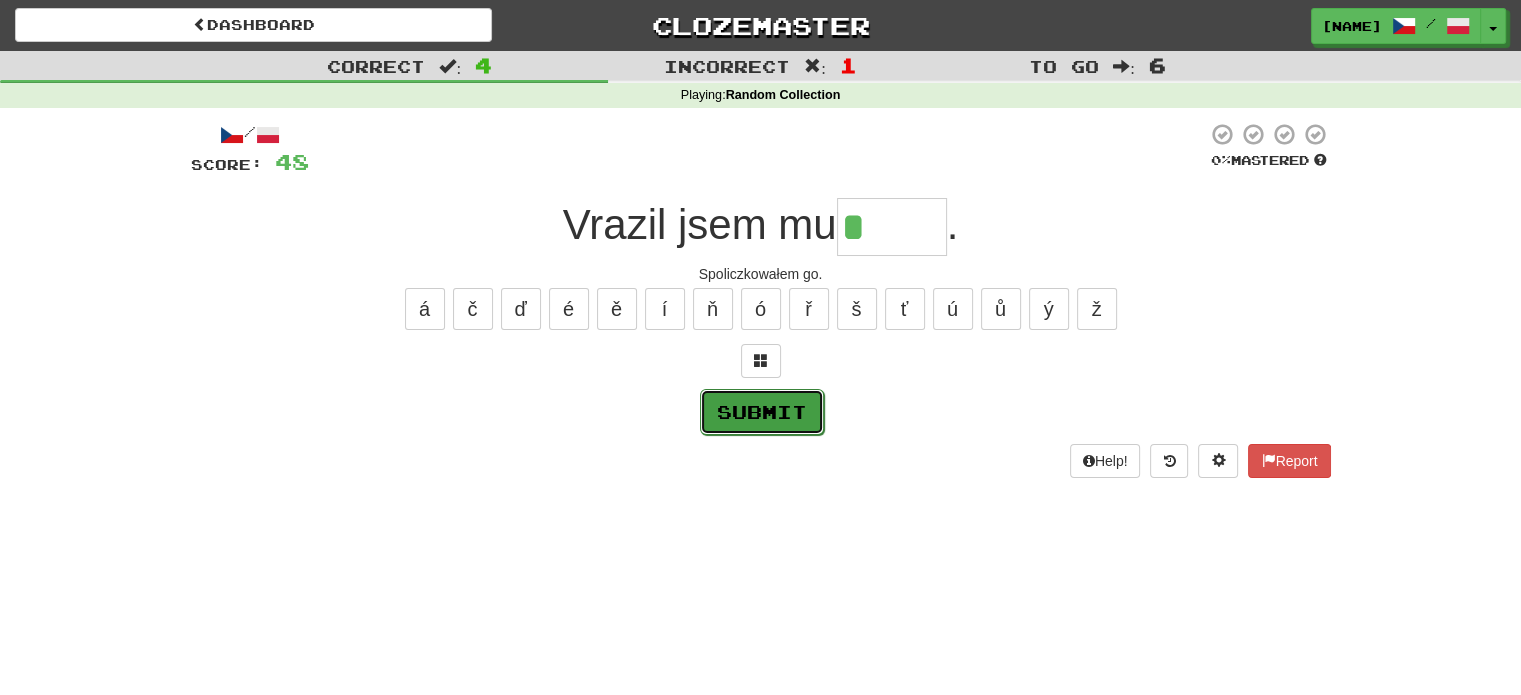 click on "Submit" at bounding box center (762, 412) 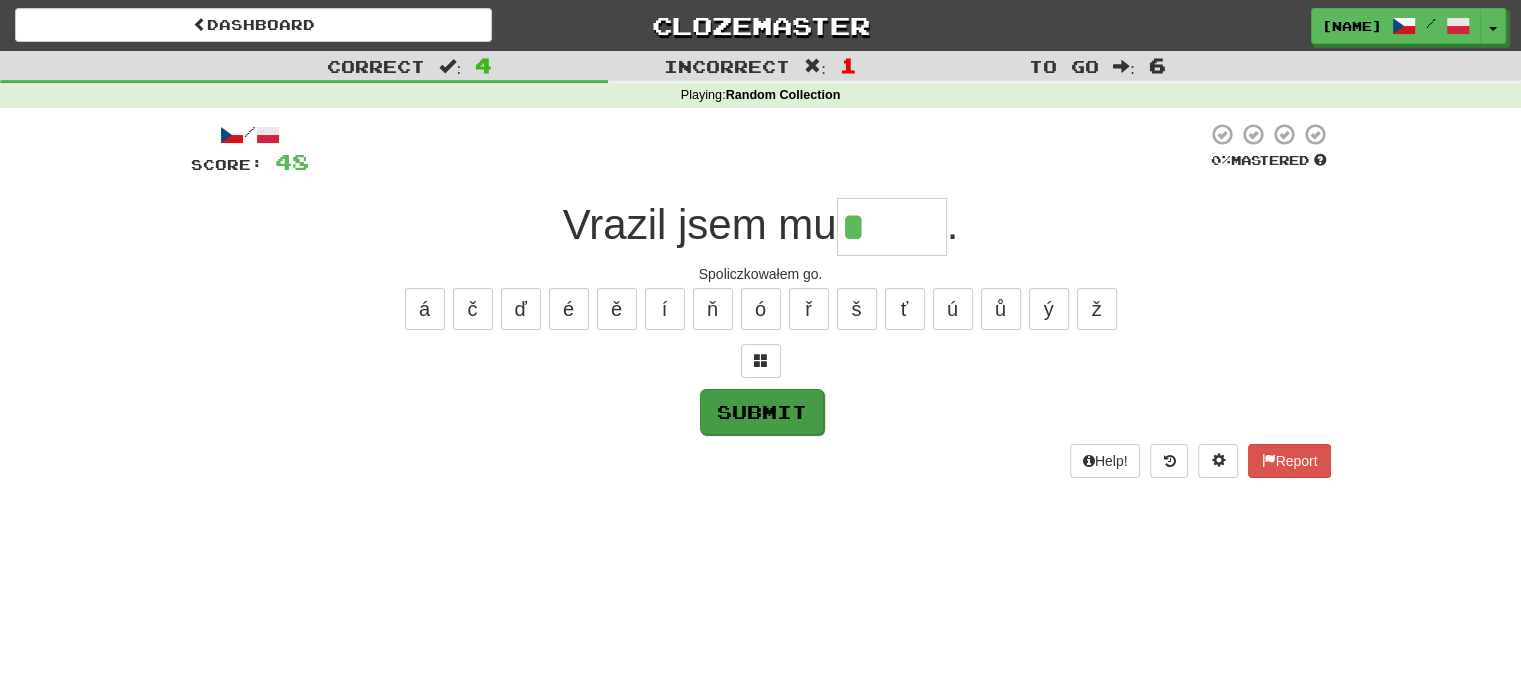 type on "*****" 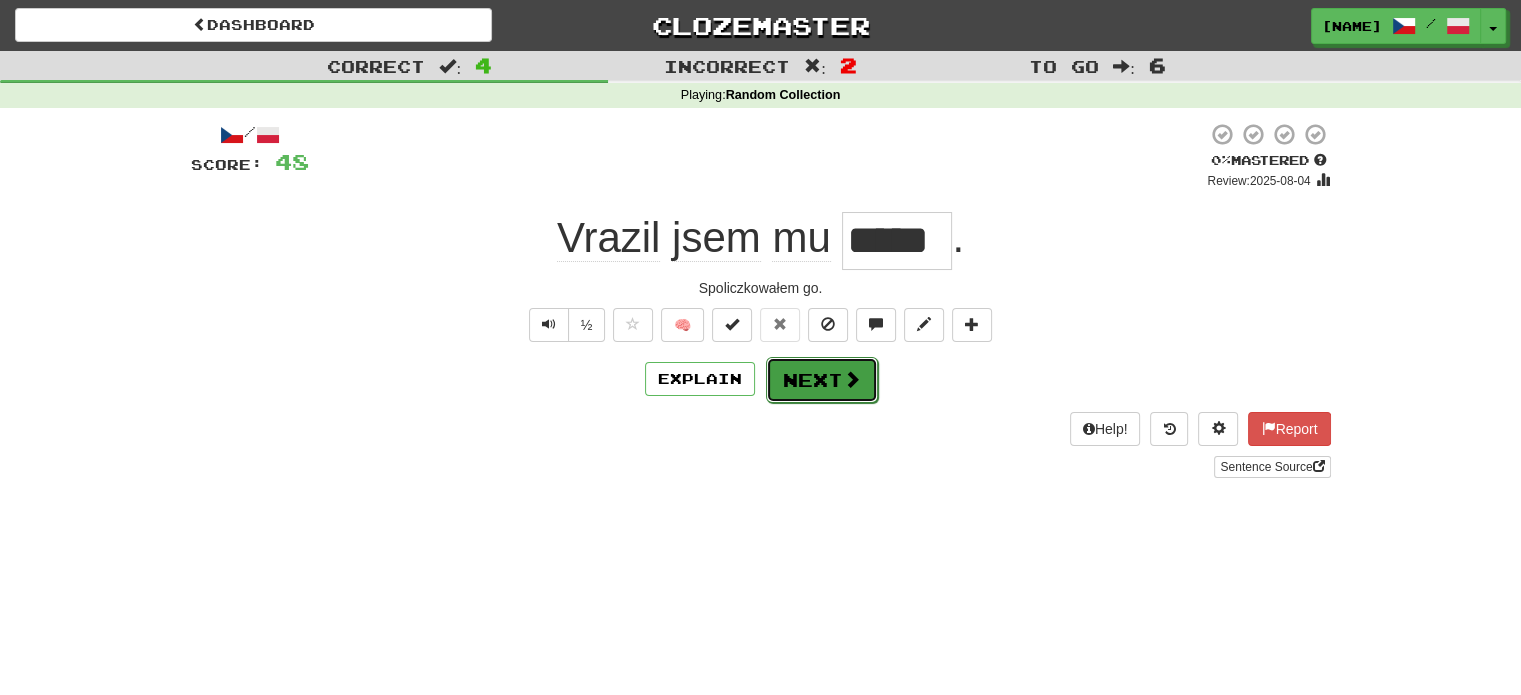click on "Next" at bounding box center (822, 380) 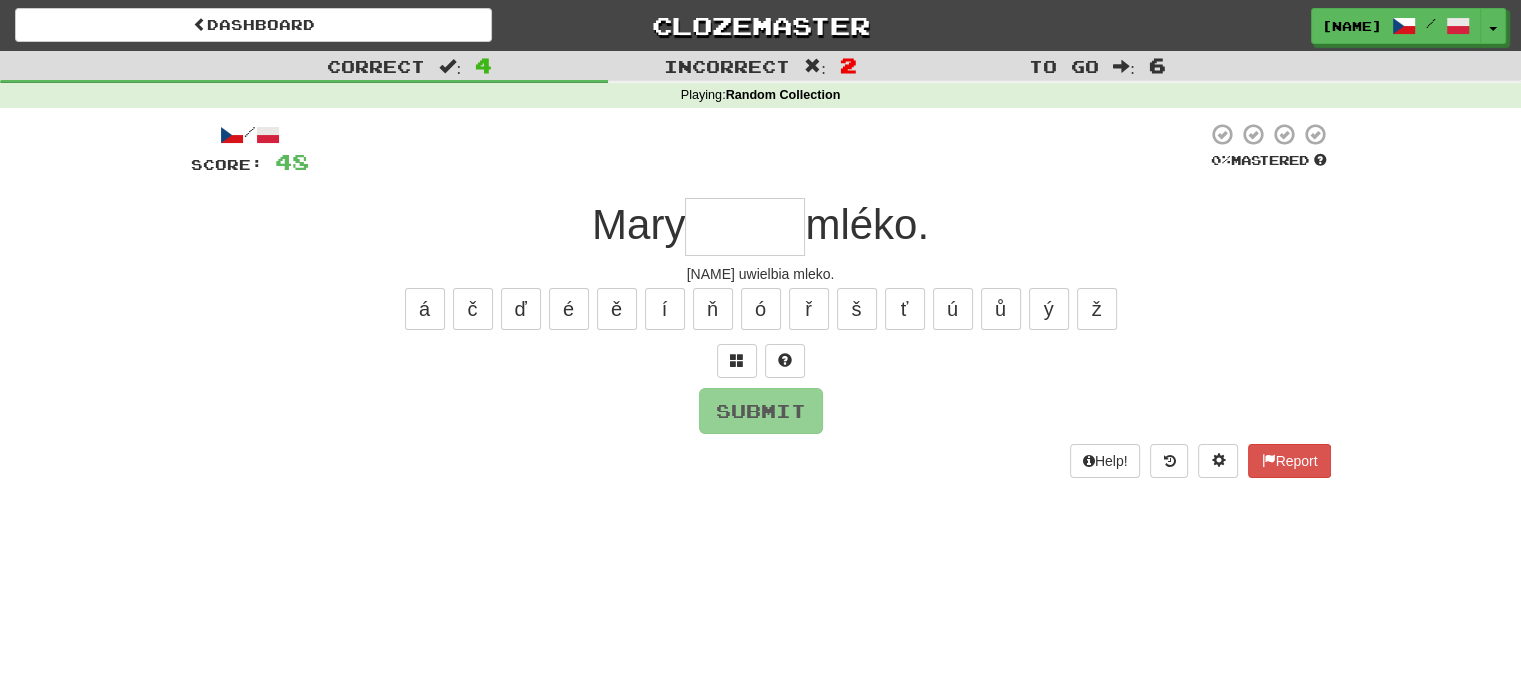 type on "*" 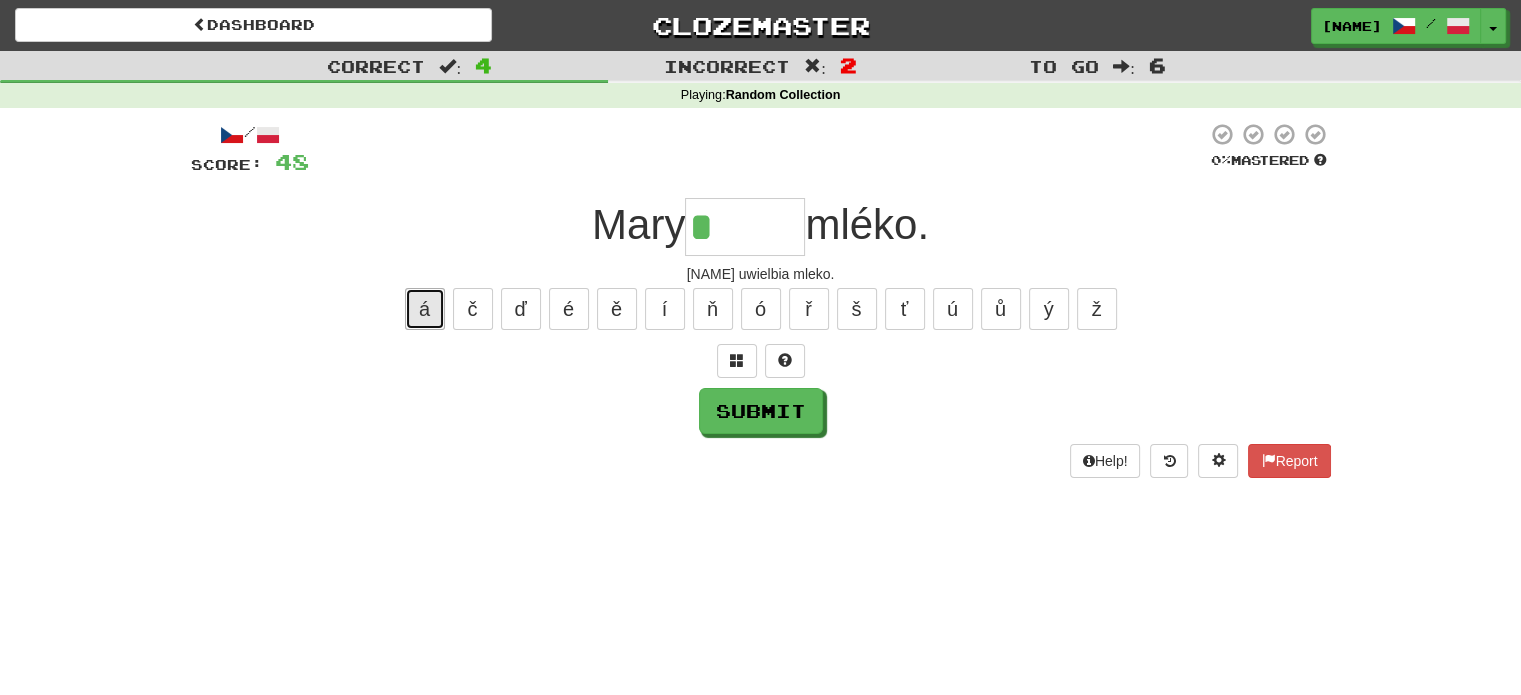 click on "á" at bounding box center (425, 309) 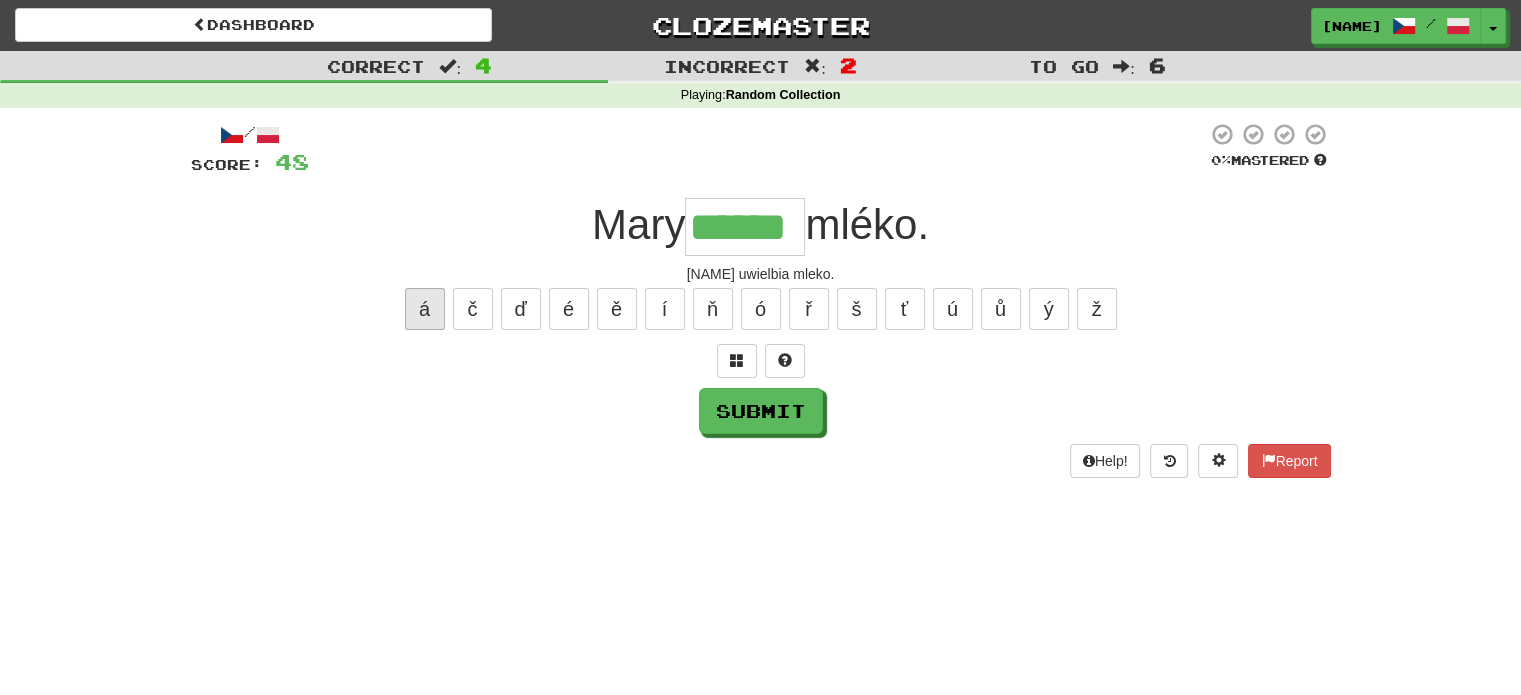 type on "******" 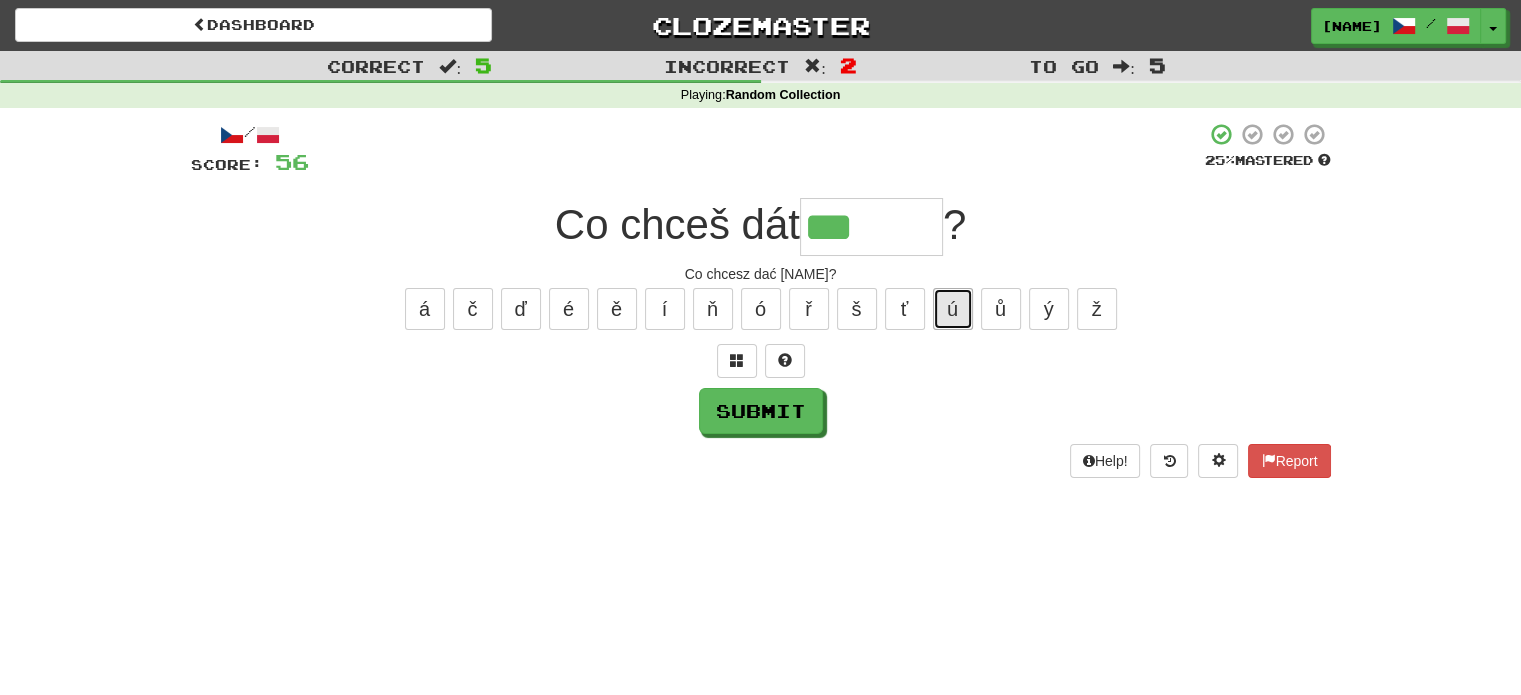 click on "ú" at bounding box center [953, 309] 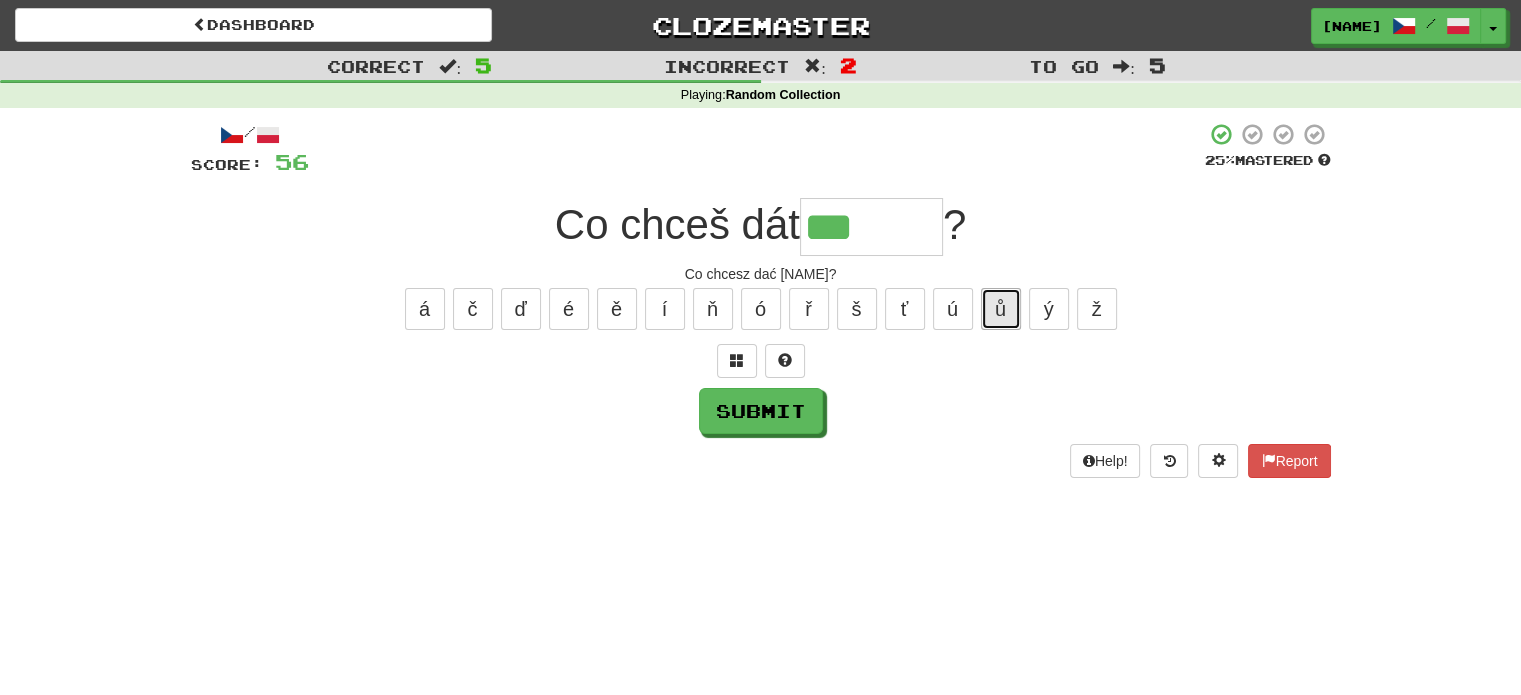 click on "ů" at bounding box center [1001, 309] 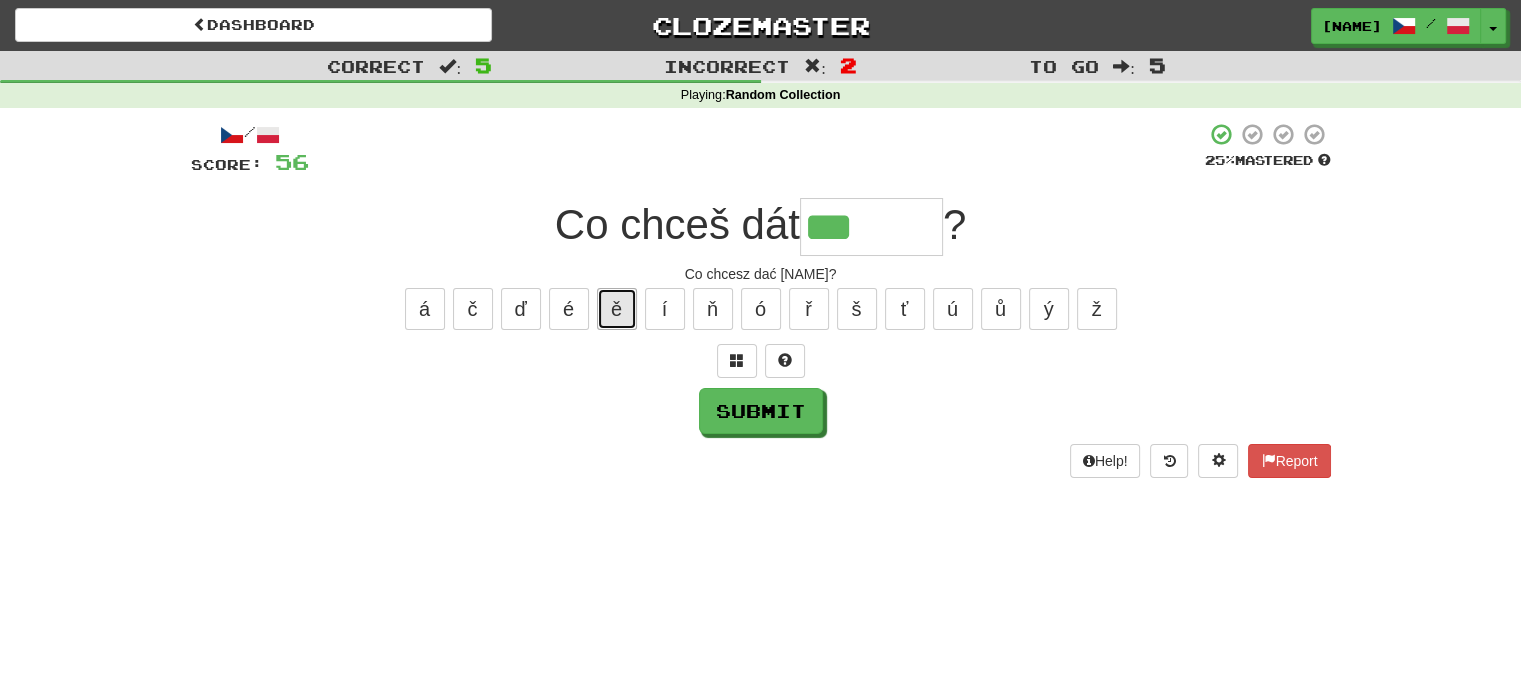 click on "ě" at bounding box center (617, 309) 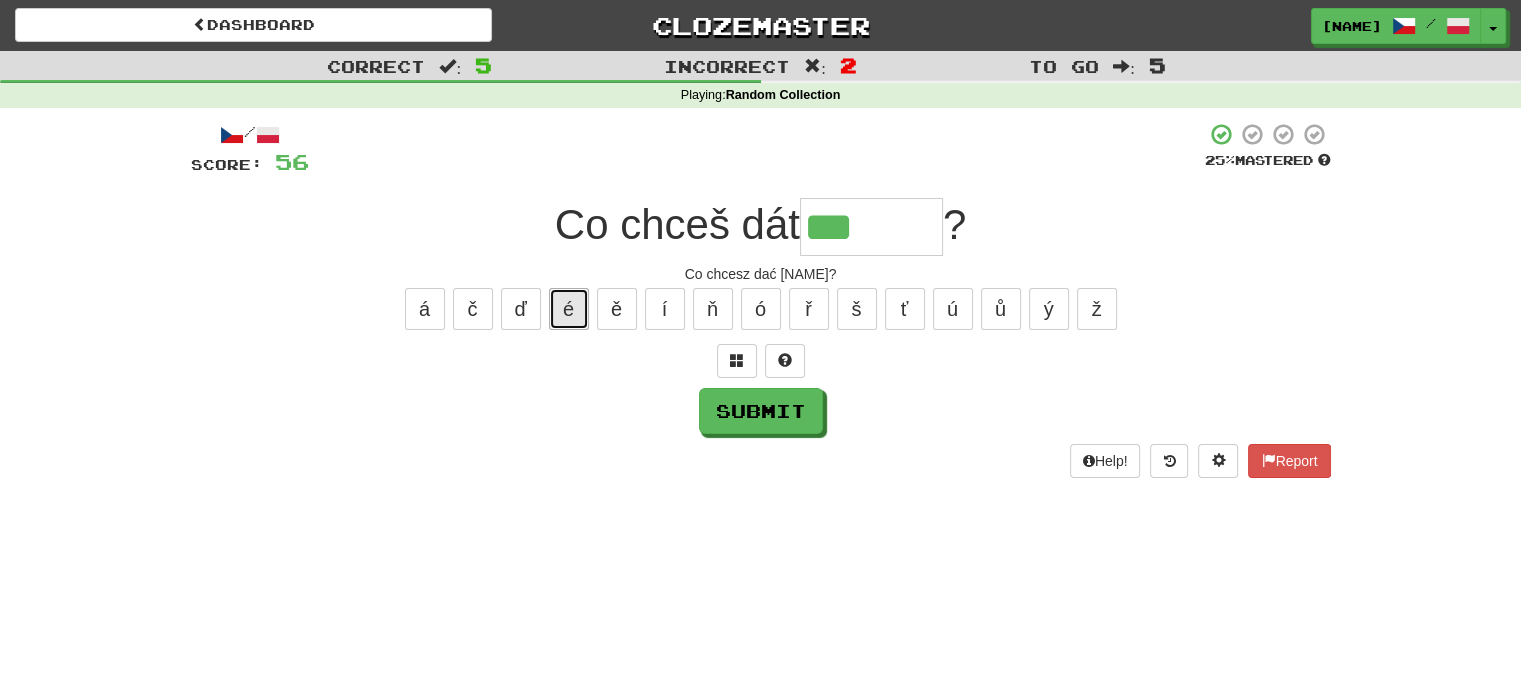 click on "é" at bounding box center (569, 309) 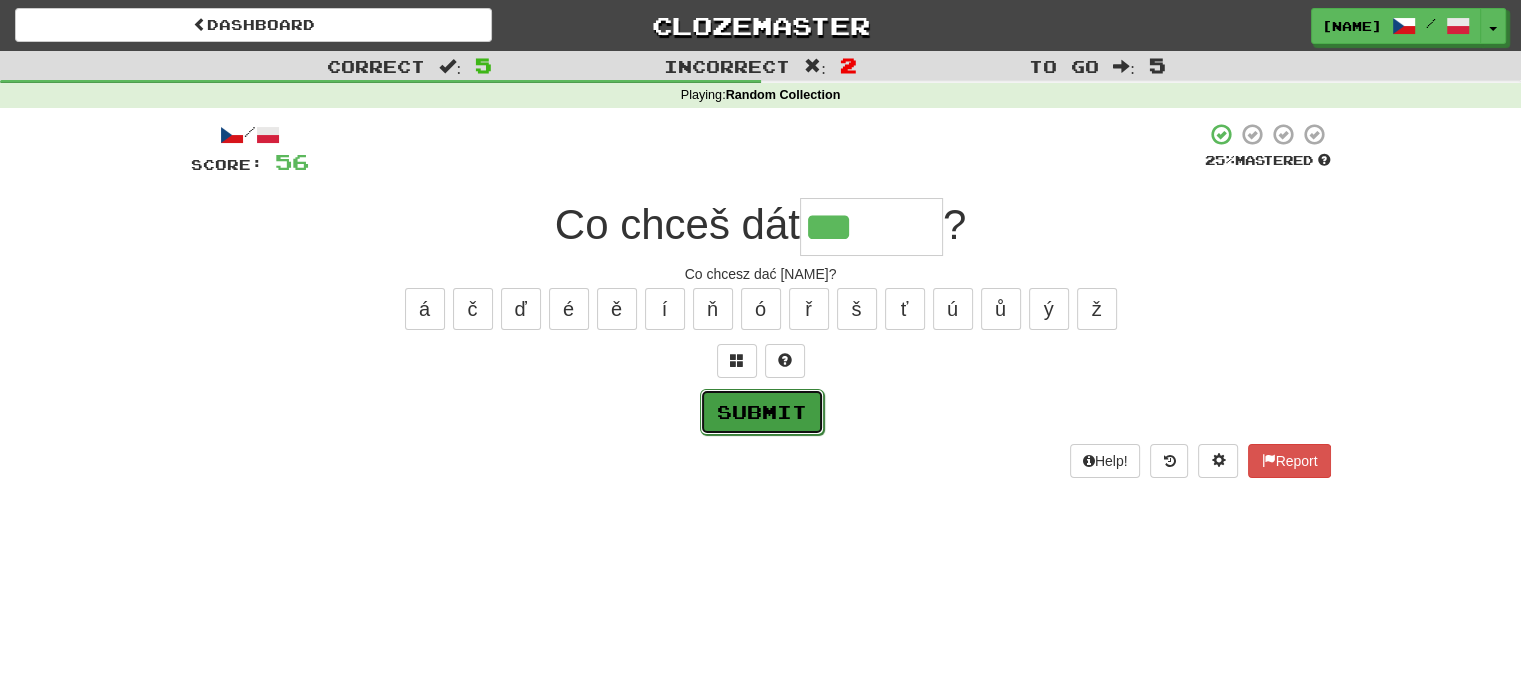 click on "Submit" at bounding box center [762, 412] 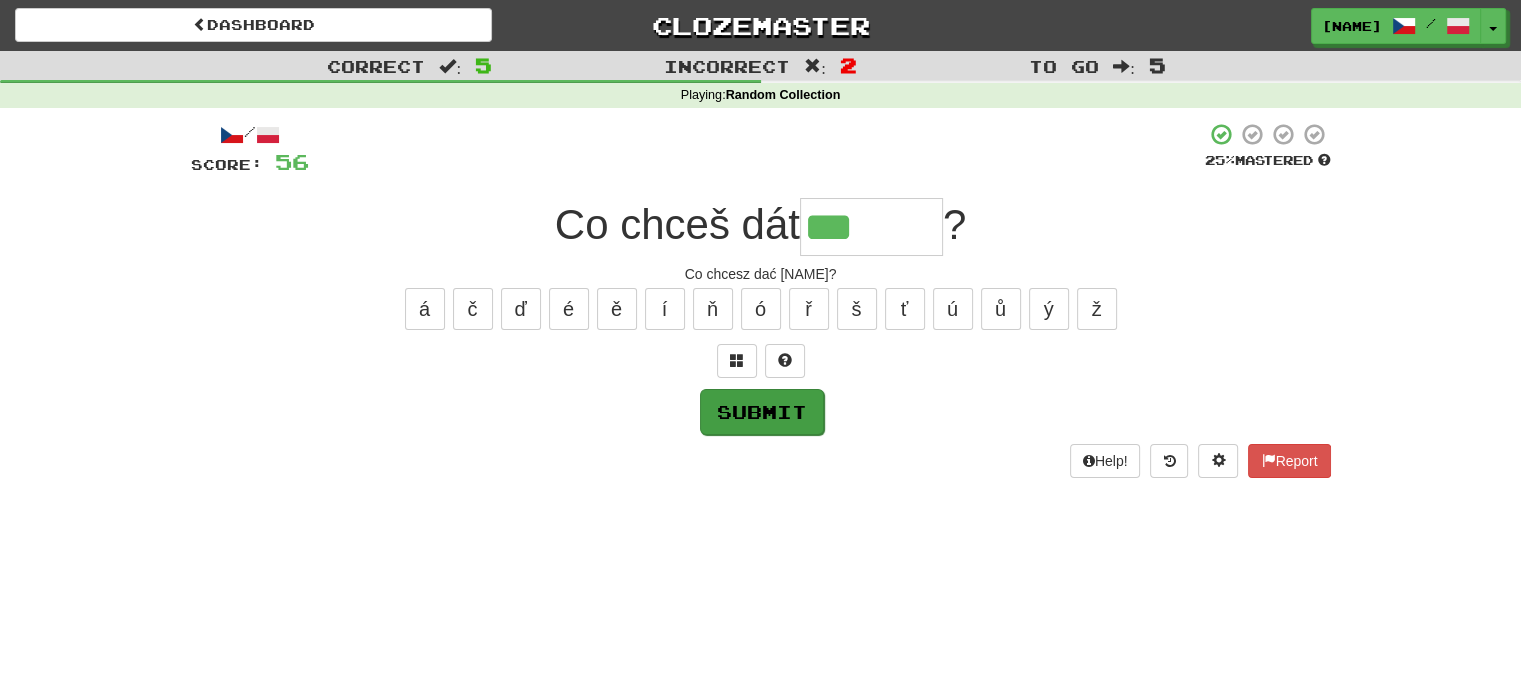 type on "******" 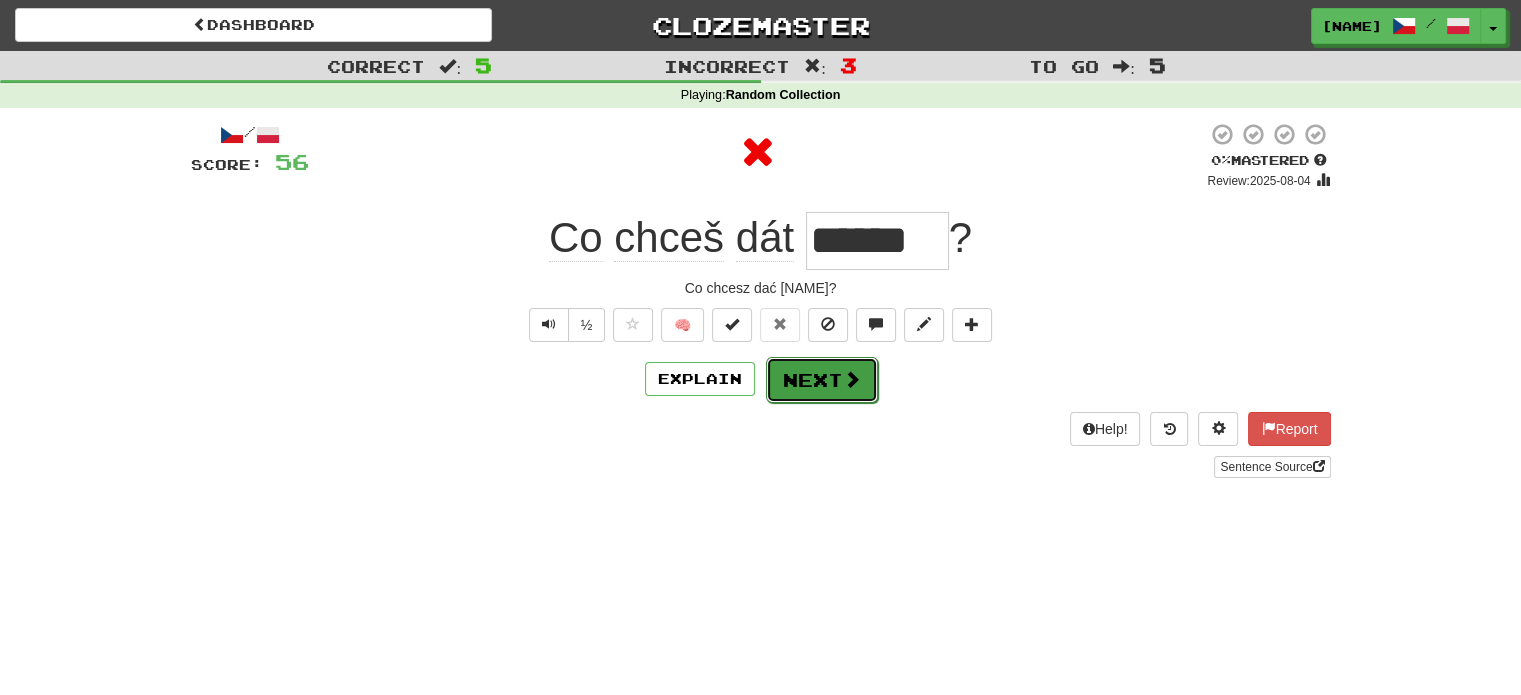 click on "Next" at bounding box center (822, 380) 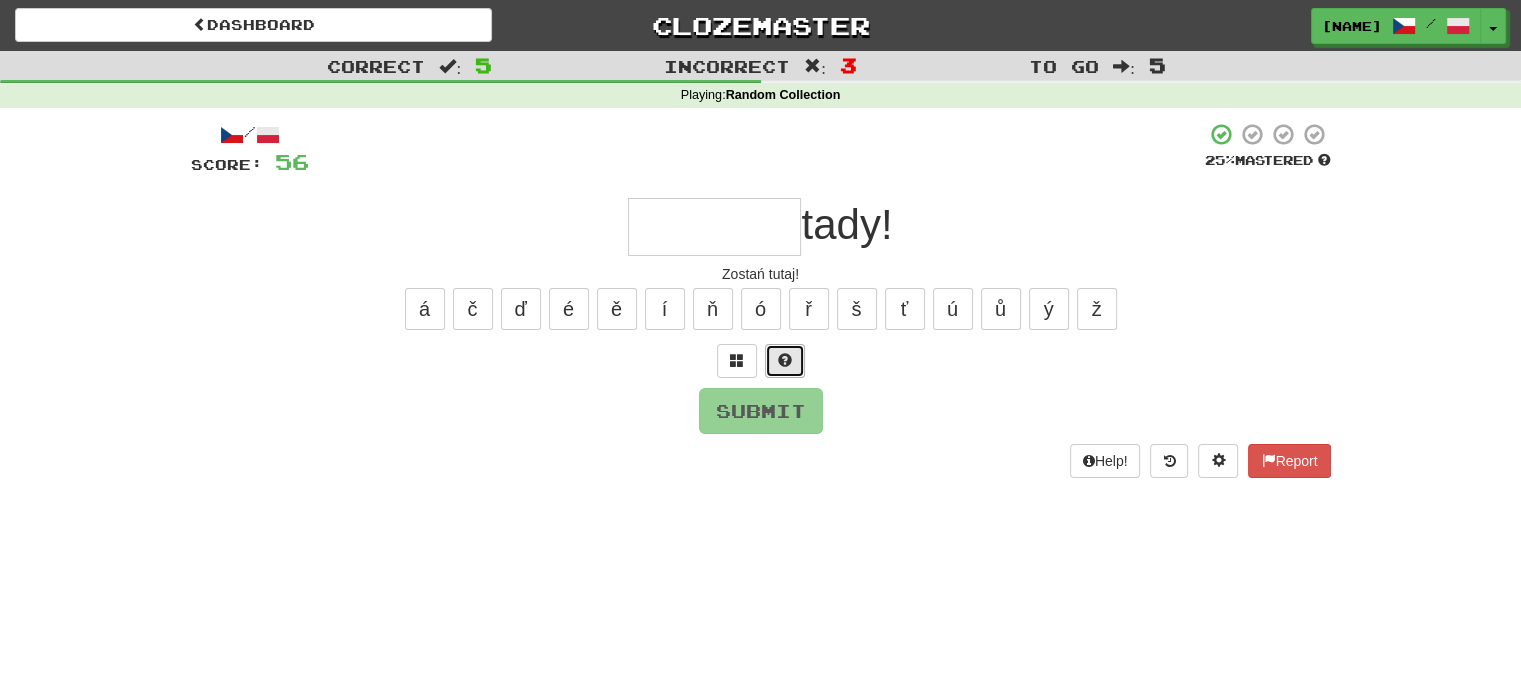 click at bounding box center [785, 361] 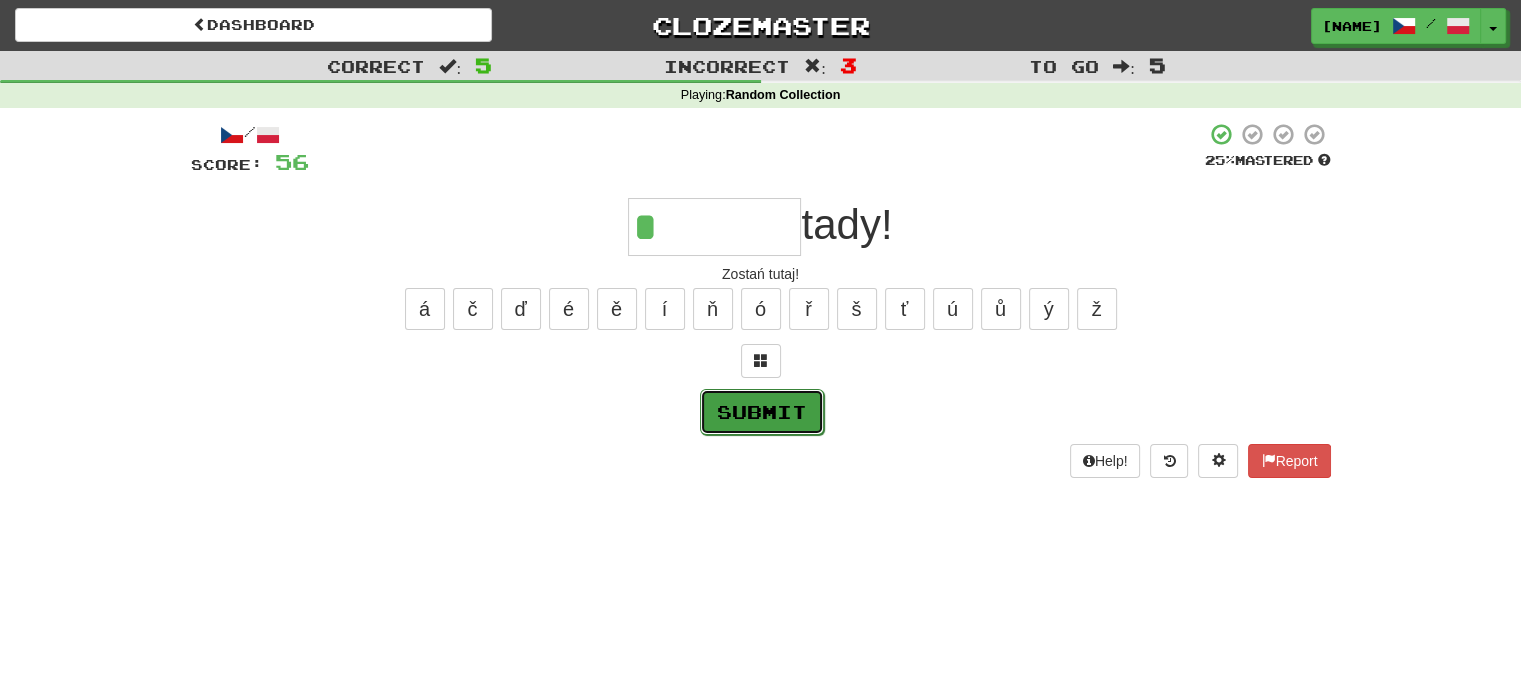 click on "Submit" at bounding box center (762, 412) 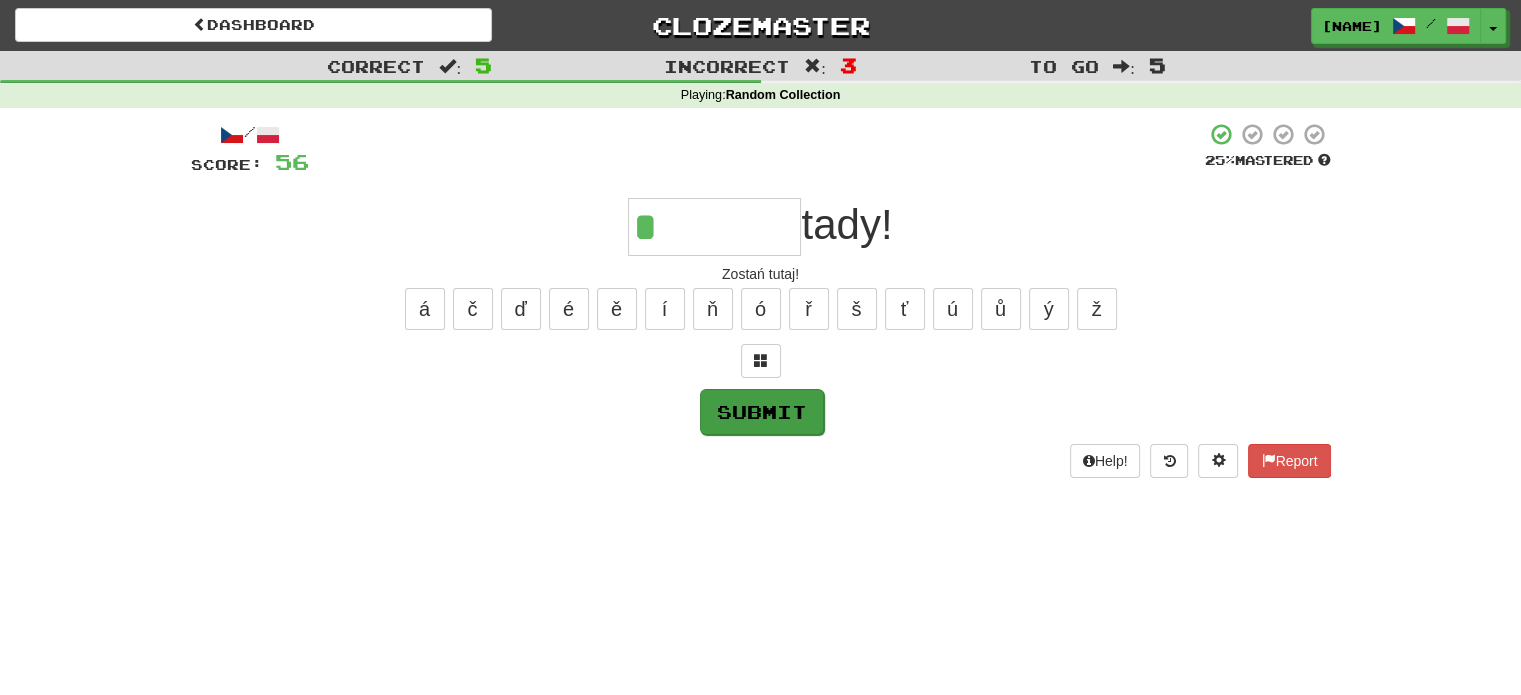 type on "********" 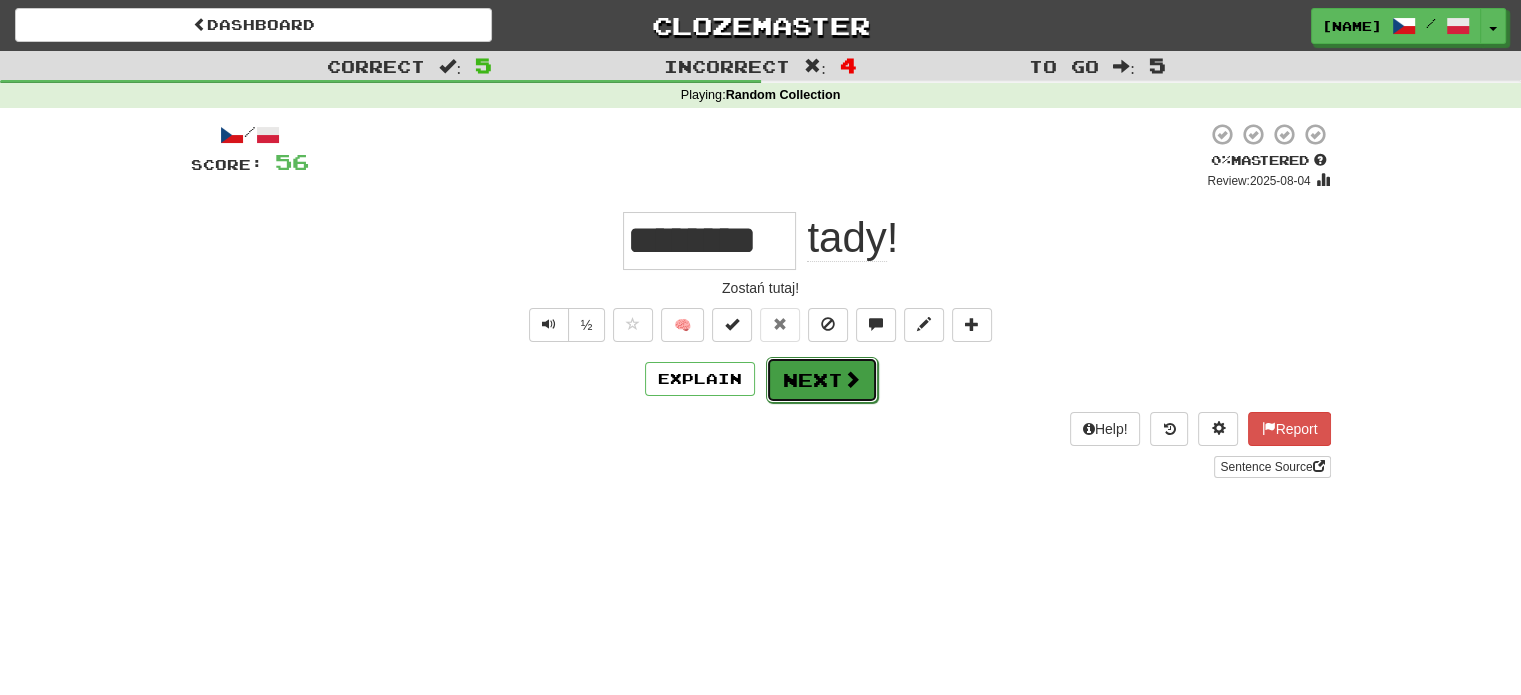 click on "Next" at bounding box center (822, 380) 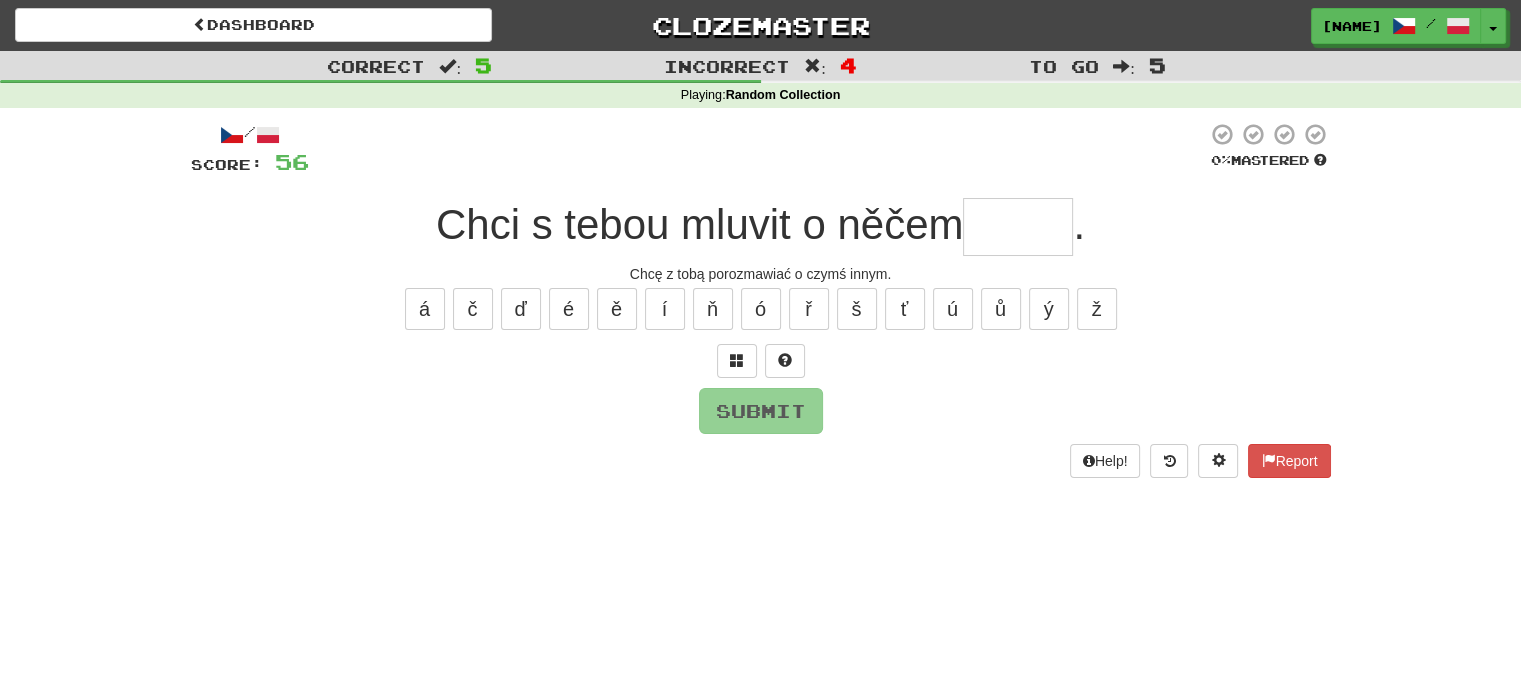 type on "*" 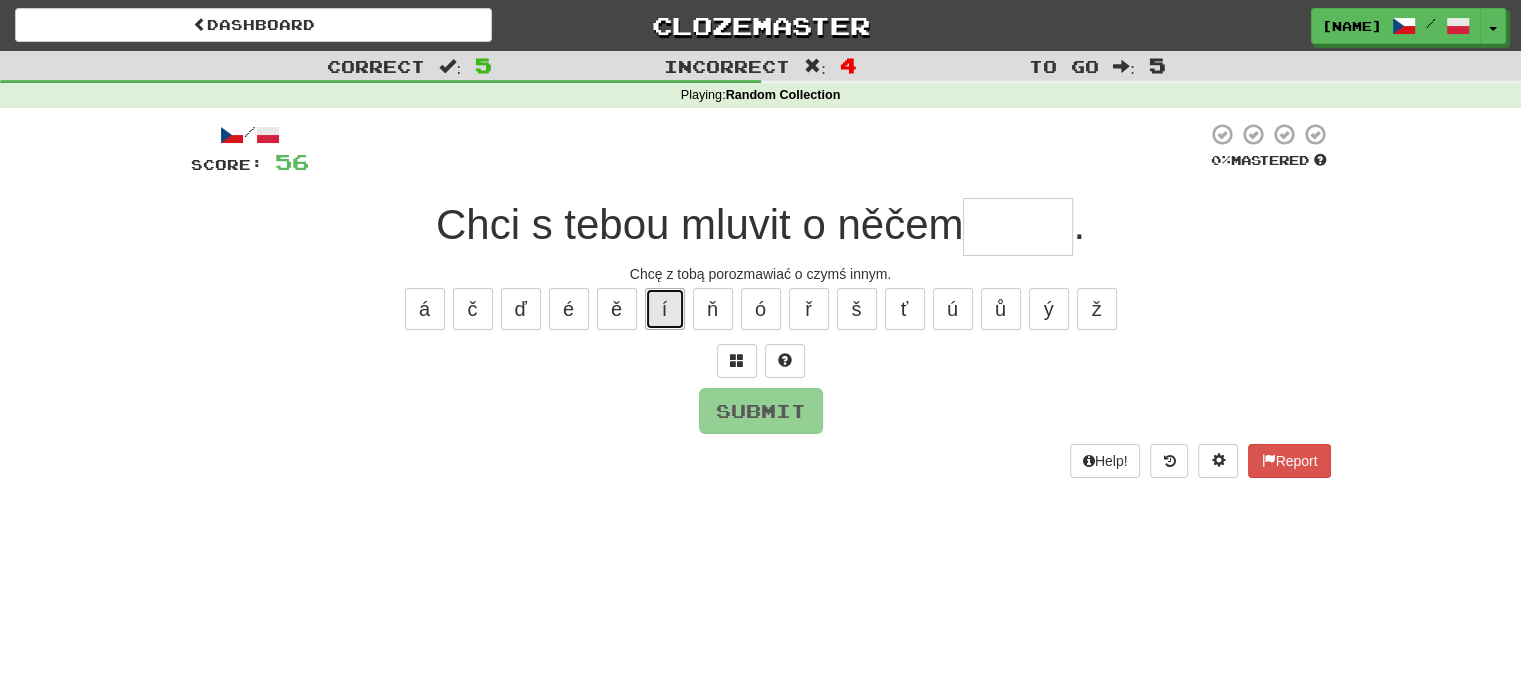 click on "í" at bounding box center [665, 309] 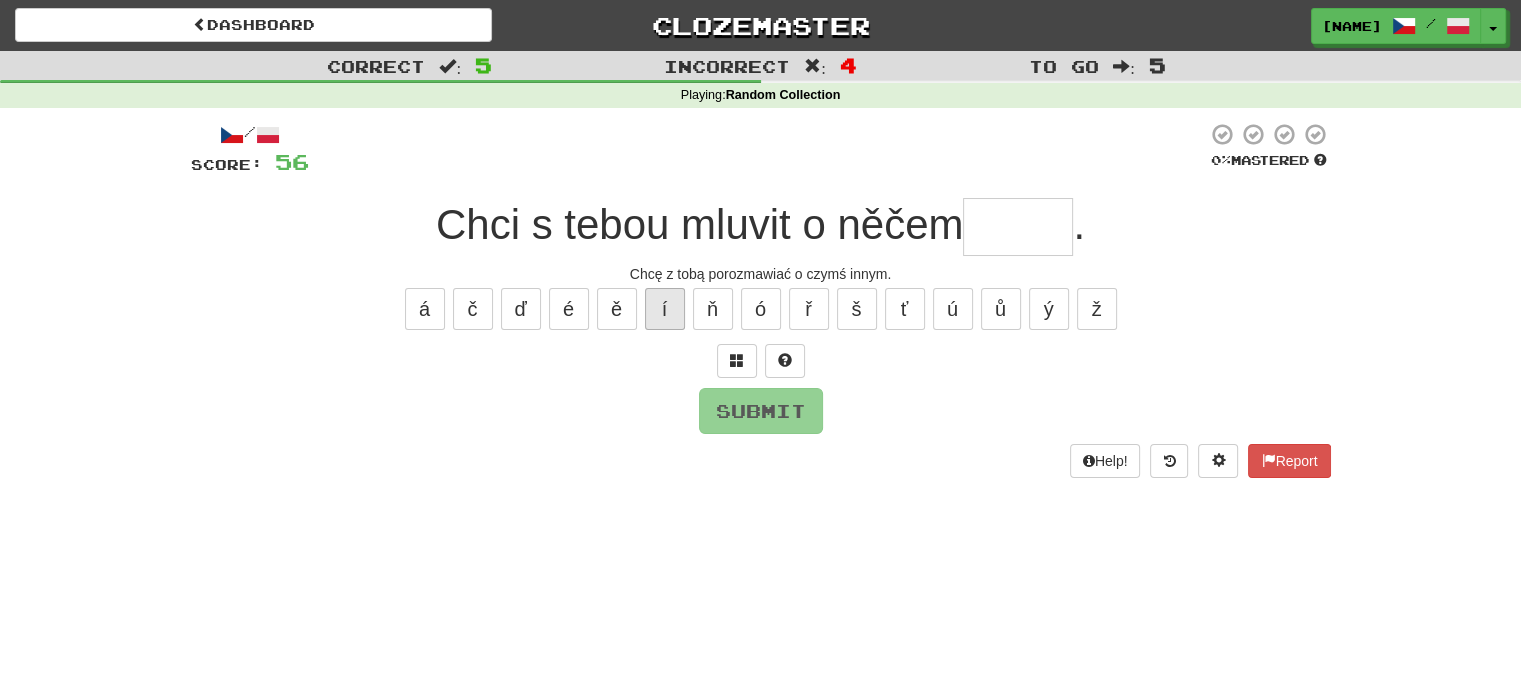 type on "*" 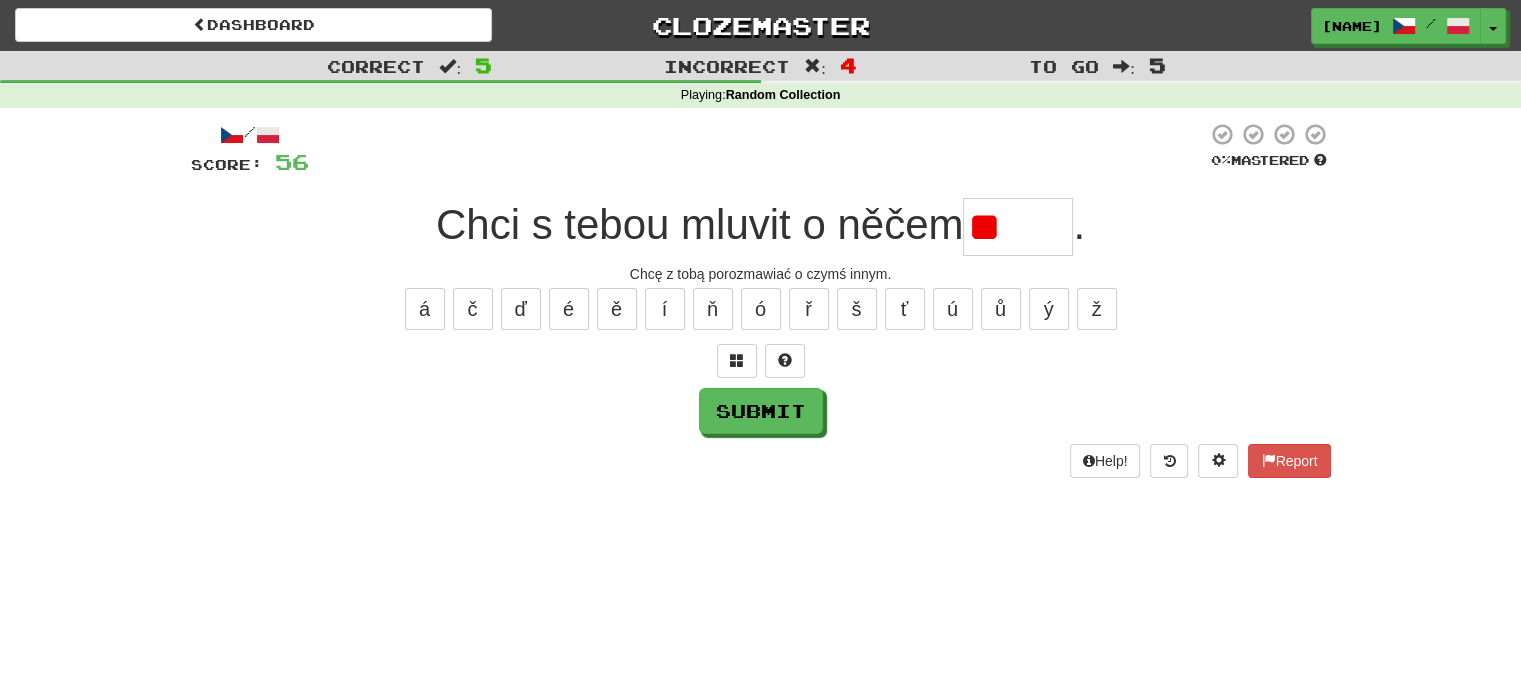 type on "*" 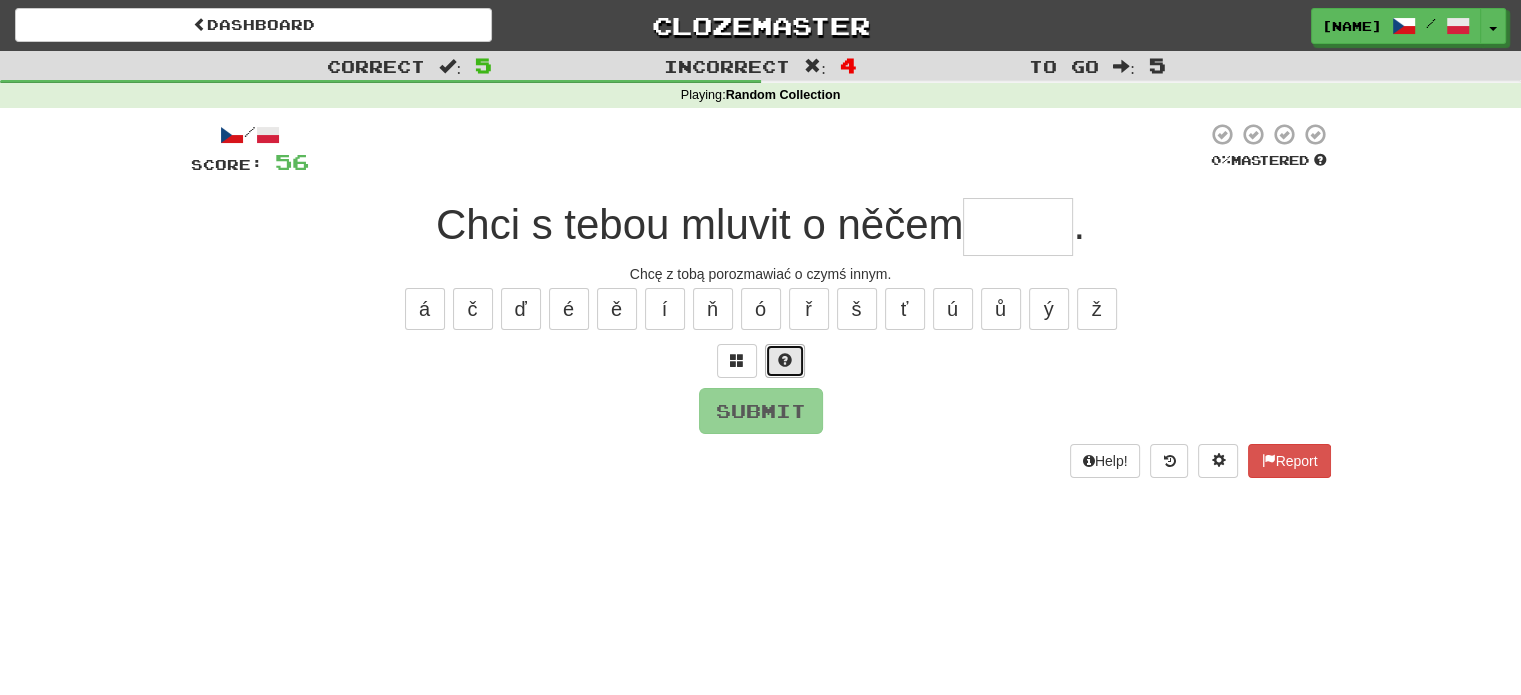 click at bounding box center (785, 361) 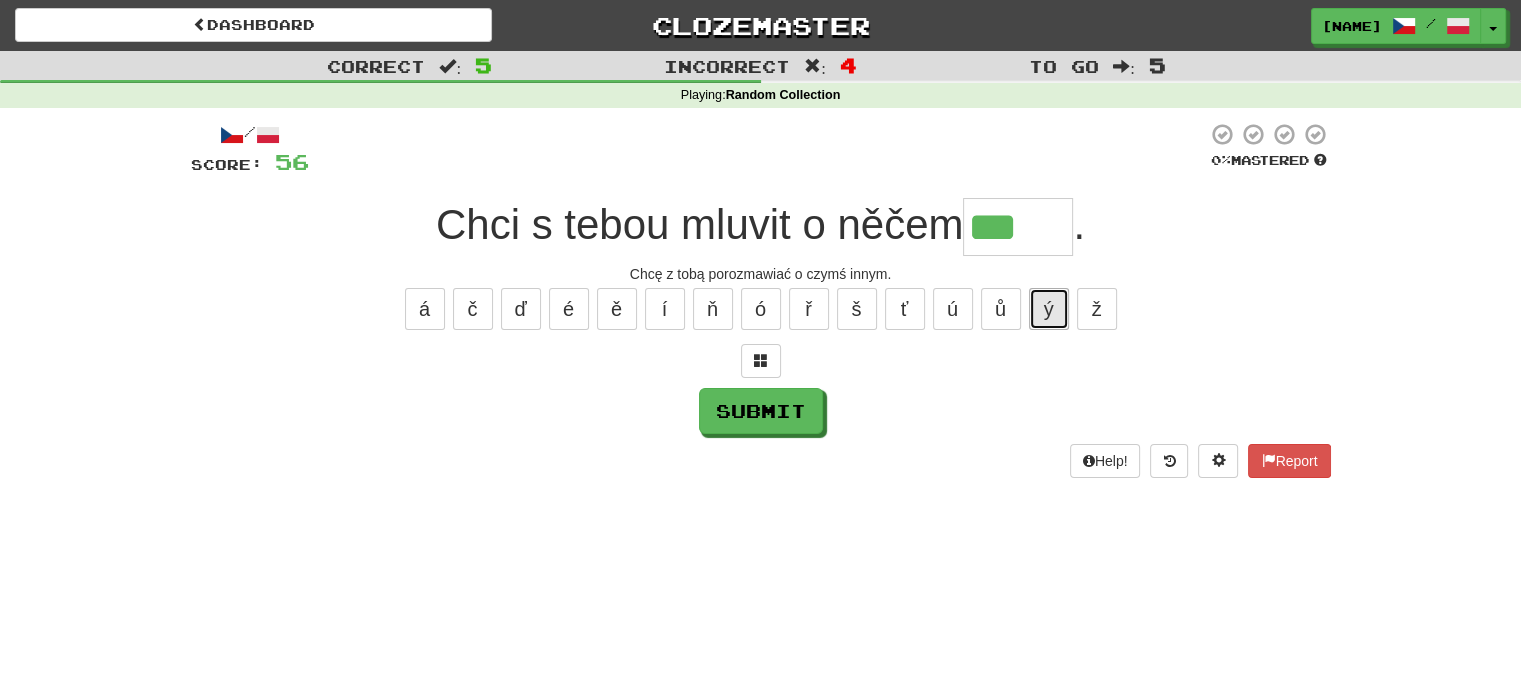 click on "ý" at bounding box center (1049, 309) 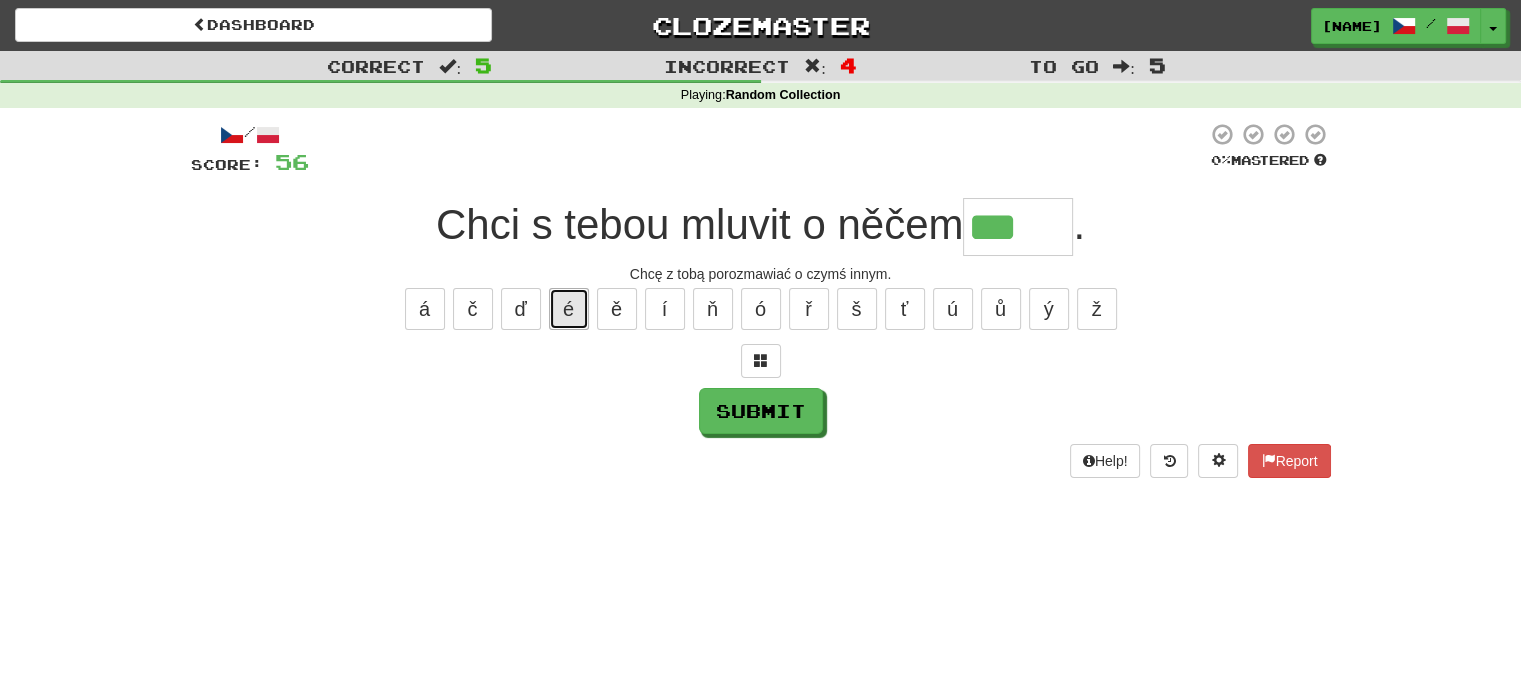 click on "é" at bounding box center (569, 309) 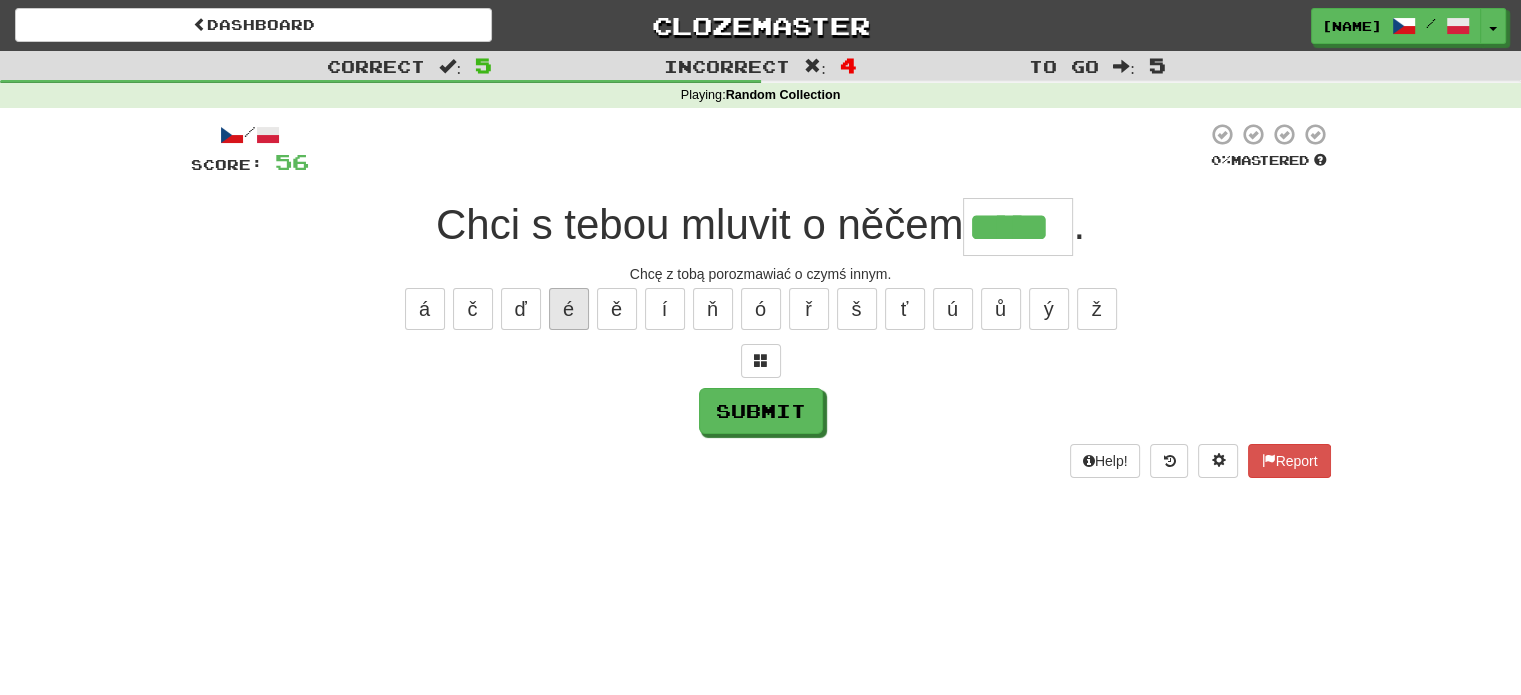 type on "*****" 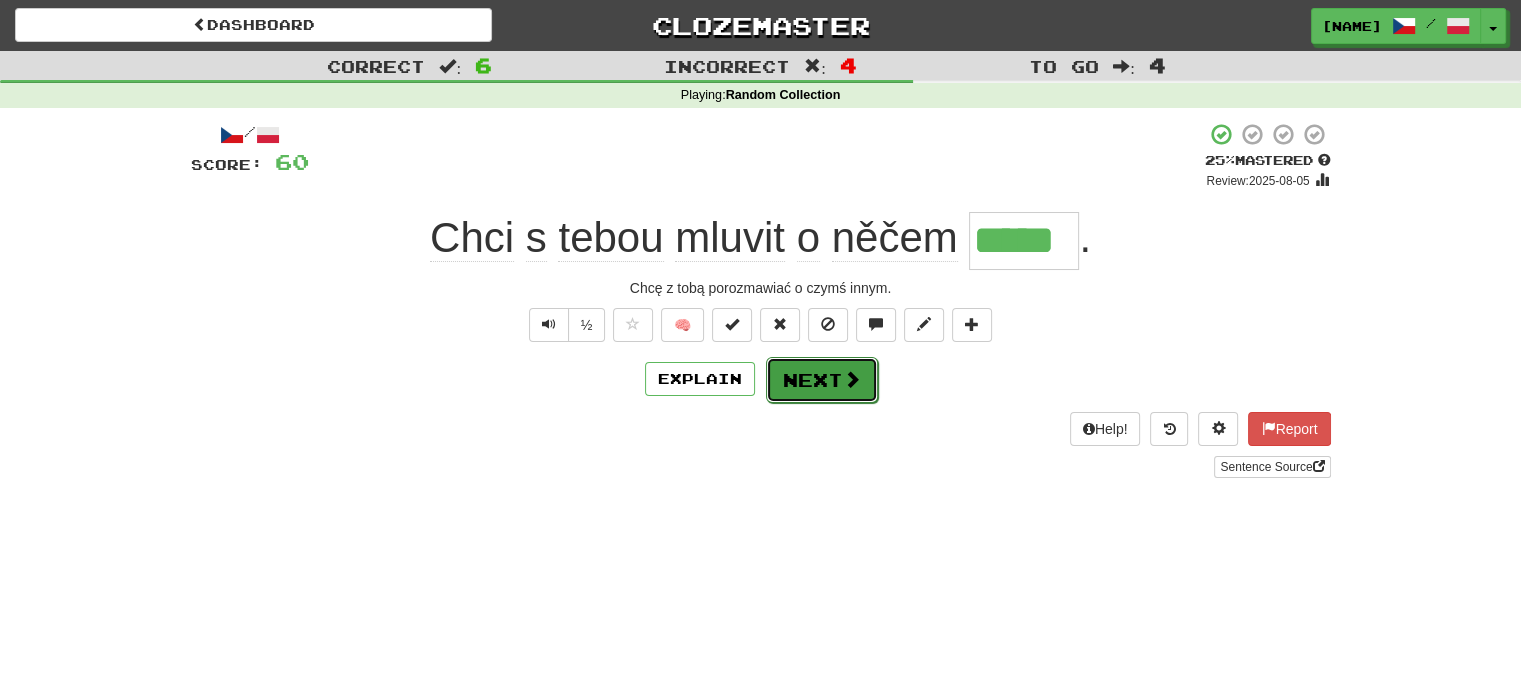 click at bounding box center (852, 379) 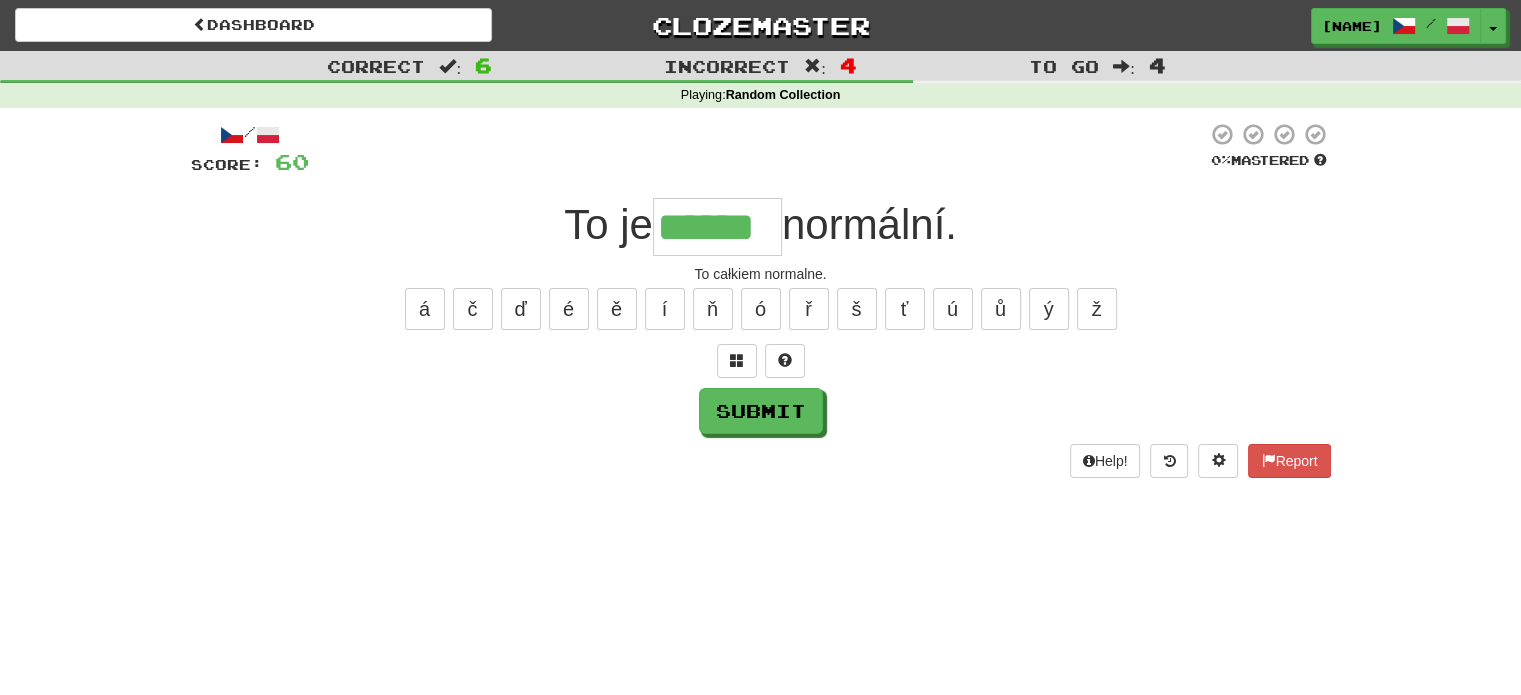 type on "******" 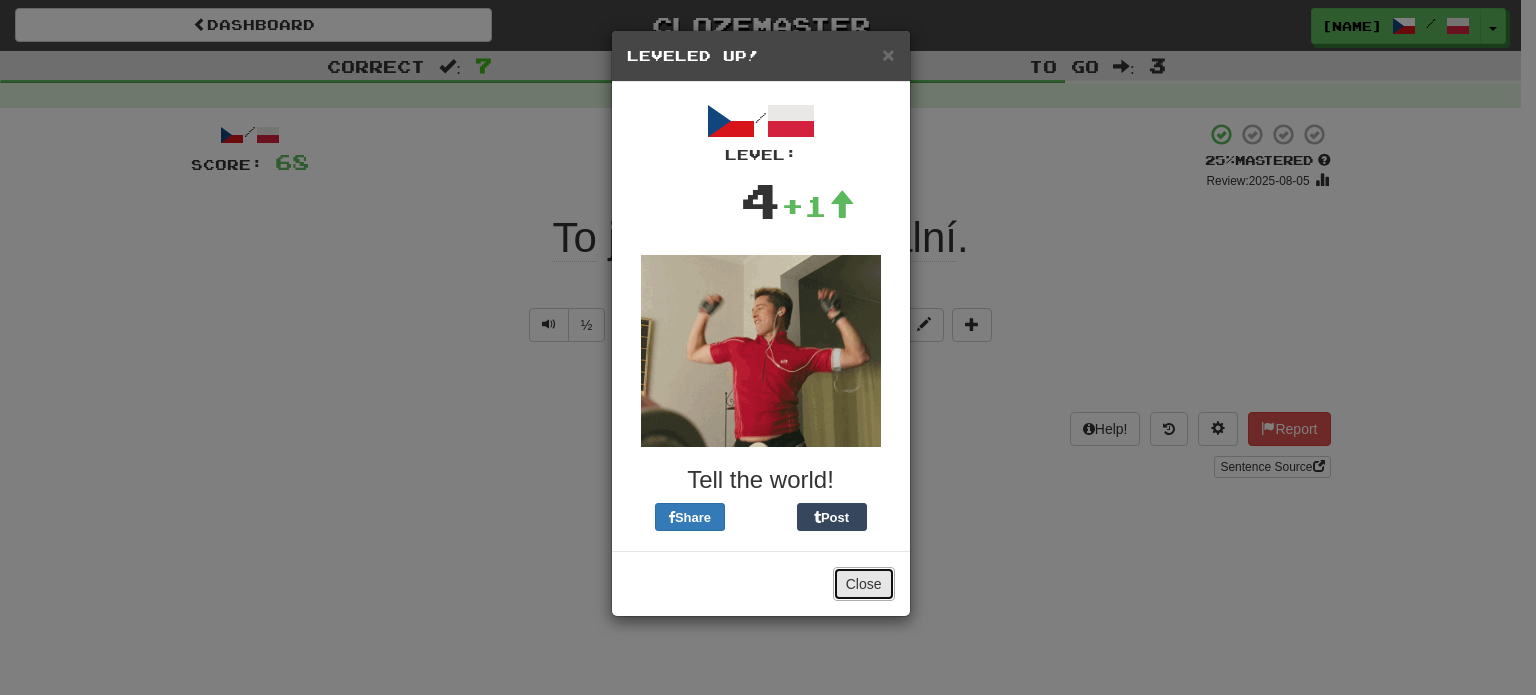 click on "Close" at bounding box center [864, 584] 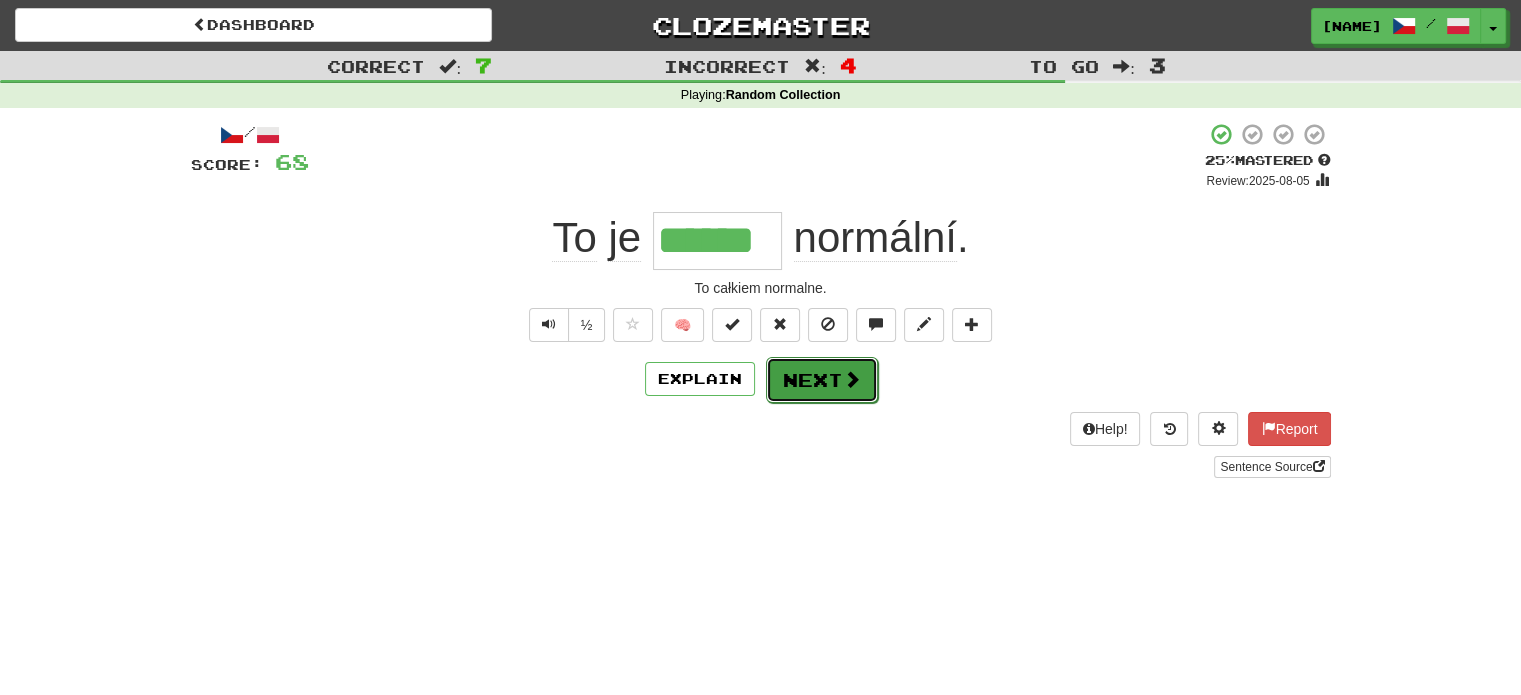 click on "Next" at bounding box center [822, 380] 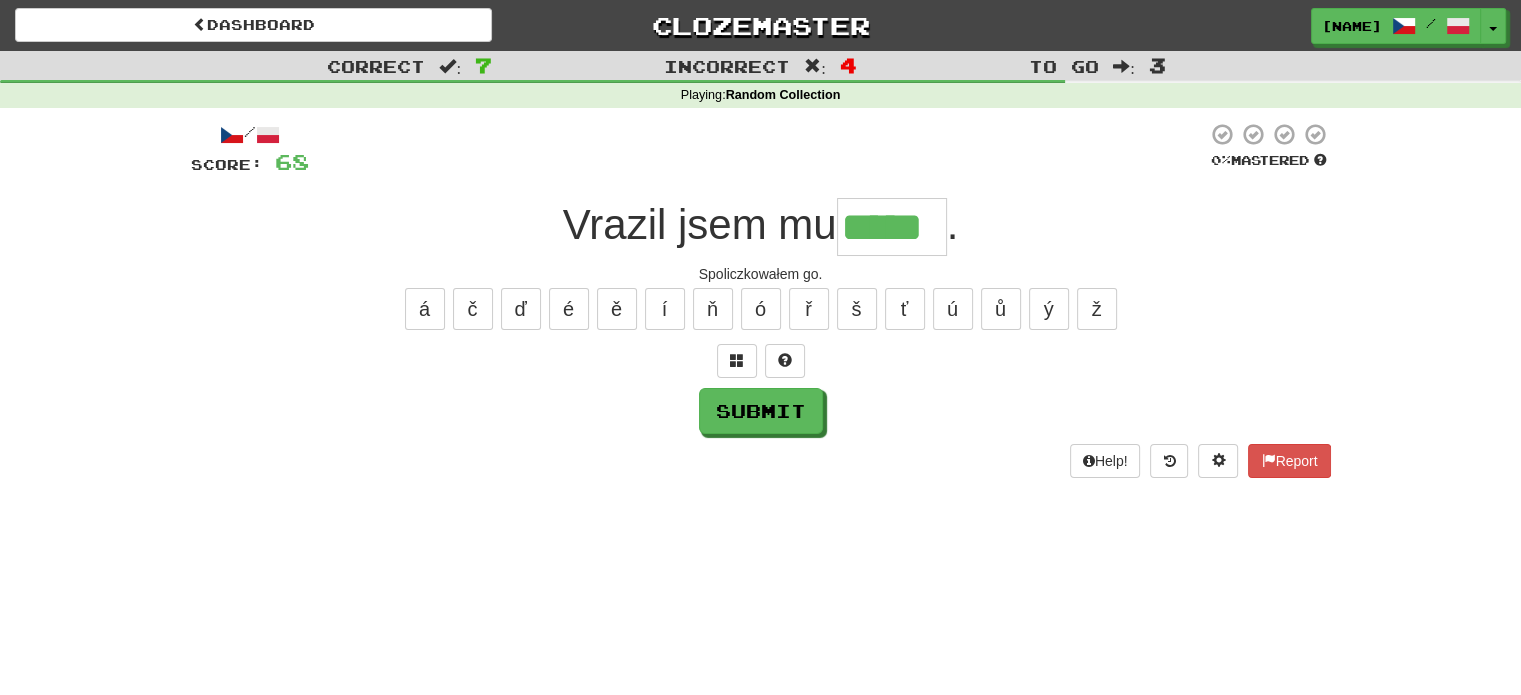 type on "*****" 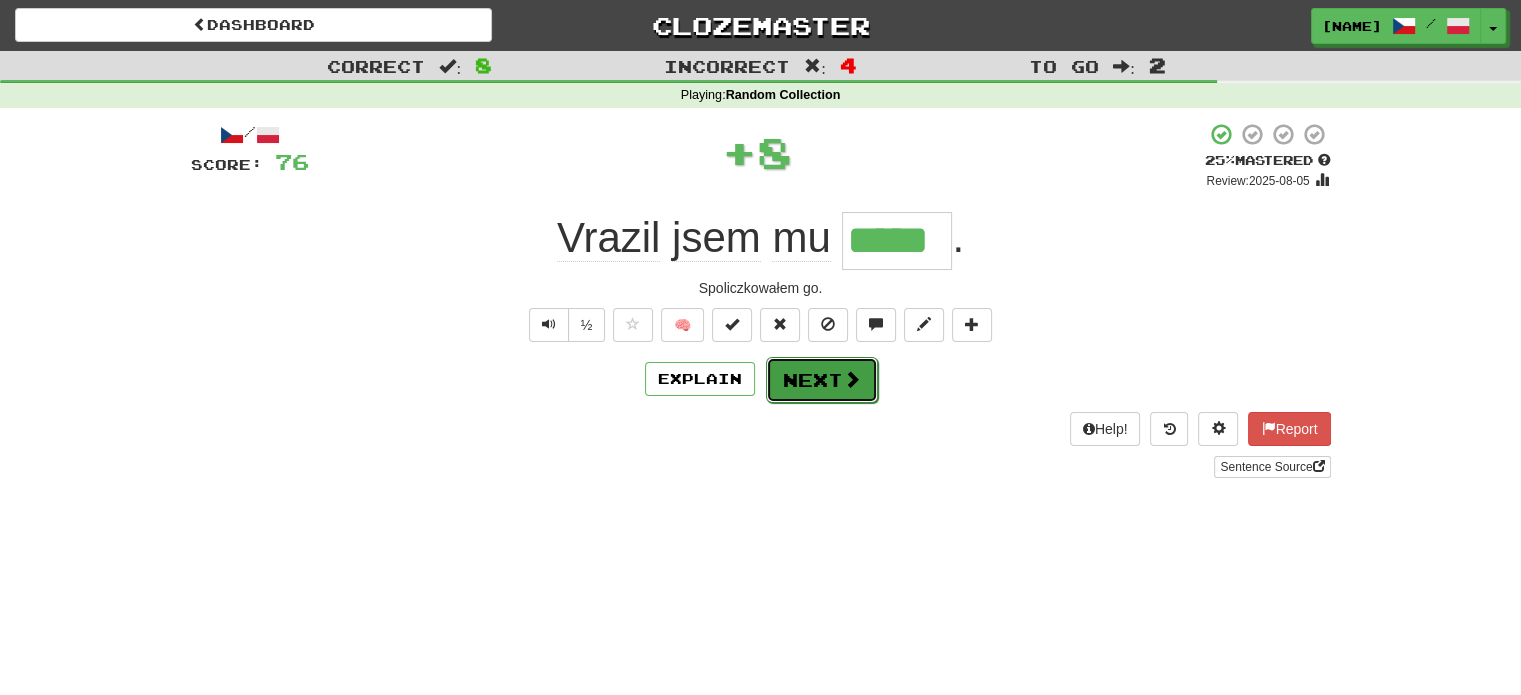 click at bounding box center (852, 379) 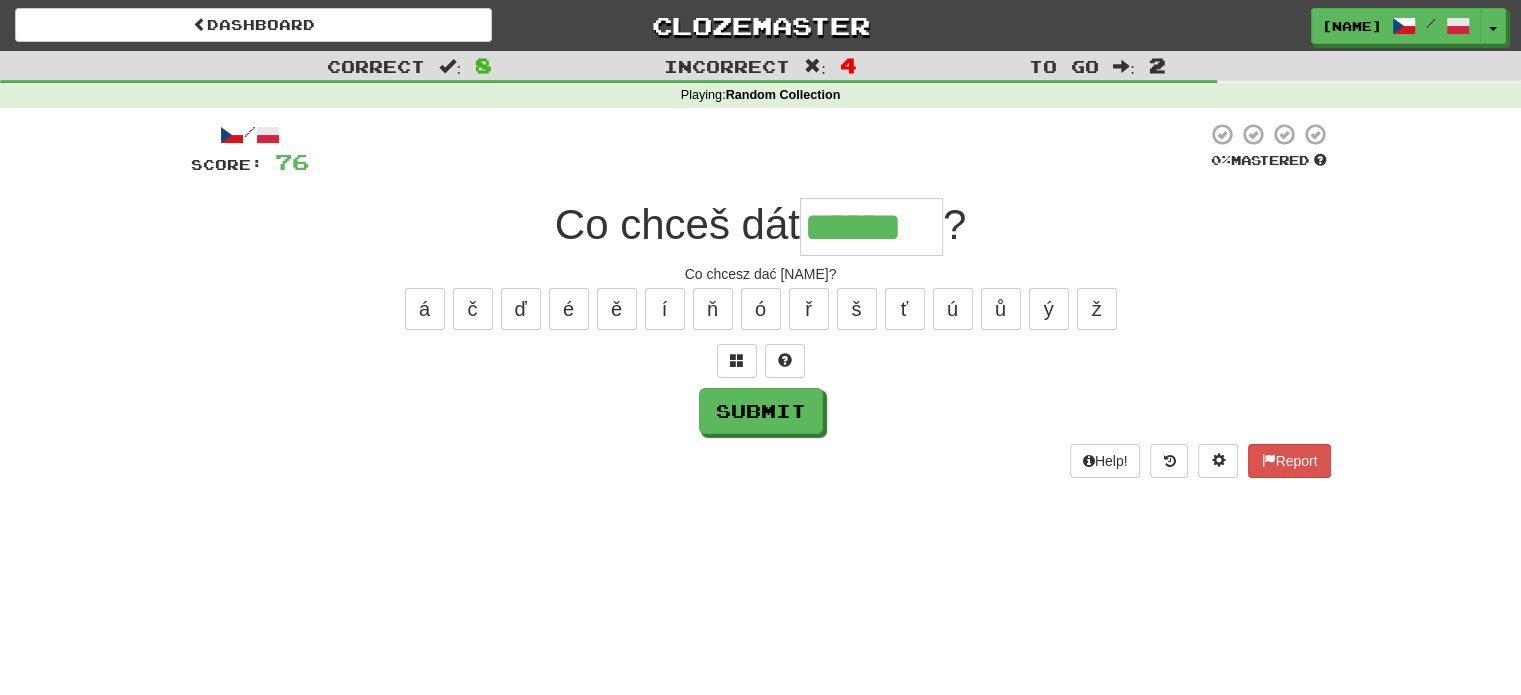 type on "******" 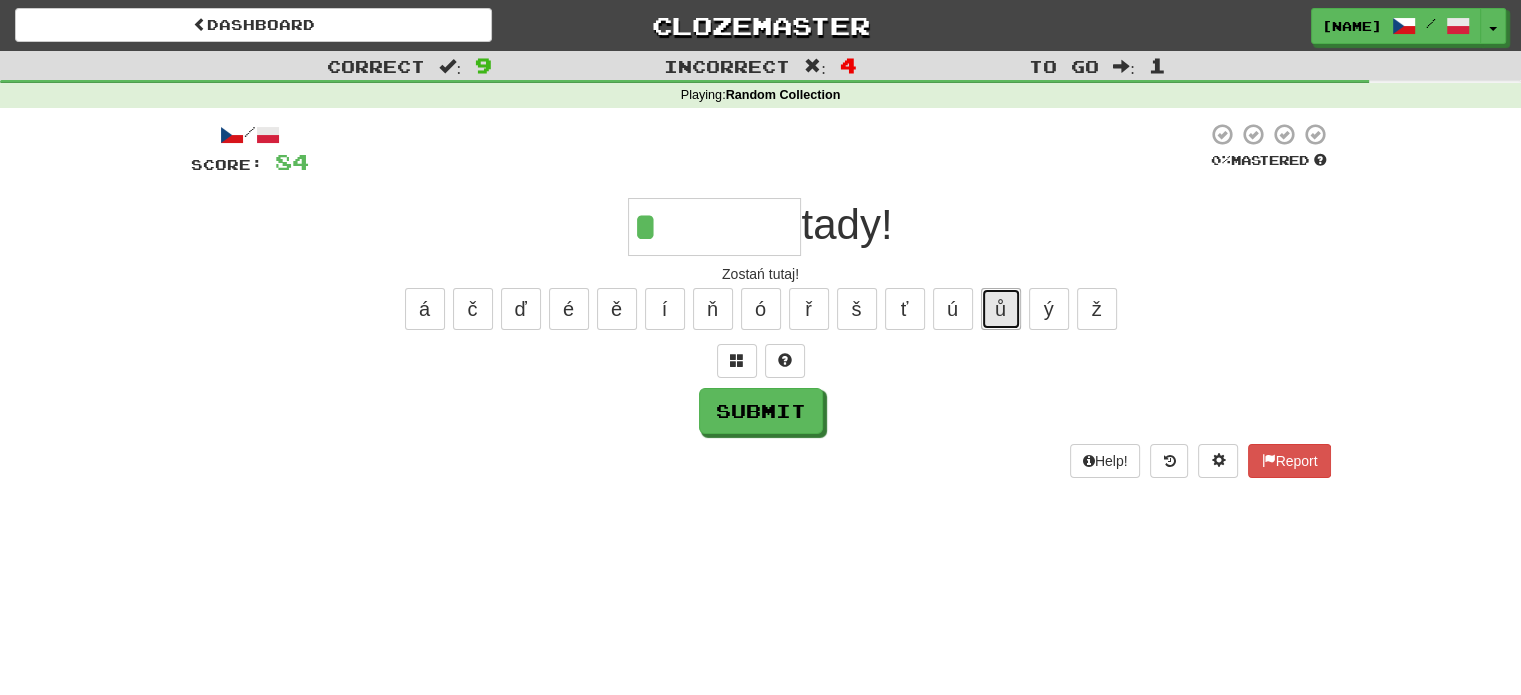 click on "ů" at bounding box center [1001, 309] 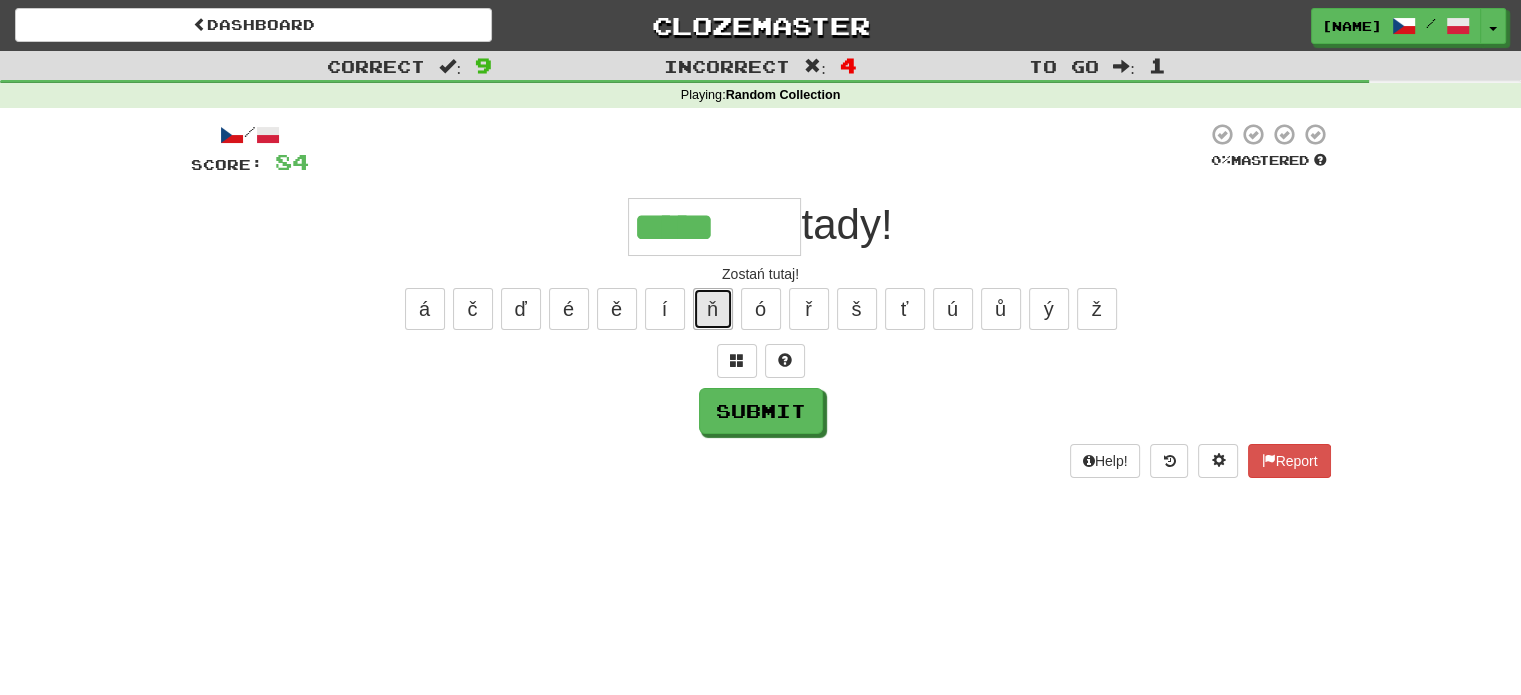 click on "ň" at bounding box center (713, 309) 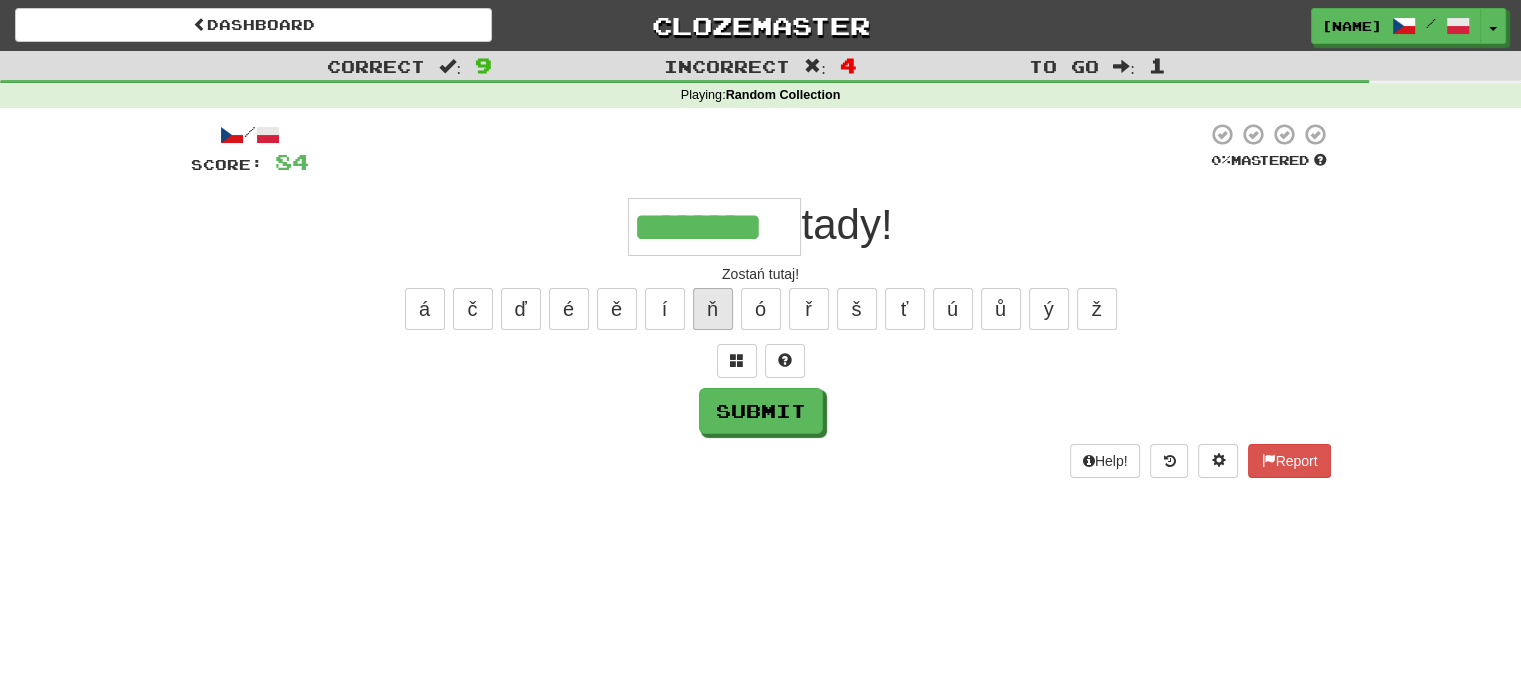 type on "********" 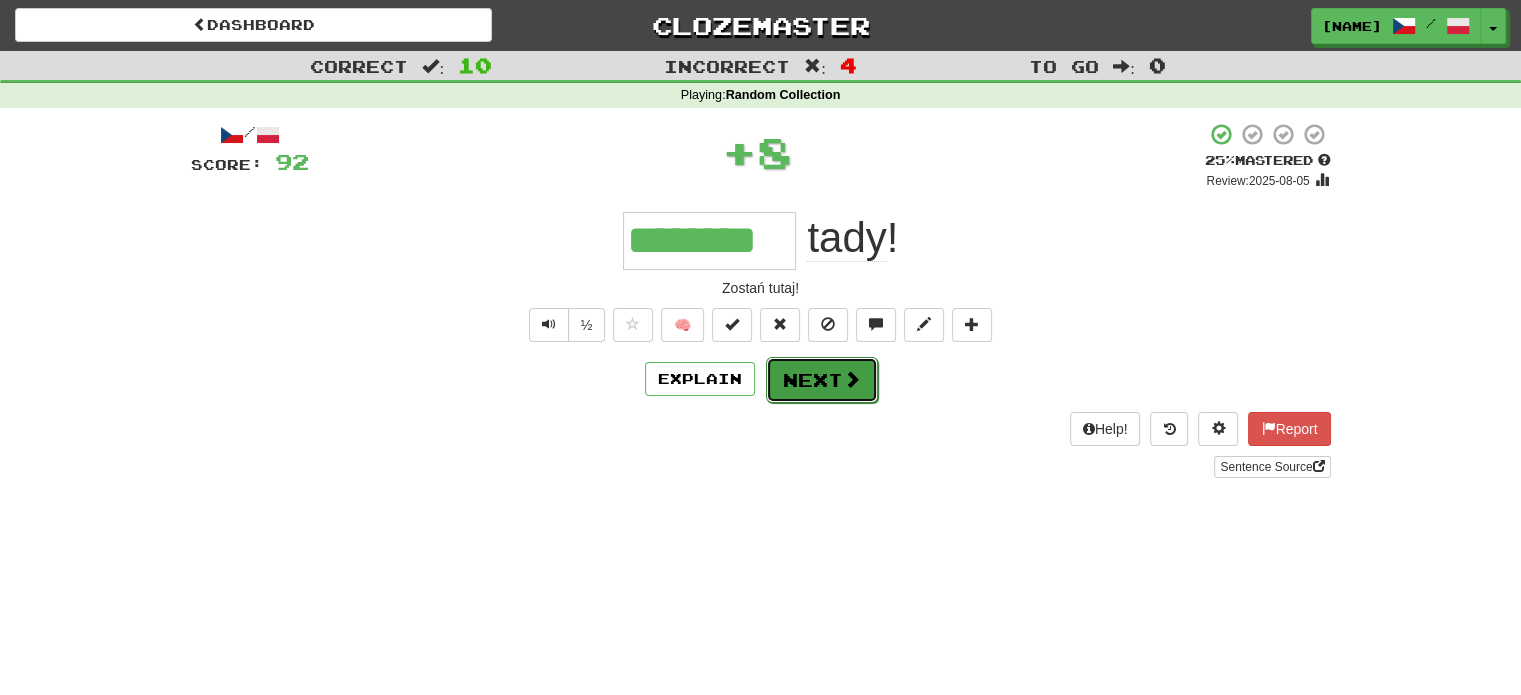 click on "Next" at bounding box center (822, 380) 